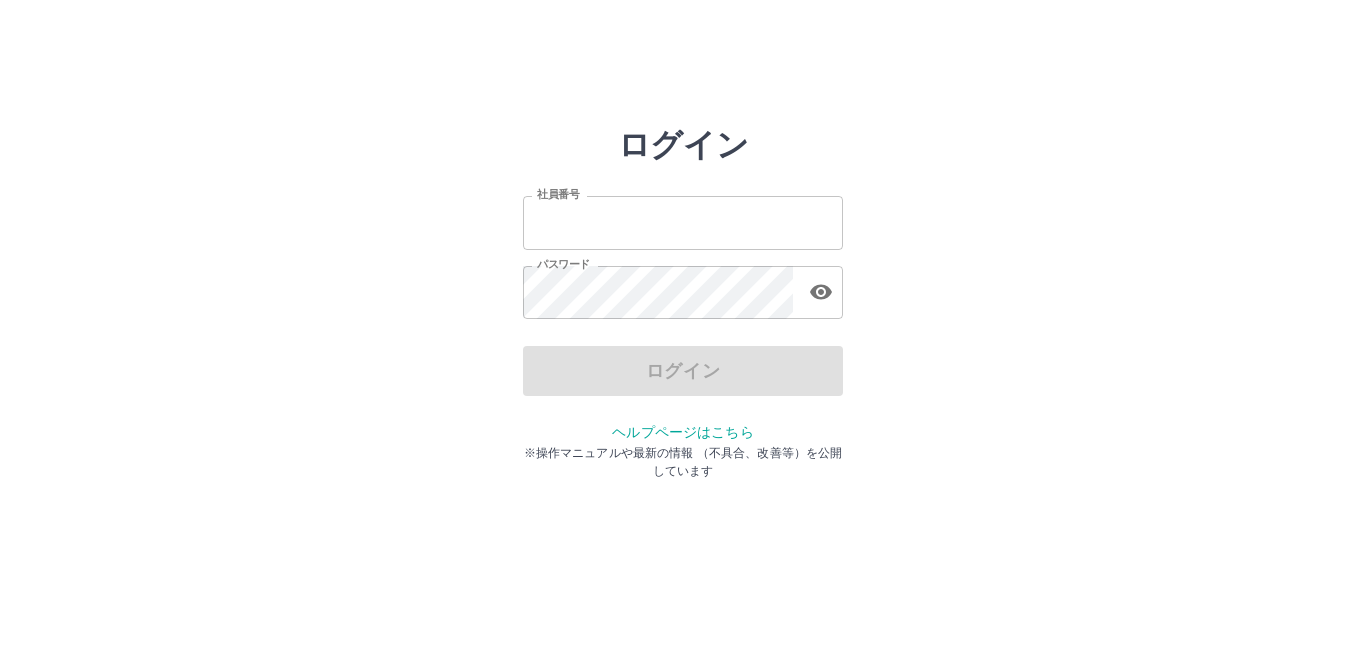 scroll, scrollTop: 0, scrollLeft: 0, axis: both 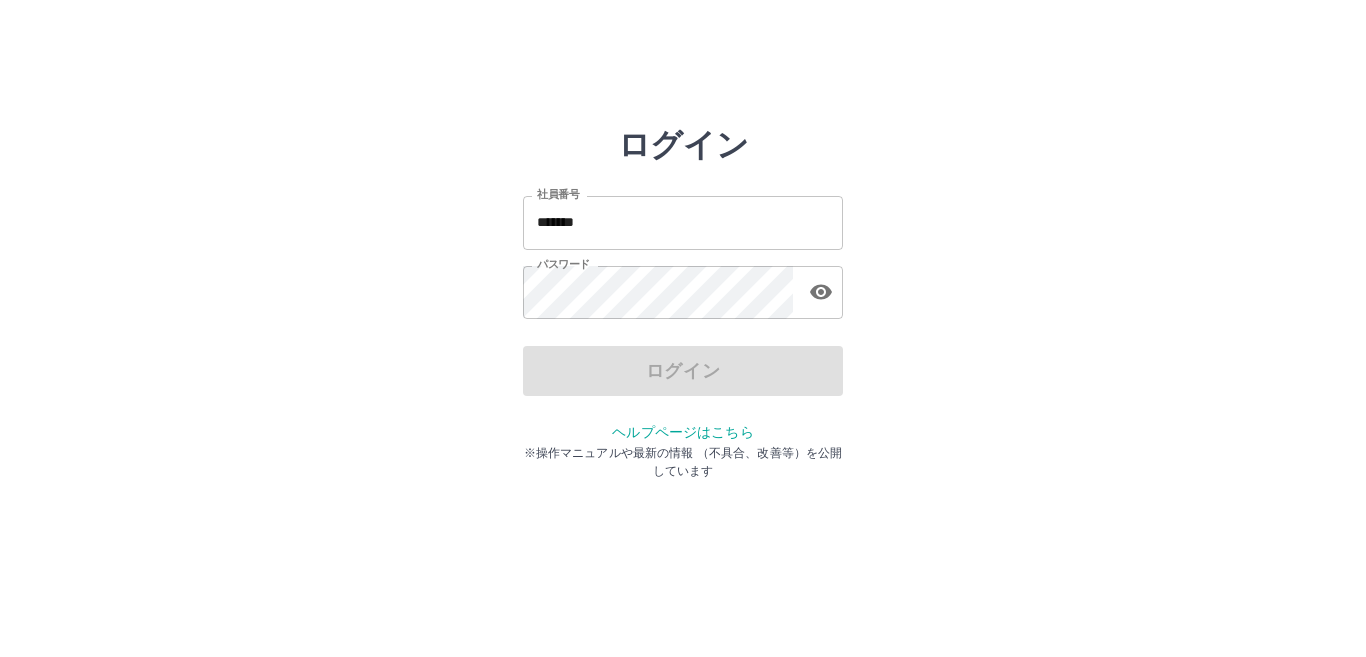 click on "*******" at bounding box center (683, 222) 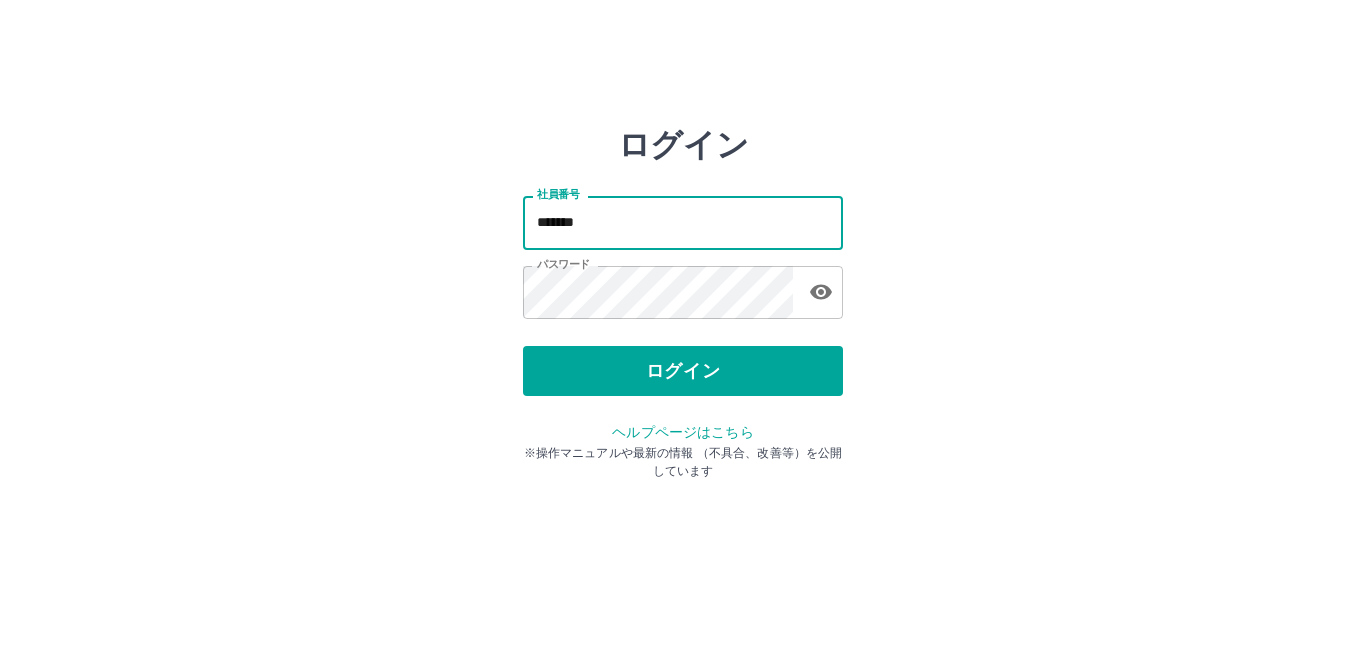 type on "*******" 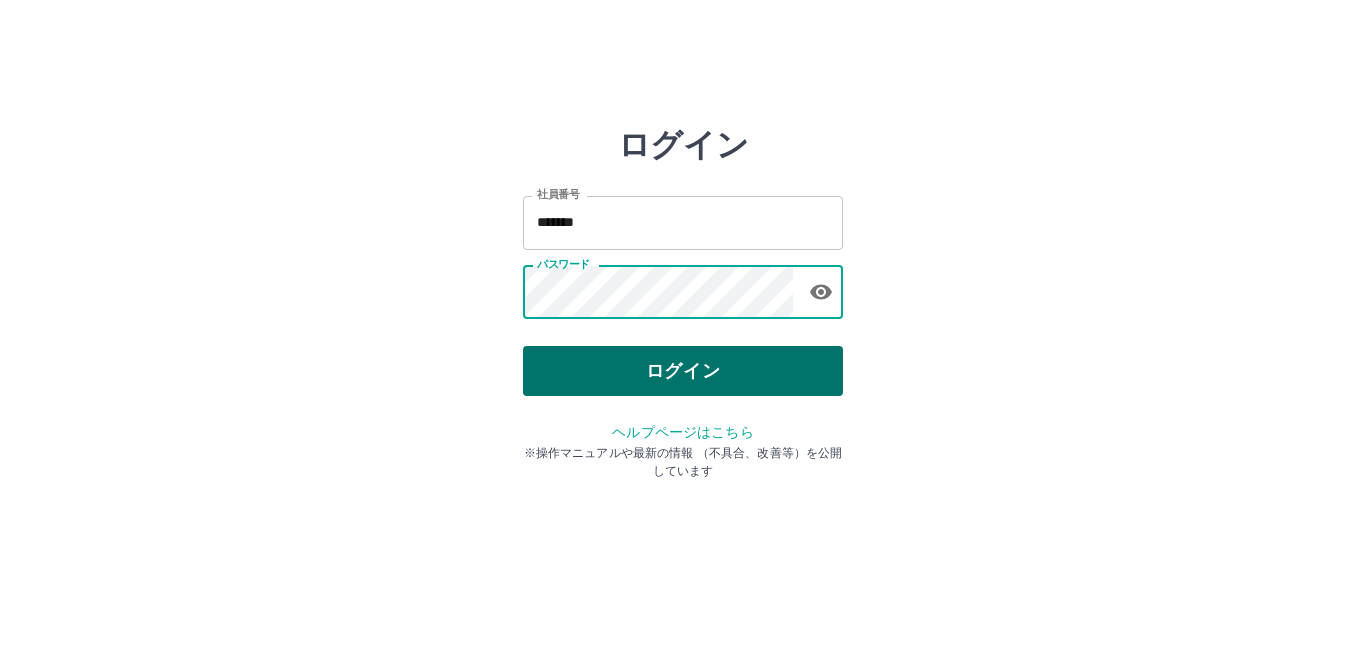 click on "ログイン" at bounding box center [683, 371] 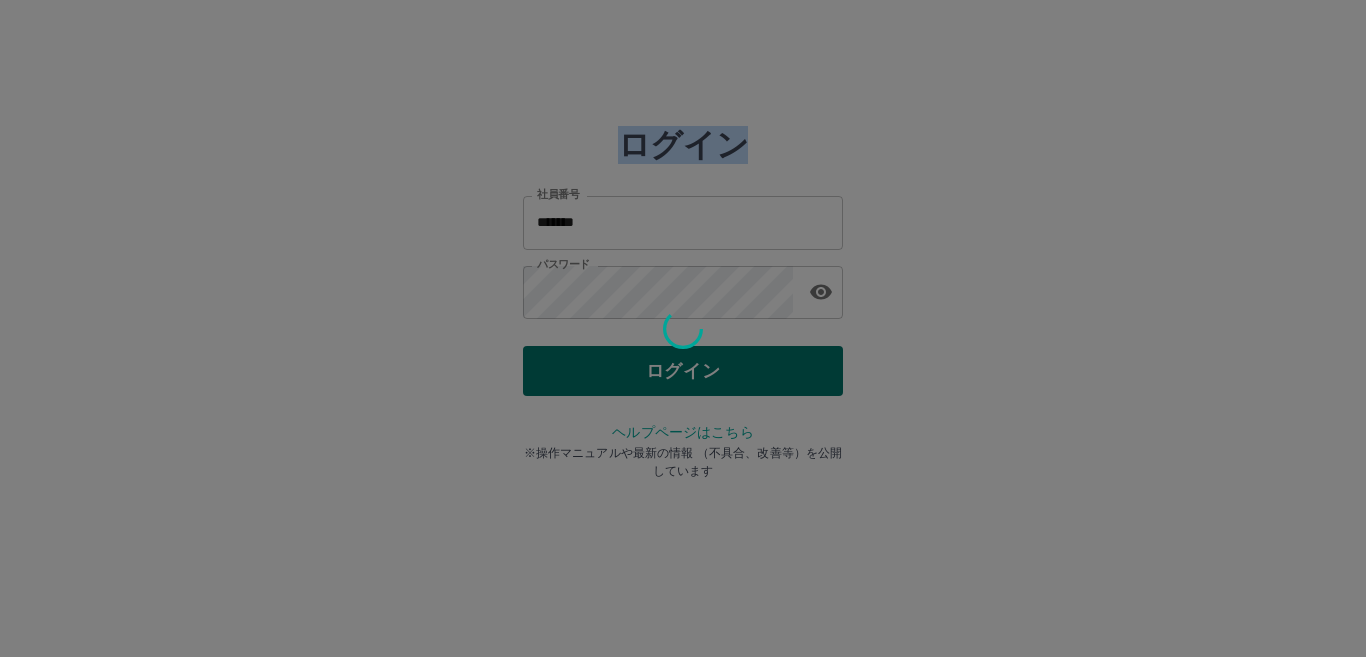 click at bounding box center (683, 328) 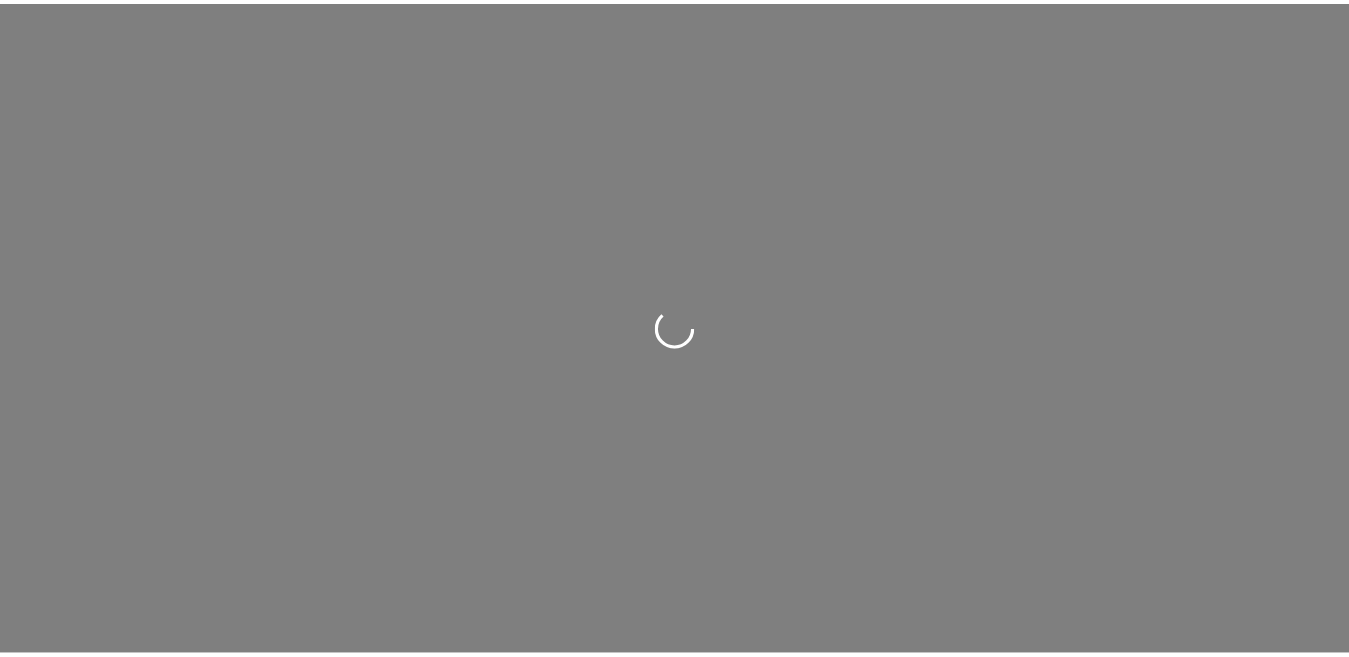 scroll, scrollTop: 0, scrollLeft: 0, axis: both 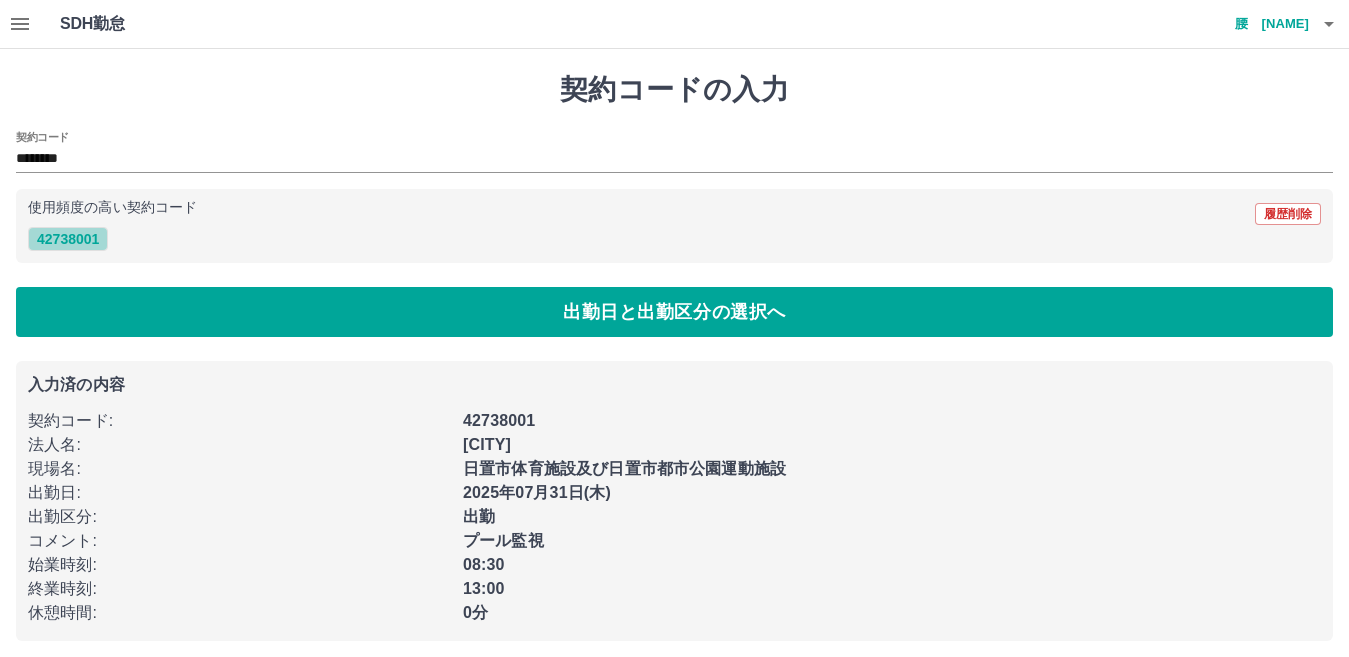 click on "42738001" at bounding box center (68, 239) 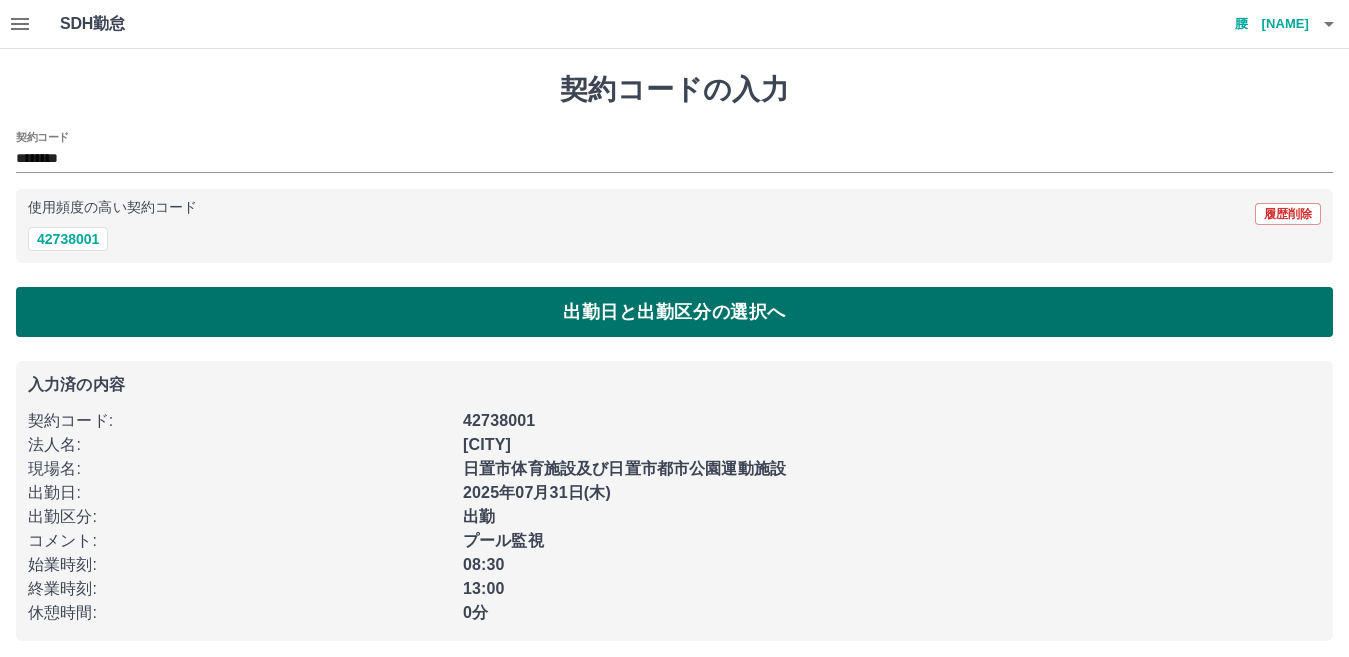 click on "出勤日と出勤区分の選択へ" at bounding box center (674, 312) 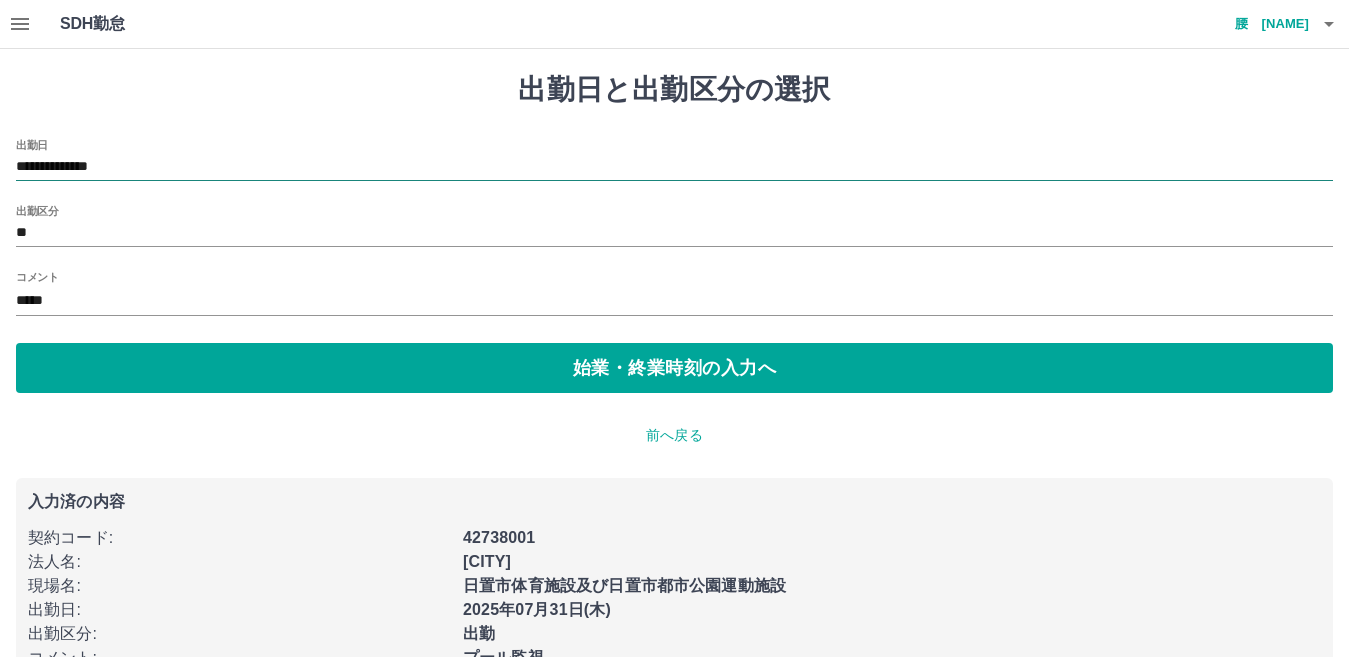 click on "**********" at bounding box center (674, 167) 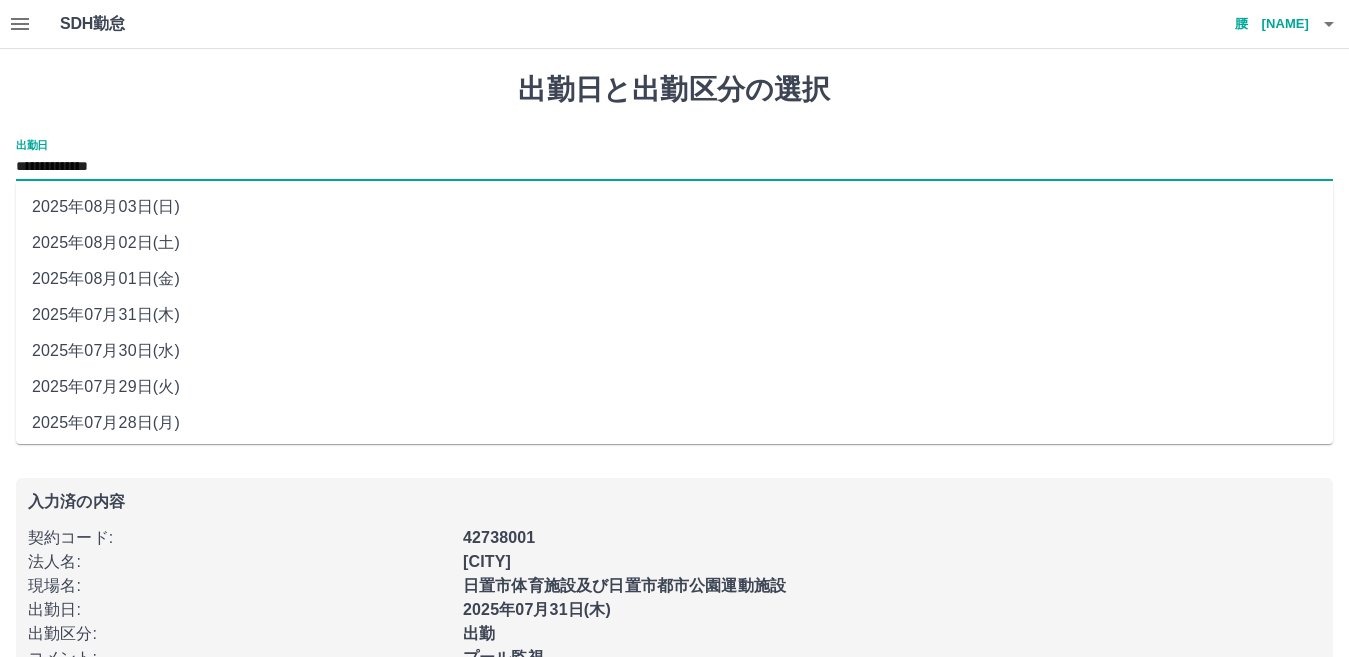 drag, startPoint x: 125, startPoint y: 245, endPoint x: 143, endPoint y: 241, distance: 18.439089 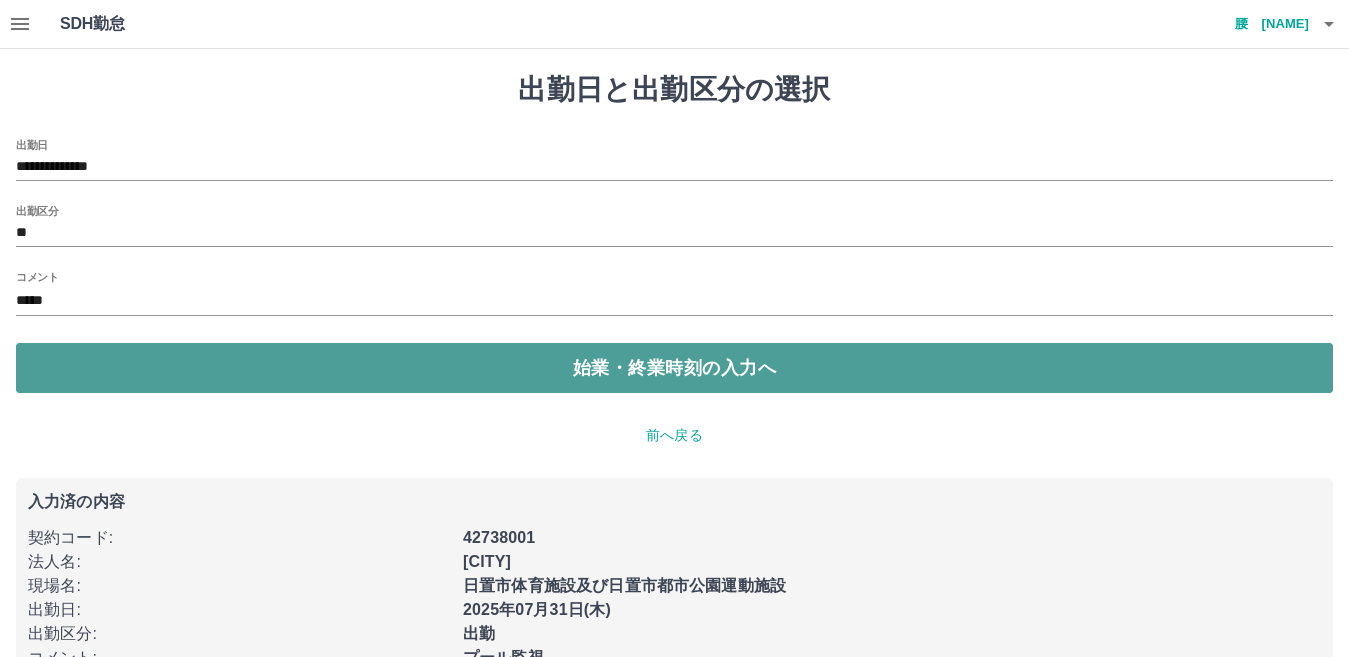 click on "始業・終業時刻の入力へ" at bounding box center (674, 368) 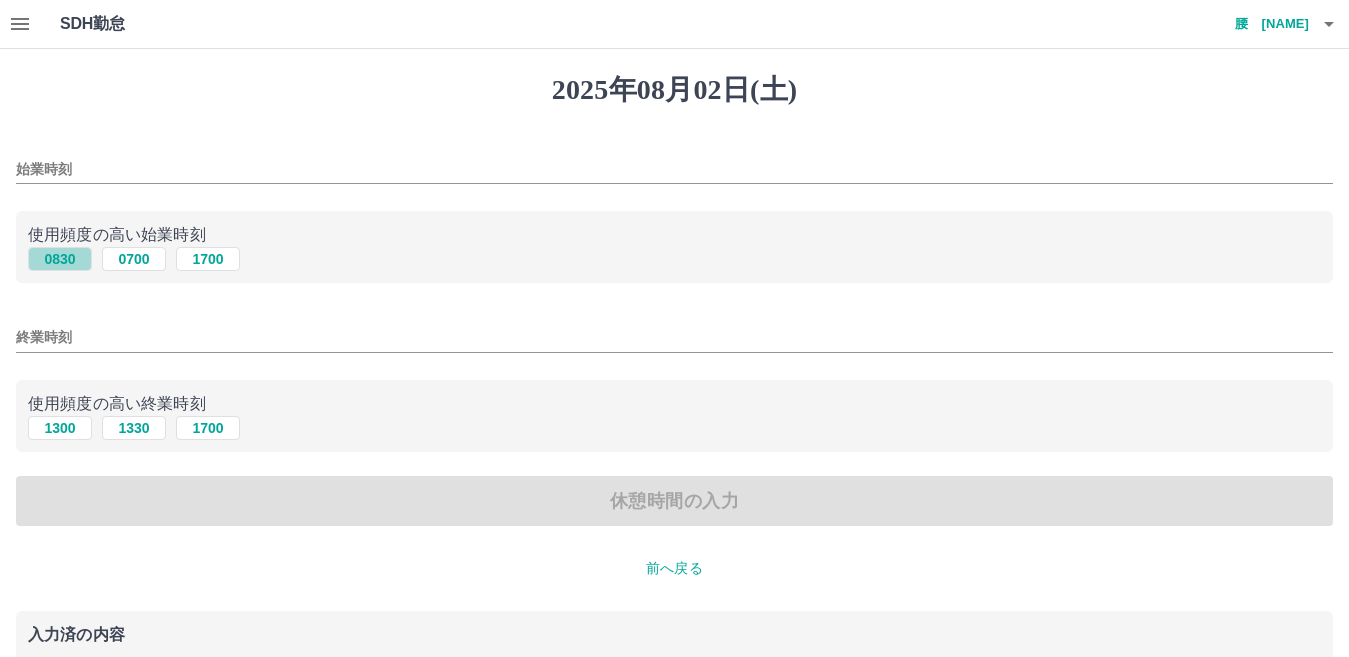 click on "0830" at bounding box center (60, 259) 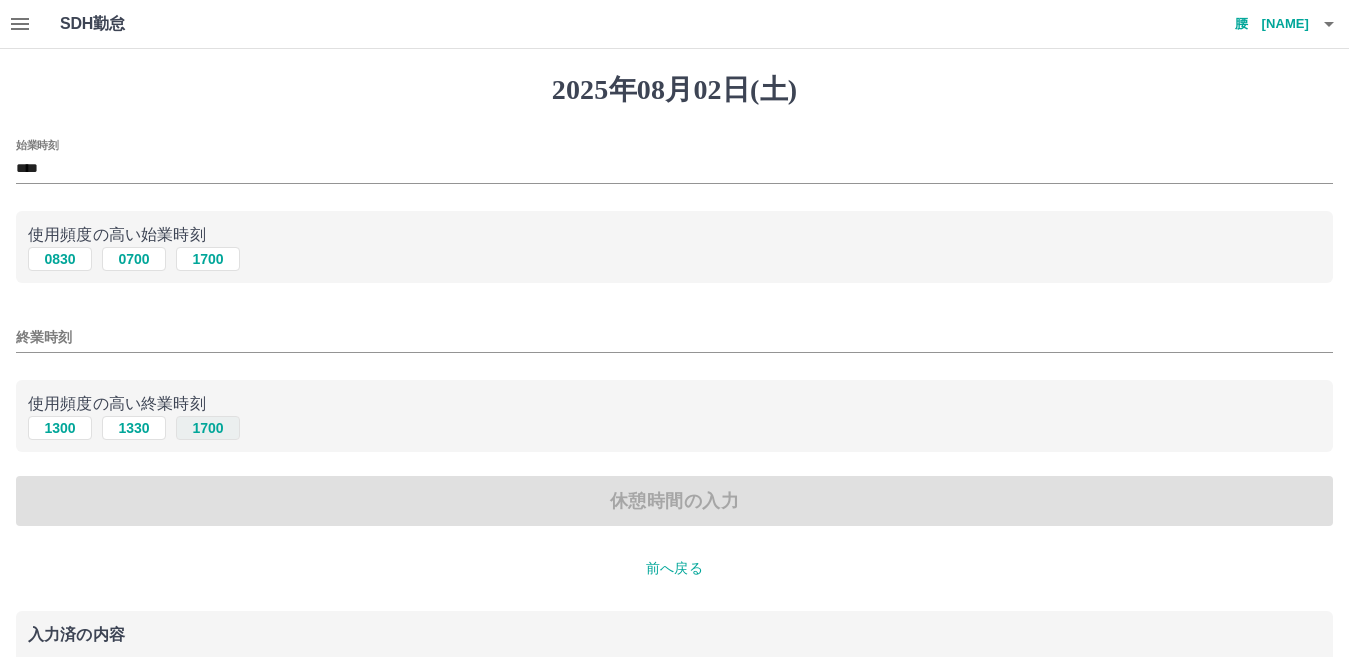 click on "1700" at bounding box center [208, 428] 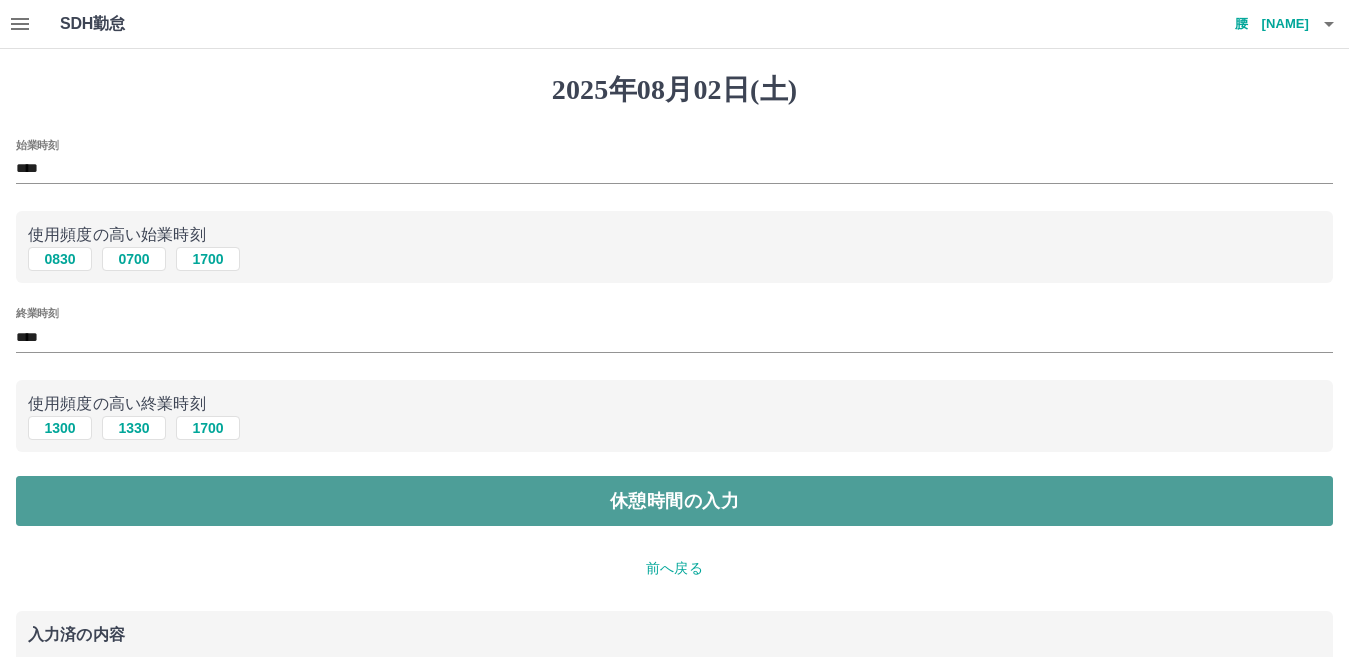 click on "休憩時間の入力" at bounding box center [674, 501] 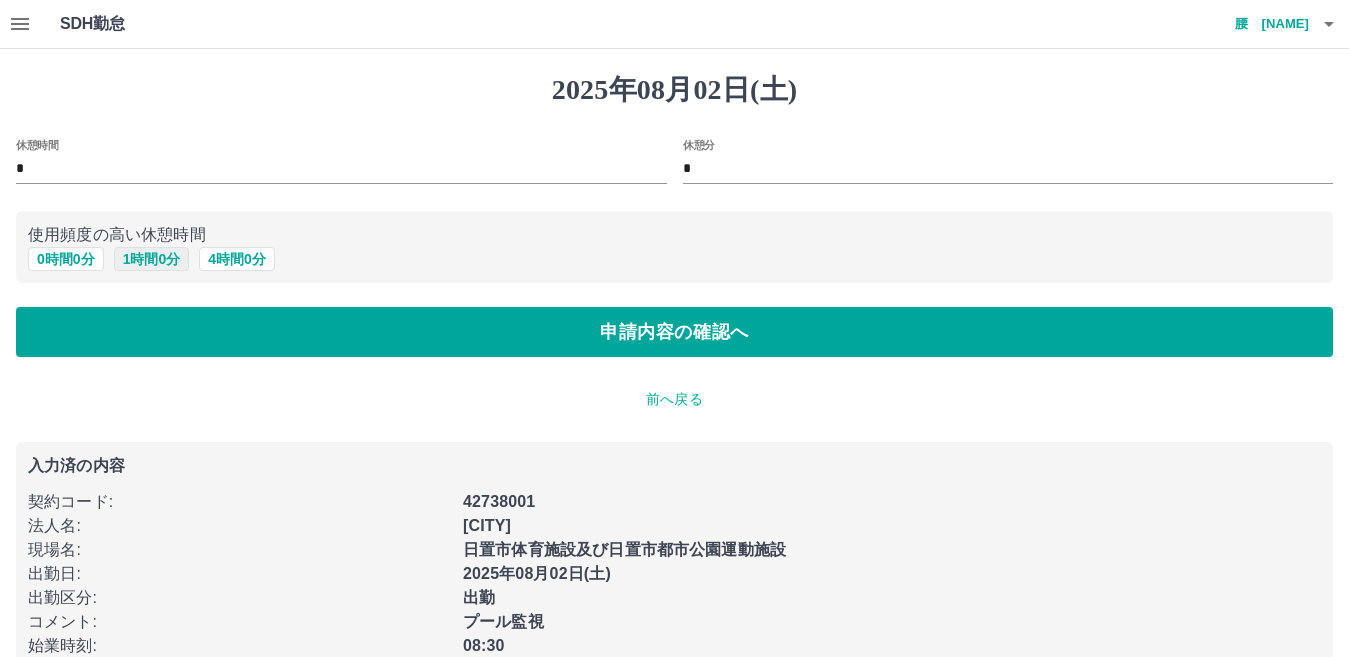 click on "1 時間 0 分" at bounding box center (152, 259) 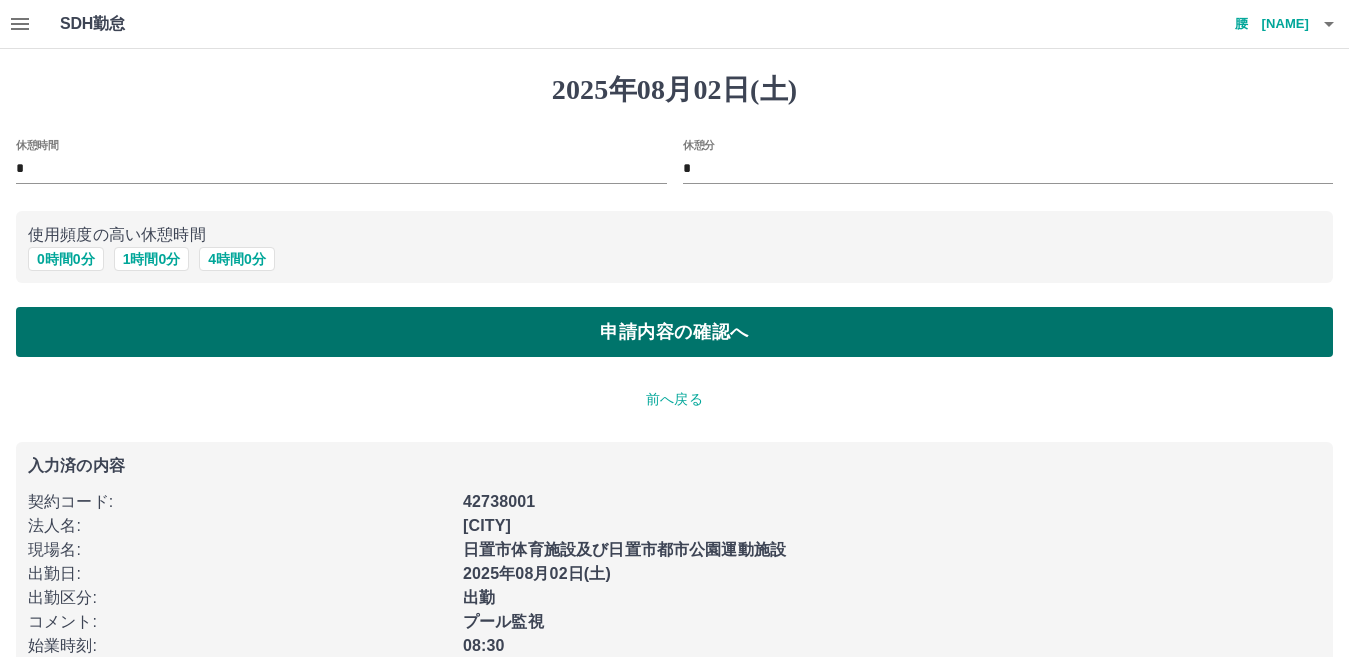 click on "申請内容の確認へ" at bounding box center [674, 332] 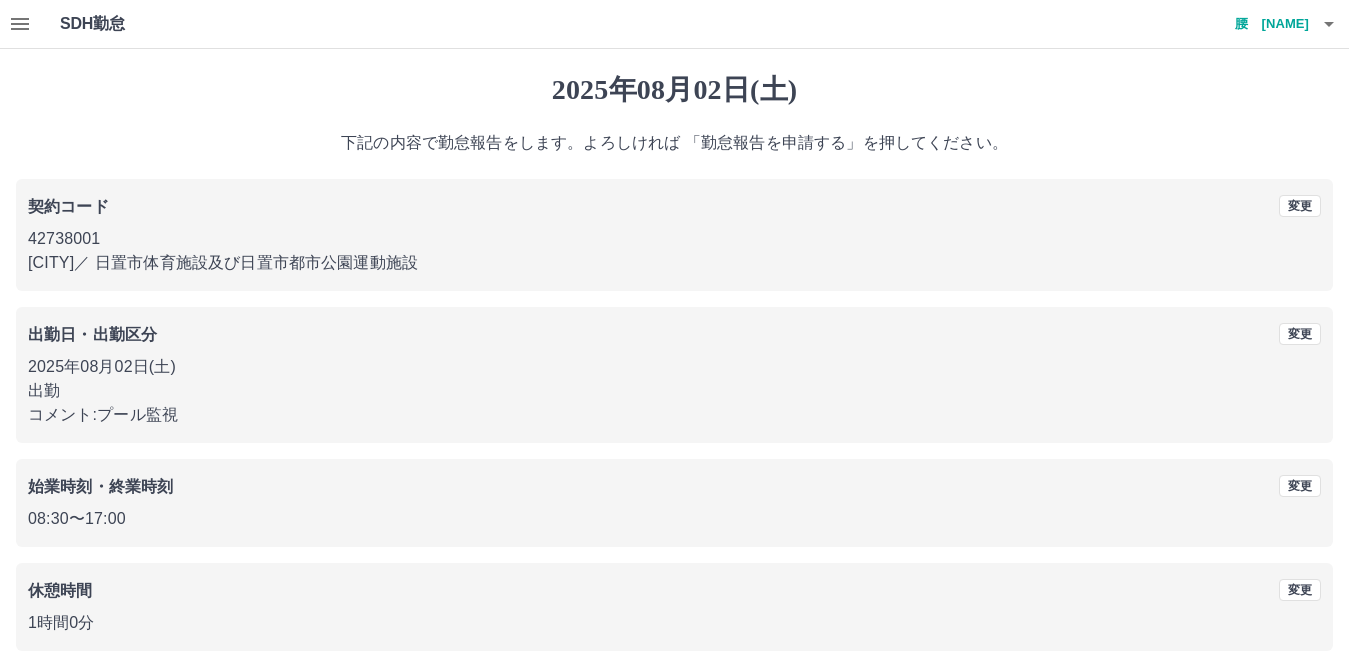 scroll, scrollTop: 92, scrollLeft: 0, axis: vertical 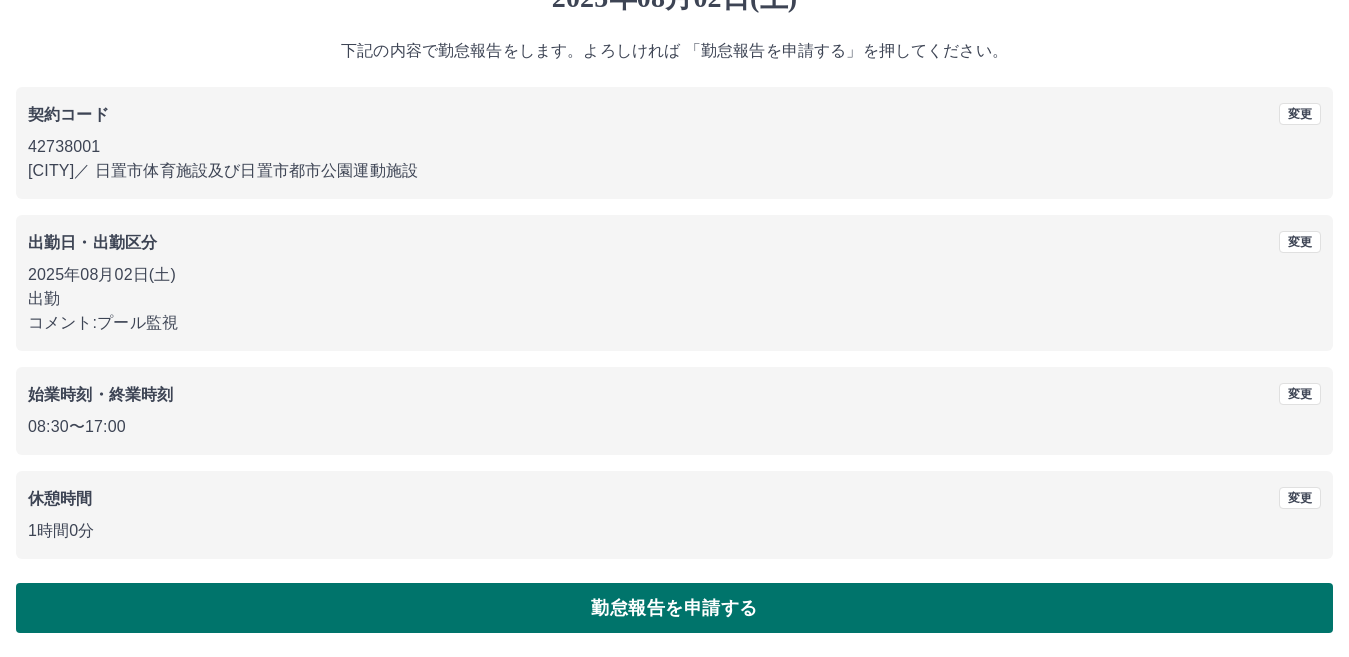 click on "勤怠報告を申請する" at bounding box center [674, 608] 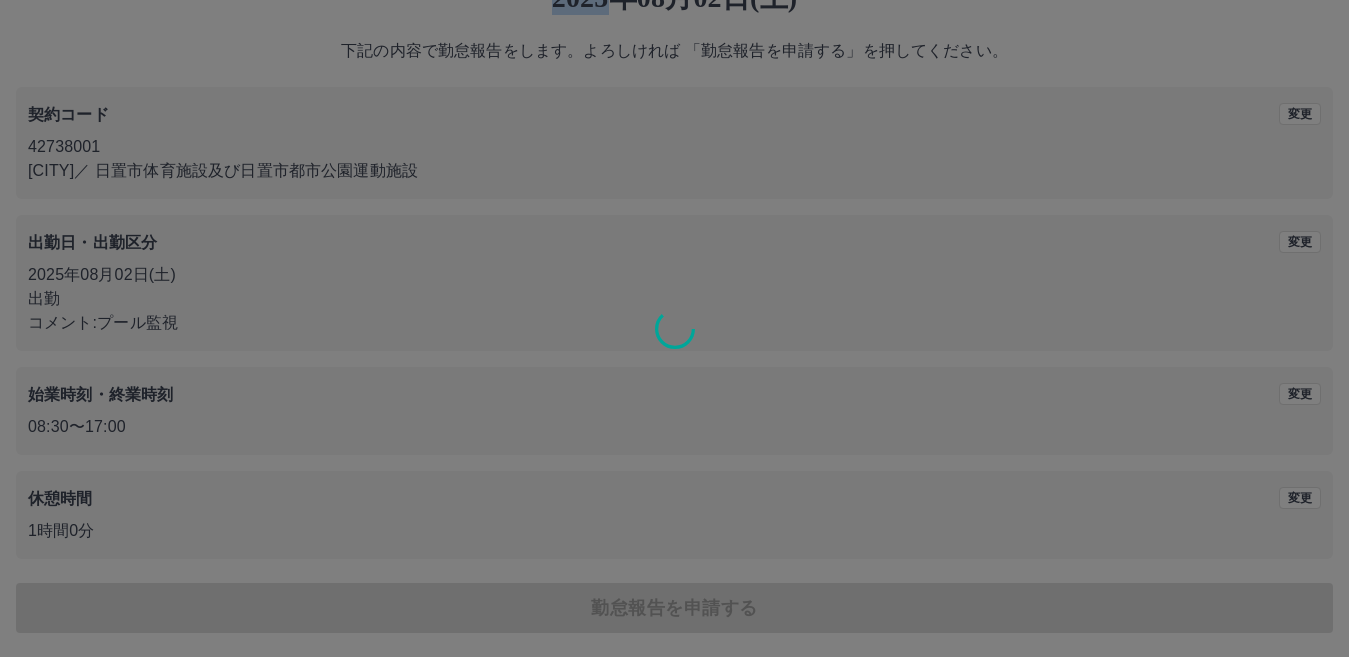 click at bounding box center [674, 328] 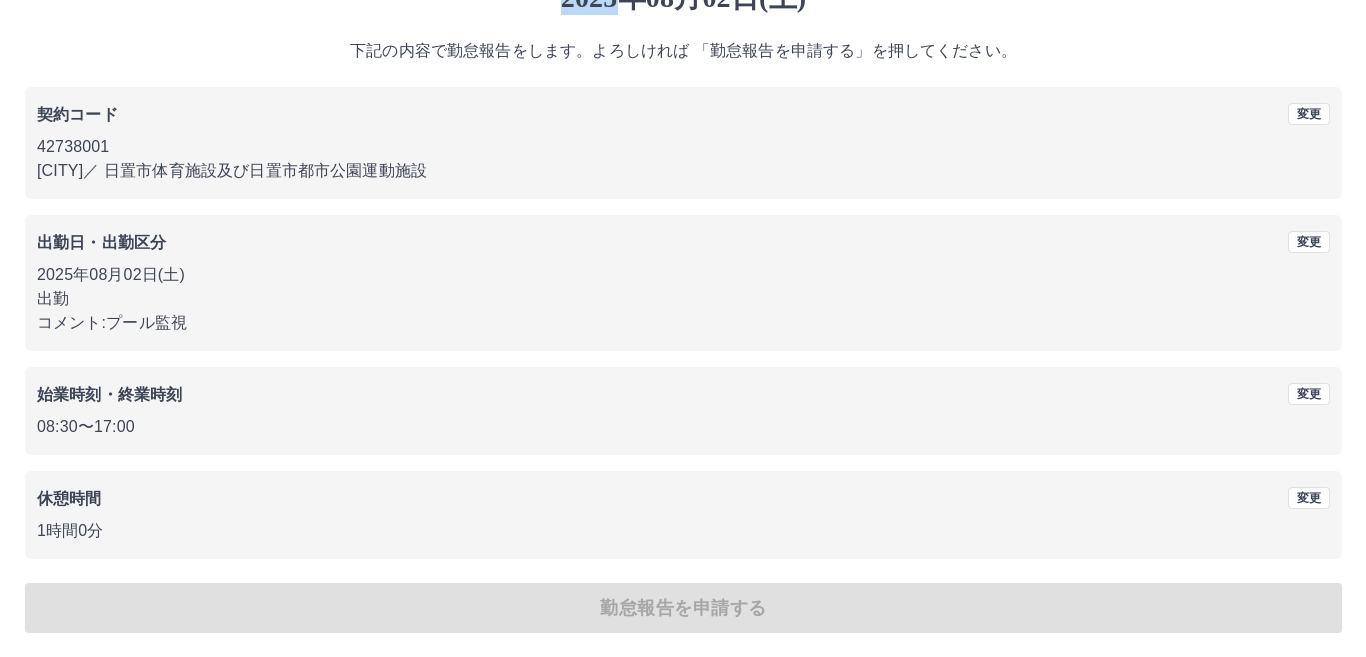 scroll, scrollTop: 0, scrollLeft: 0, axis: both 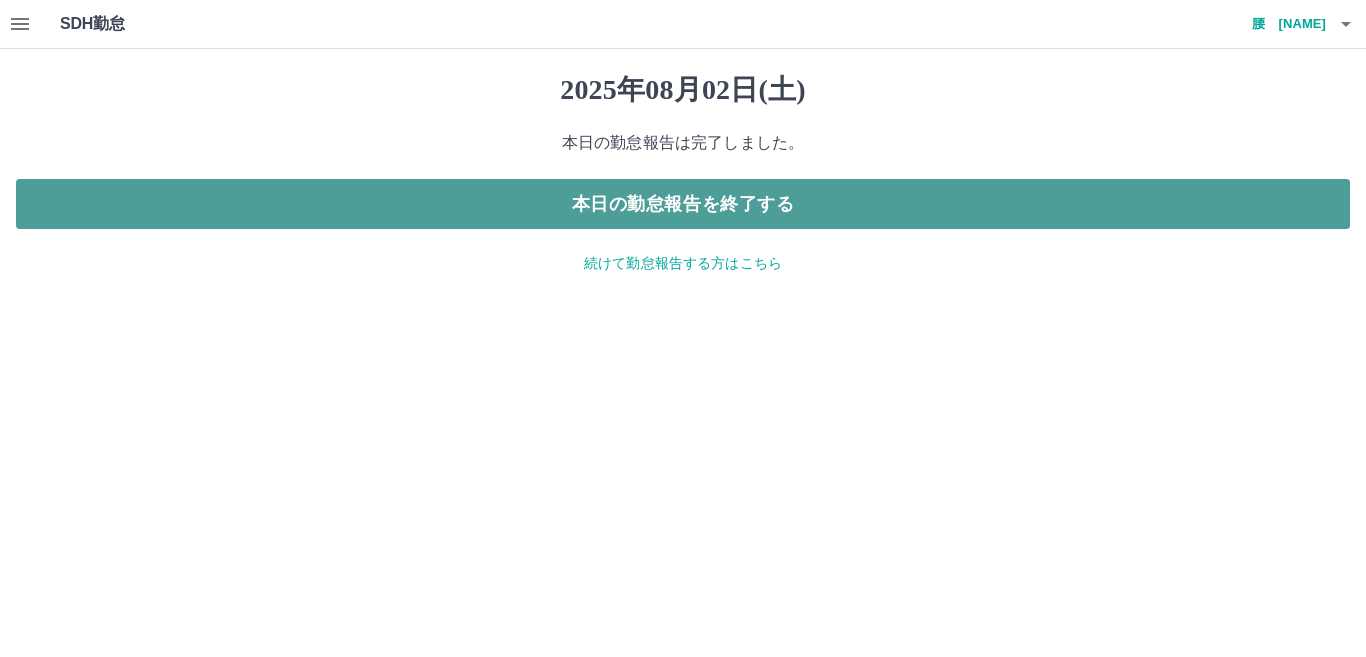 click on "本日の勤怠報告を終了する" at bounding box center [683, 204] 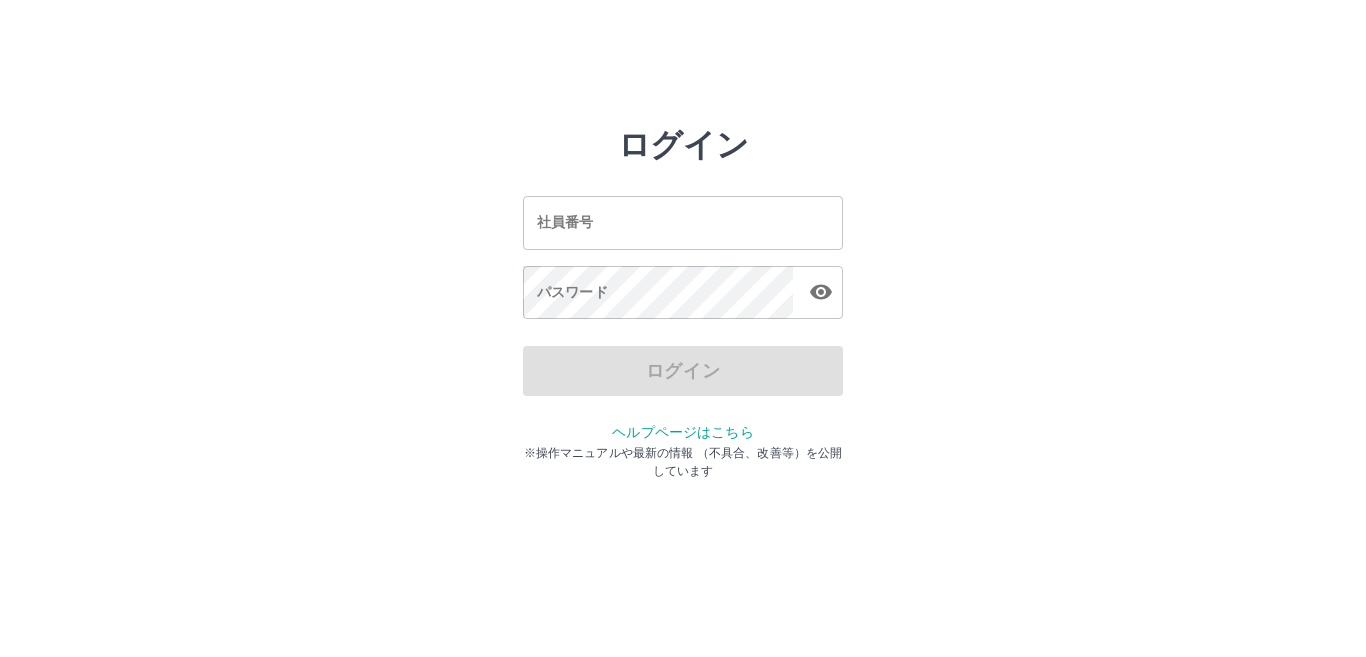 scroll, scrollTop: 0, scrollLeft: 0, axis: both 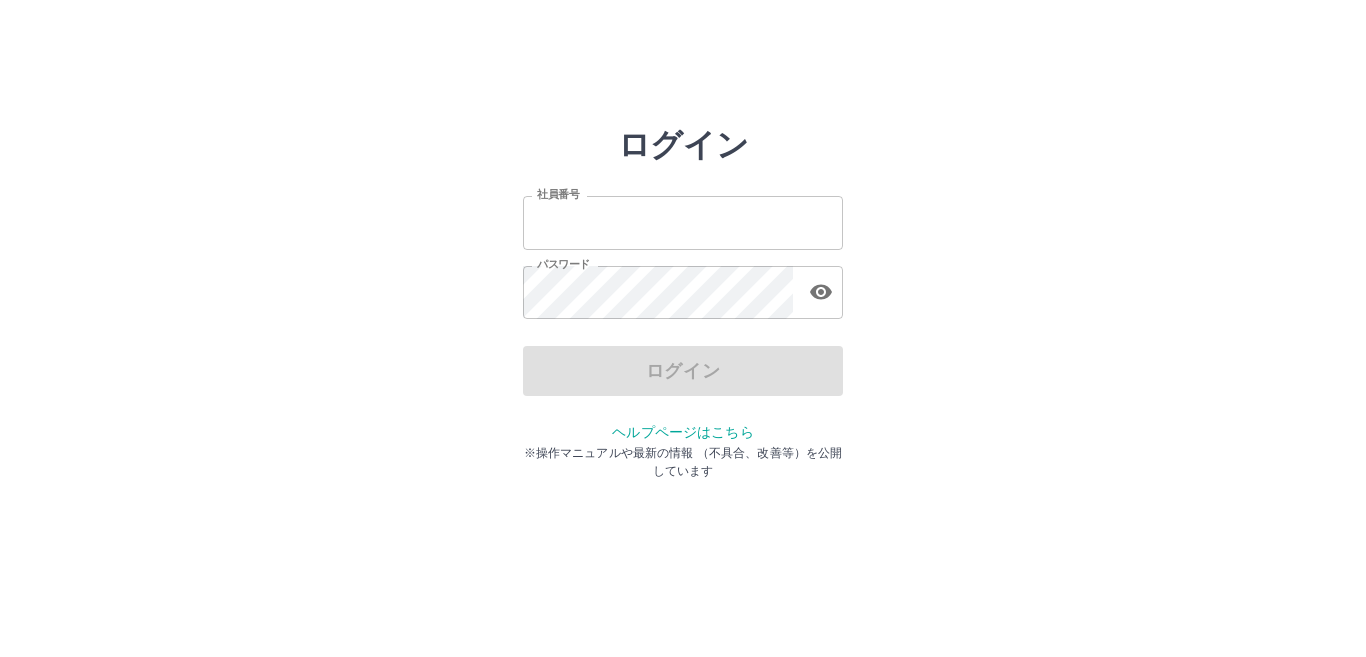type on "*******" 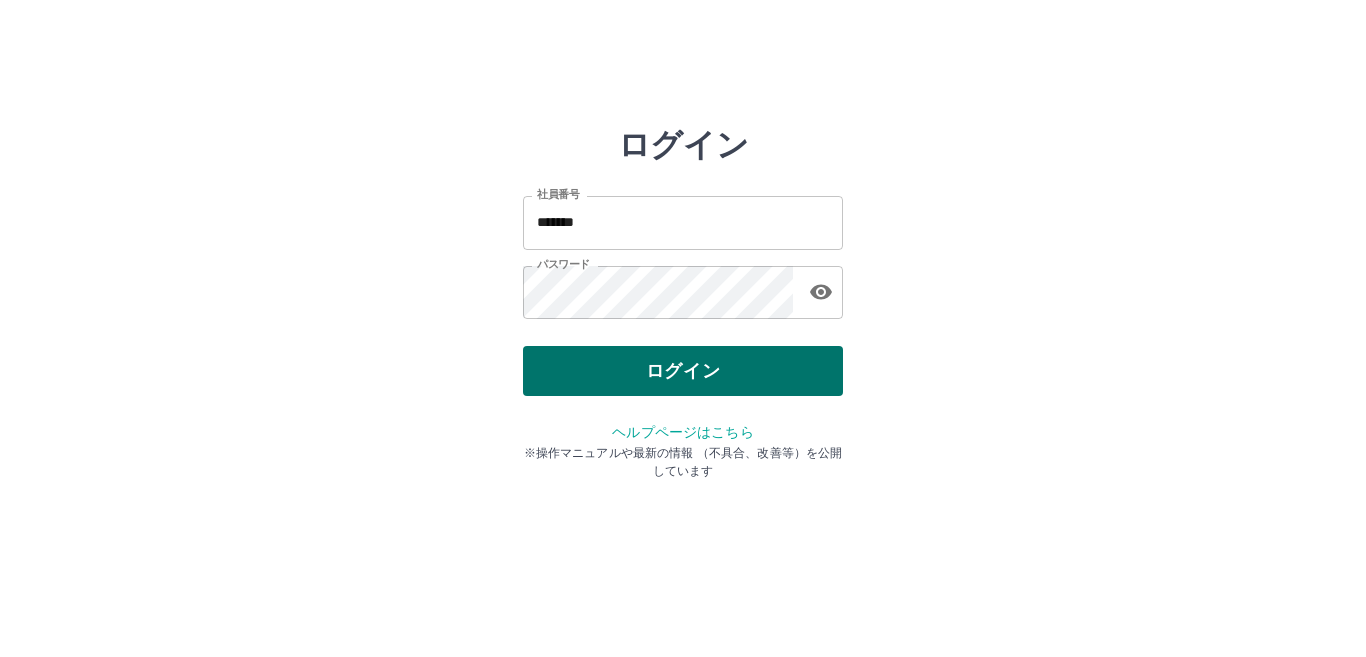 click on "ログイン" at bounding box center (683, 371) 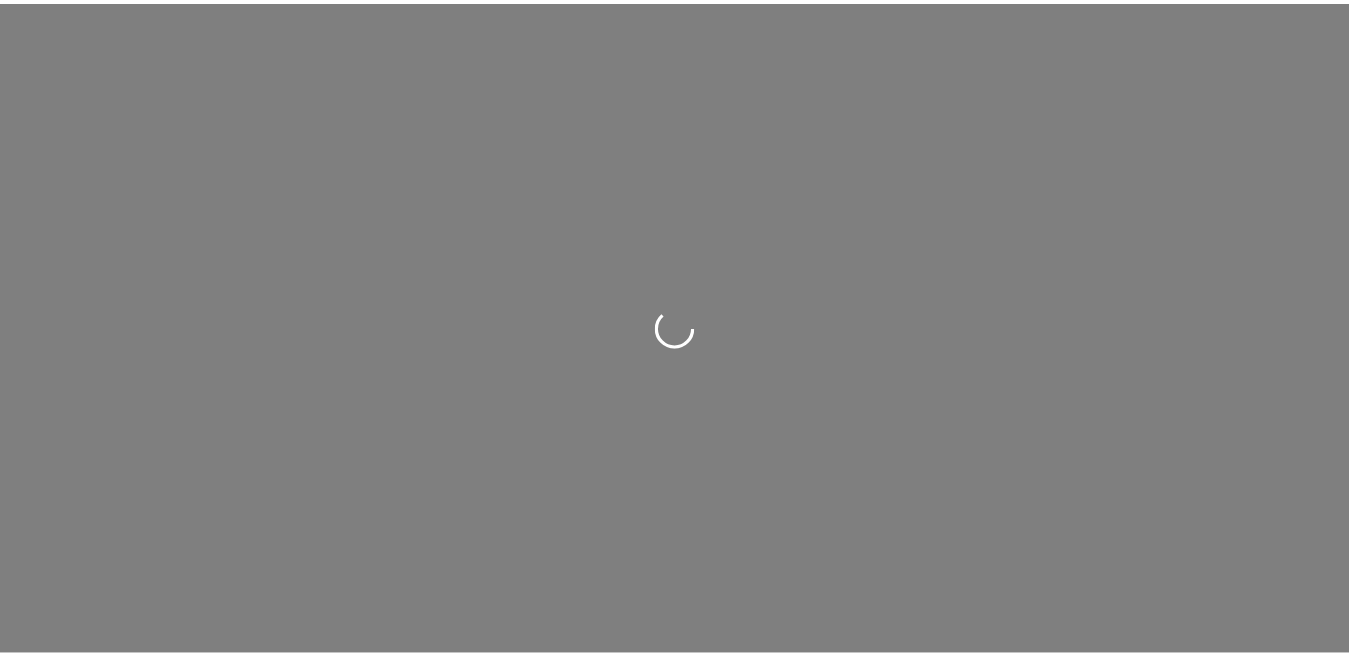 scroll, scrollTop: 0, scrollLeft: 0, axis: both 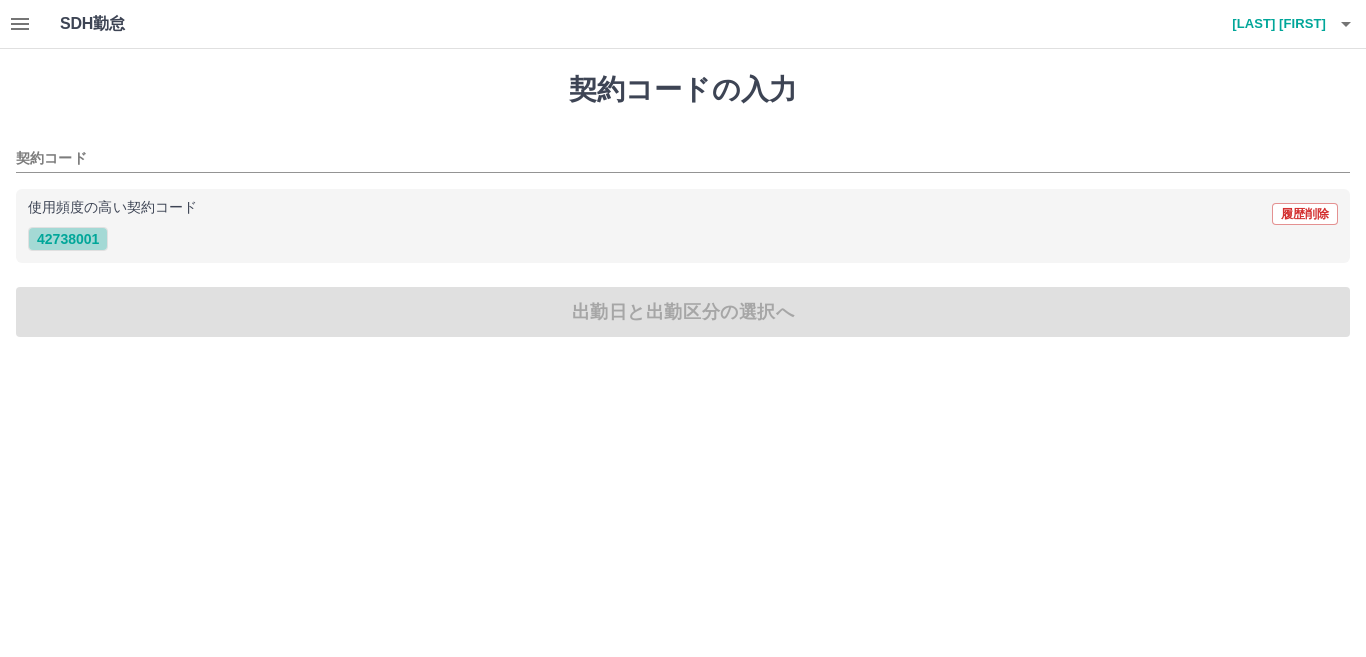 click on "42738001" at bounding box center (68, 239) 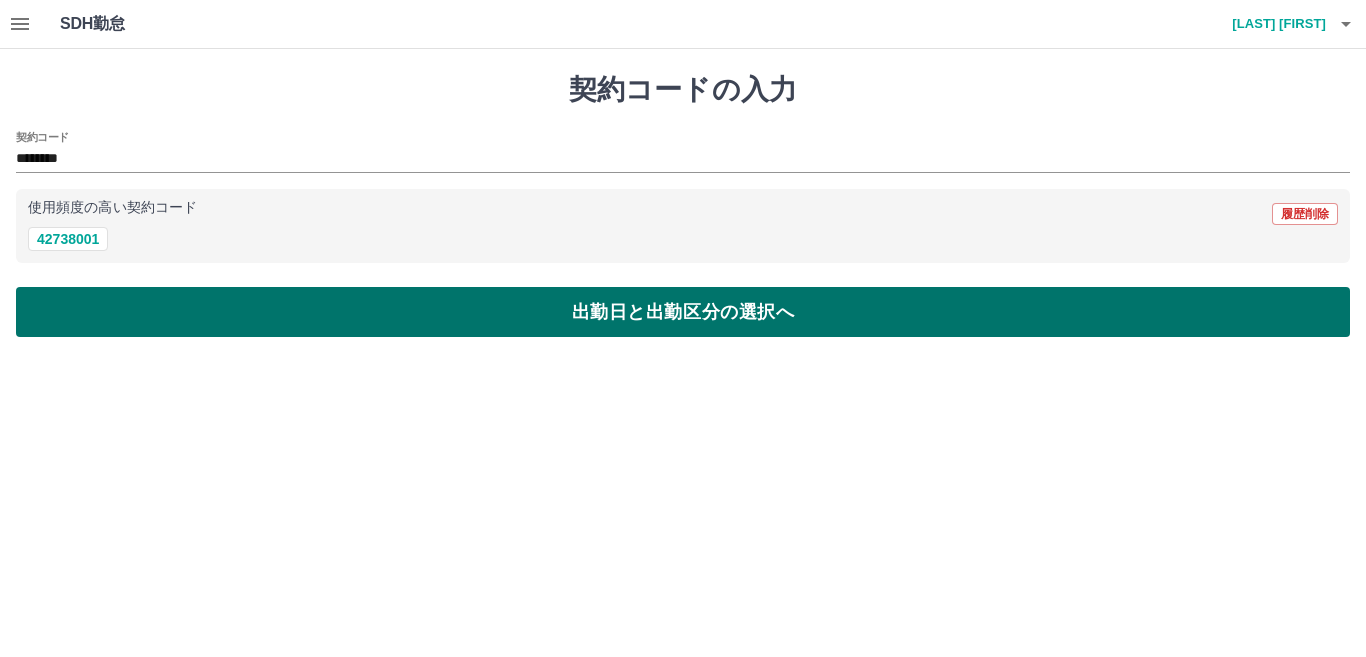 click on "出勤日と出勤区分の選択へ" at bounding box center (683, 312) 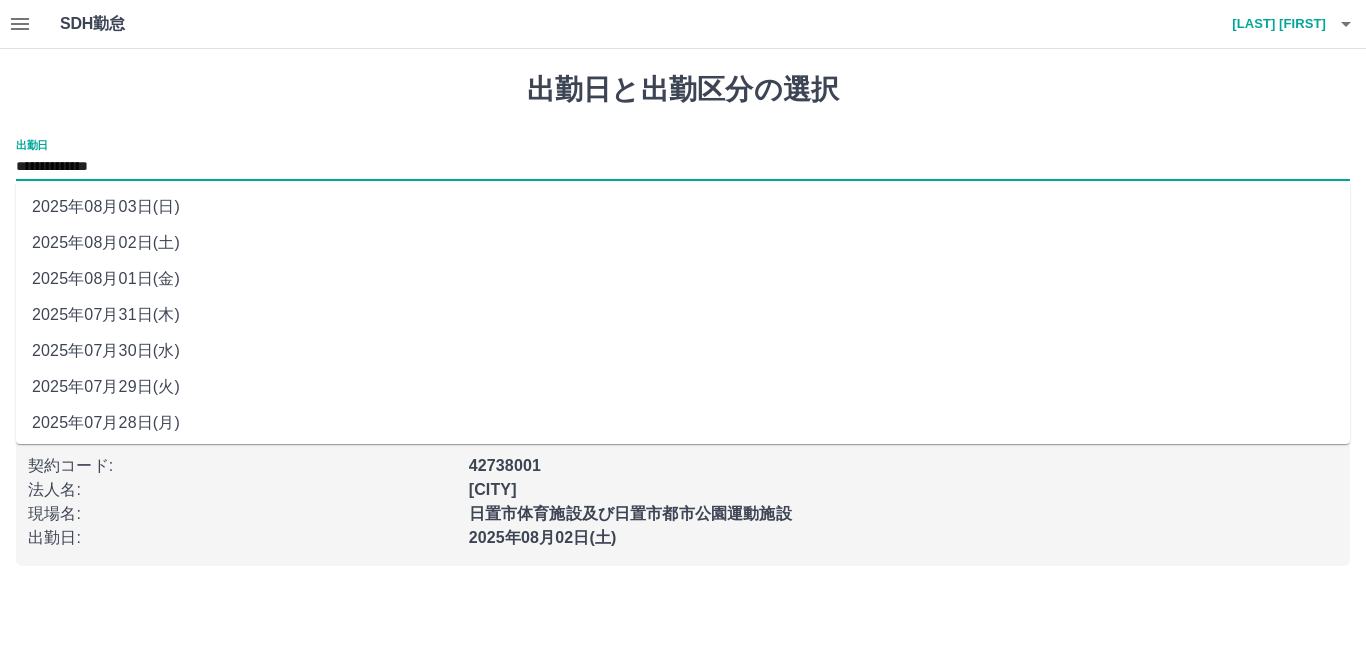 click on "**********" at bounding box center (683, 167) 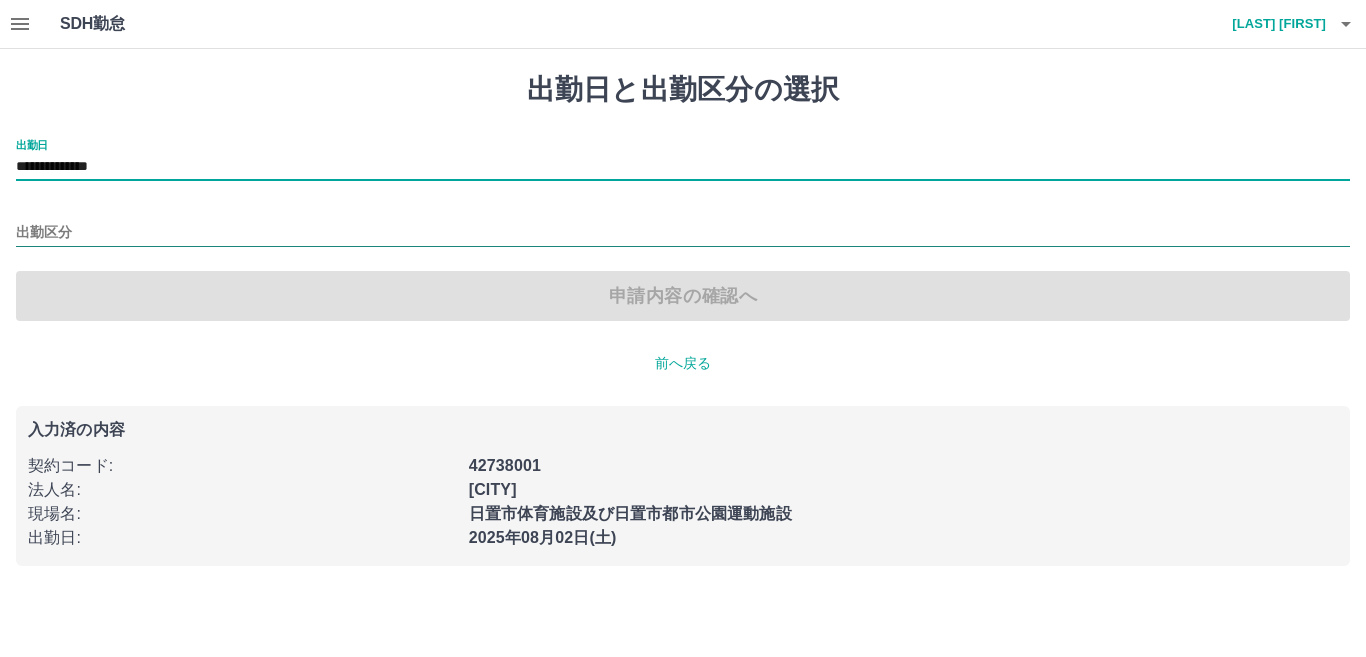 click on "出勤区分" at bounding box center (683, 233) 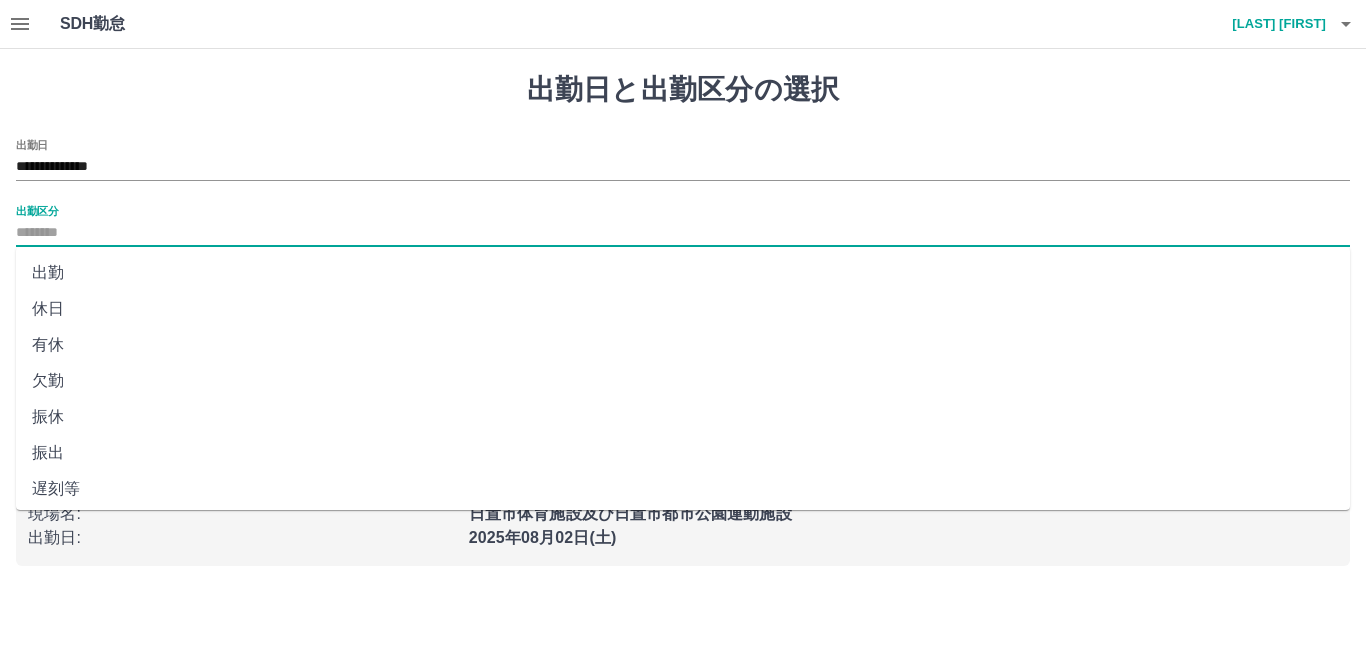 click on "休日" at bounding box center (683, 309) 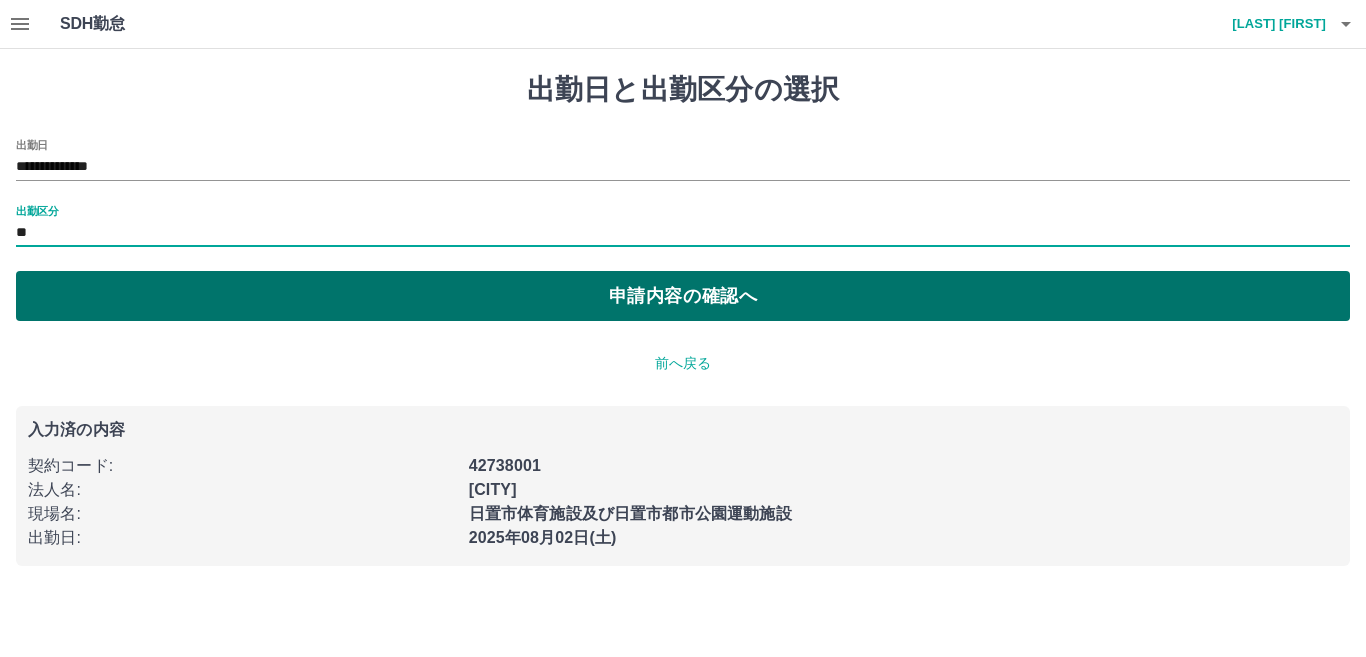 click on "申請内容の確認へ" at bounding box center [683, 296] 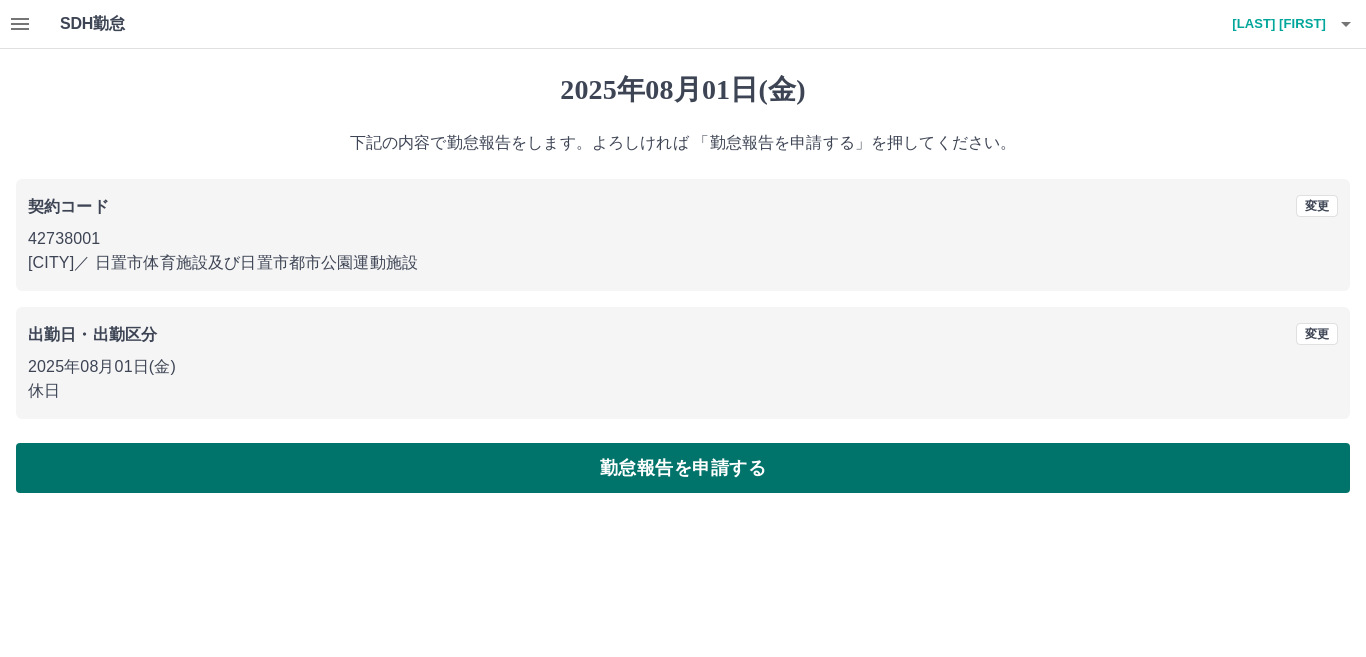 click on "勤怠報告を申請する" at bounding box center [683, 468] 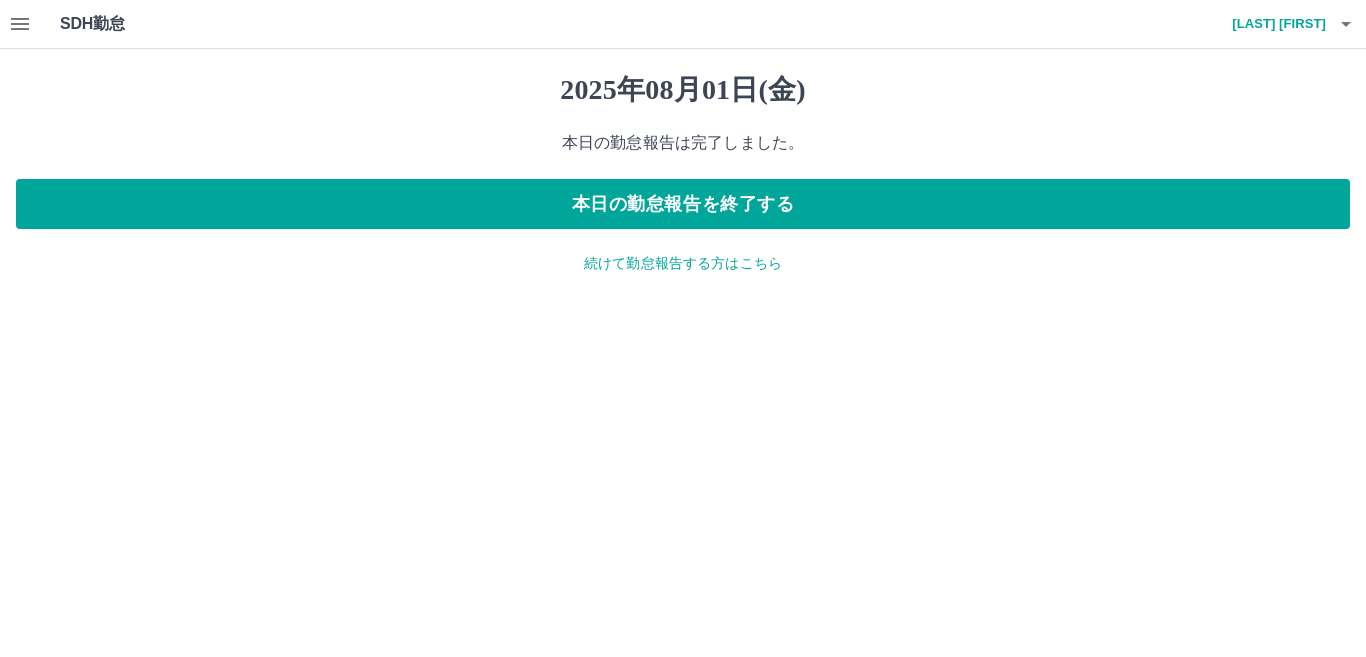 click on "続けて勤怠報告する方はこちら" at bounding box center [683, 263] 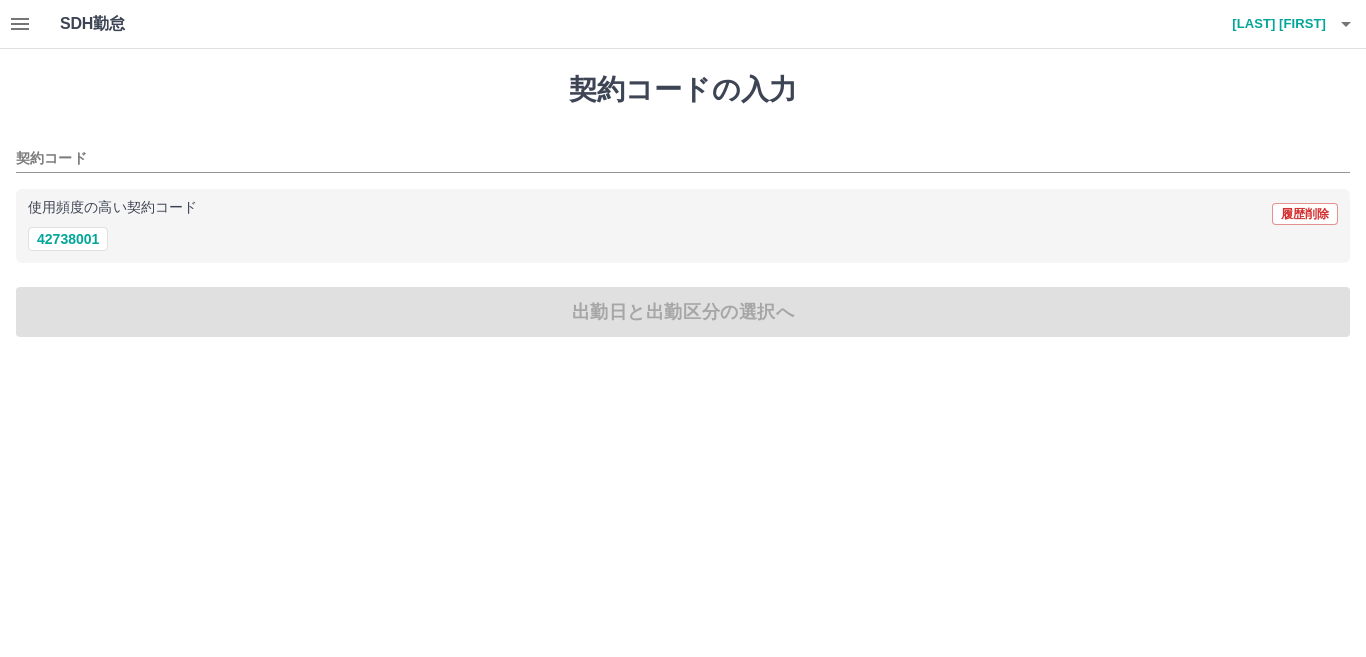 click on "契約コードの入力 契約コード 使用頻度の高い契約コード 履歴削除 42738001 出勤日と出勤区分の選択へ" at bounding box center (683, 205) 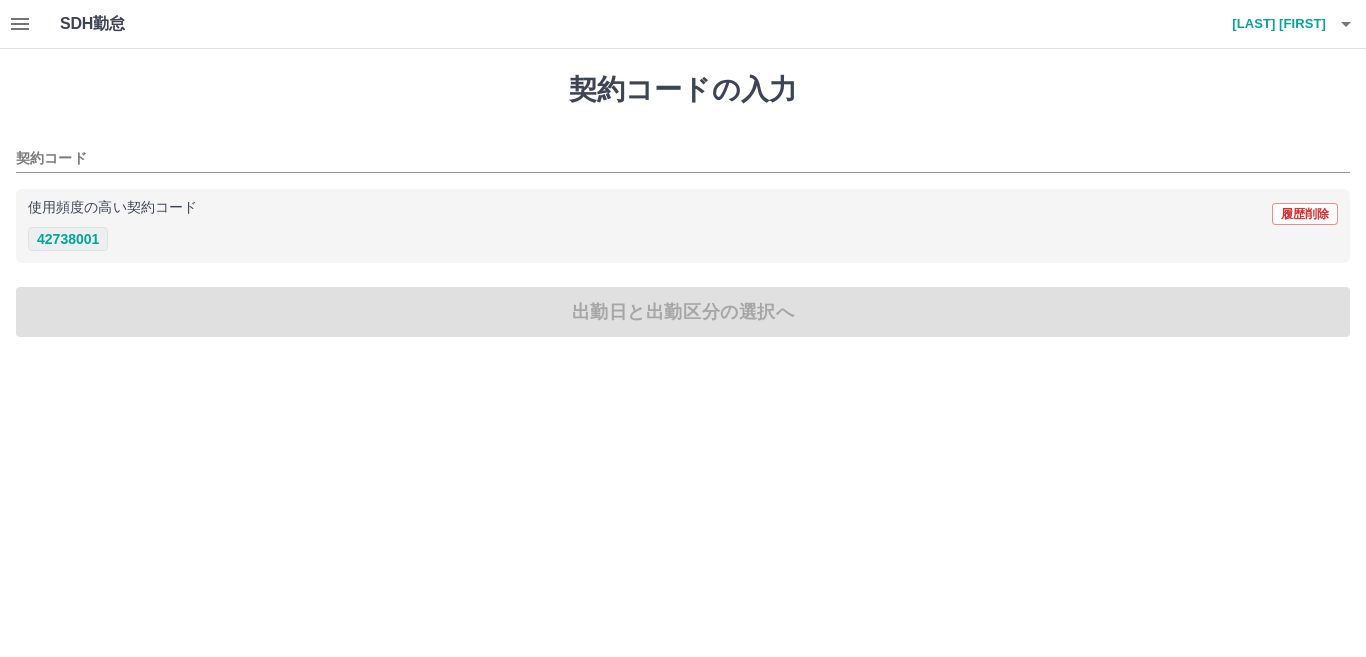 click on "42738001" at bounding box center [68, 239] 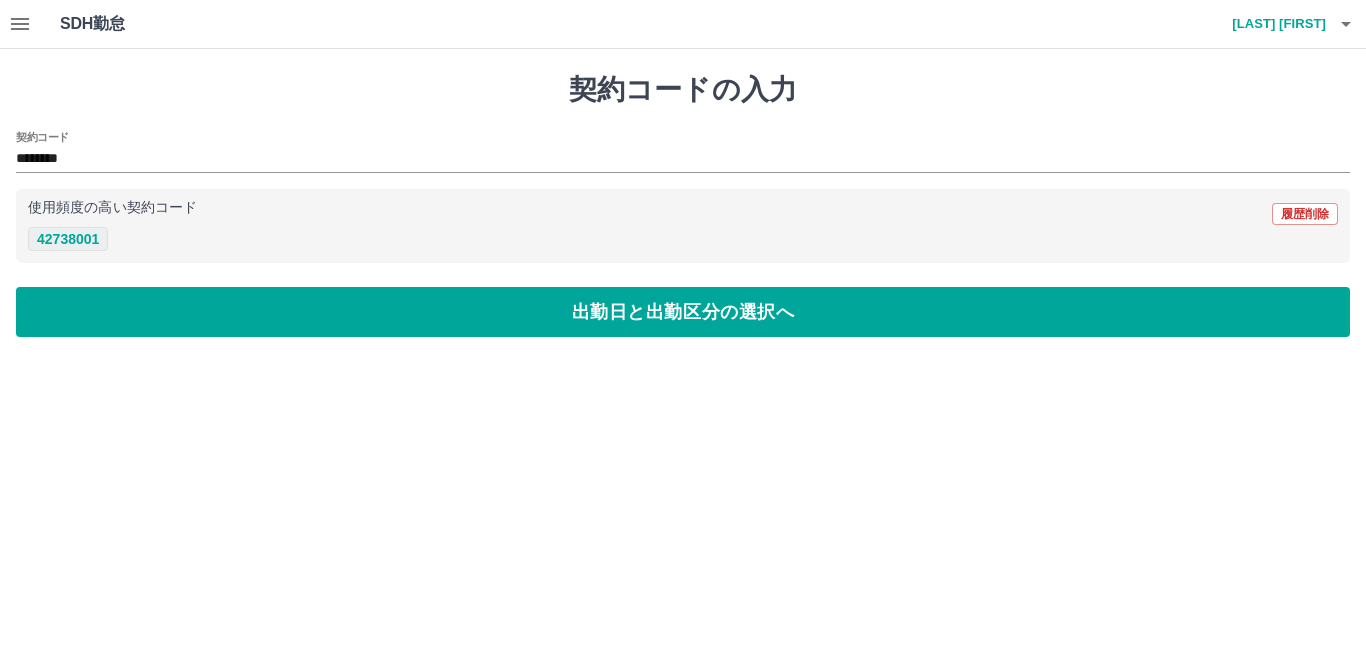 click on "42738001" at bounding box center (68, 239) 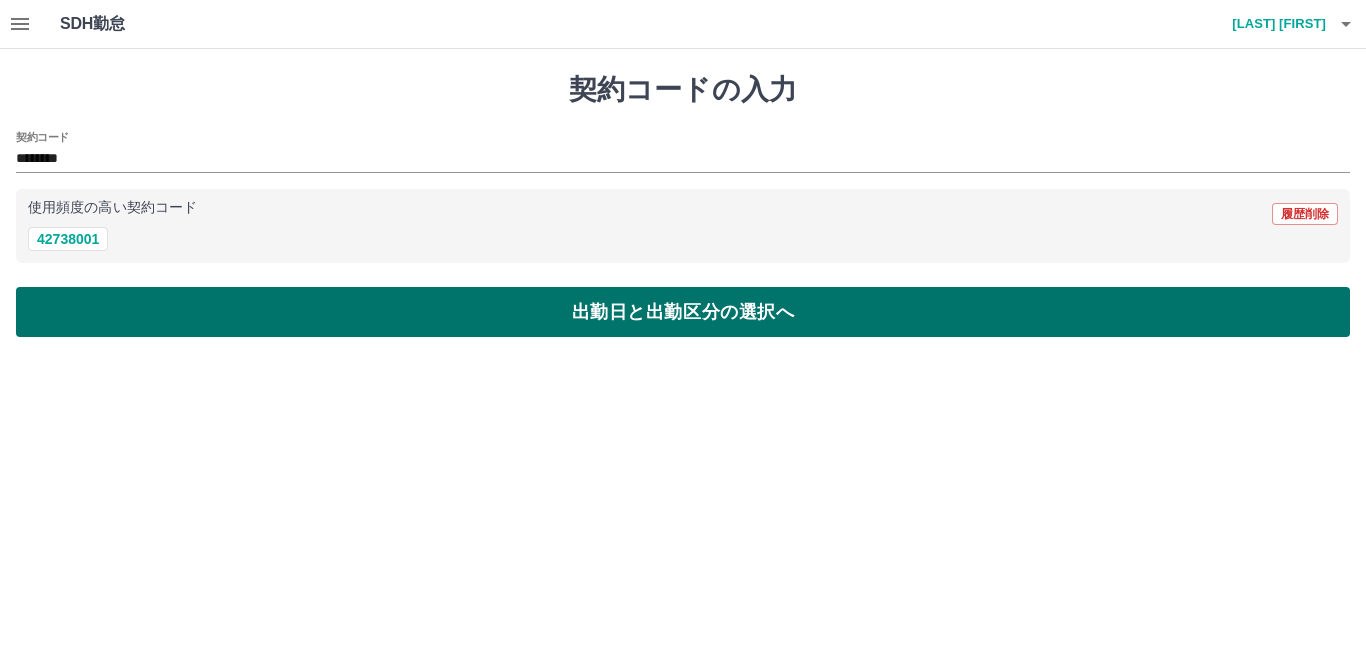 click on "出勤日と出勤区分の選択へ" at bounding box center [683, 312] 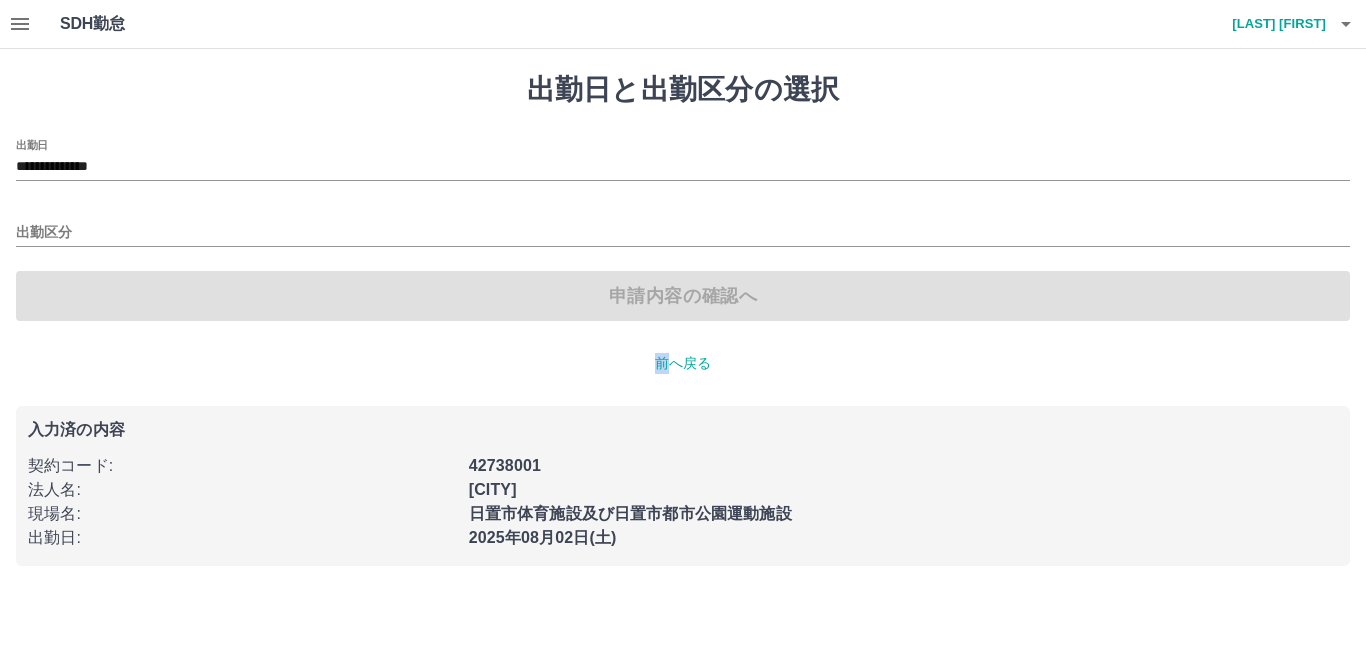 click on "申請内容の確認へ" at bounding box center [683, 296] 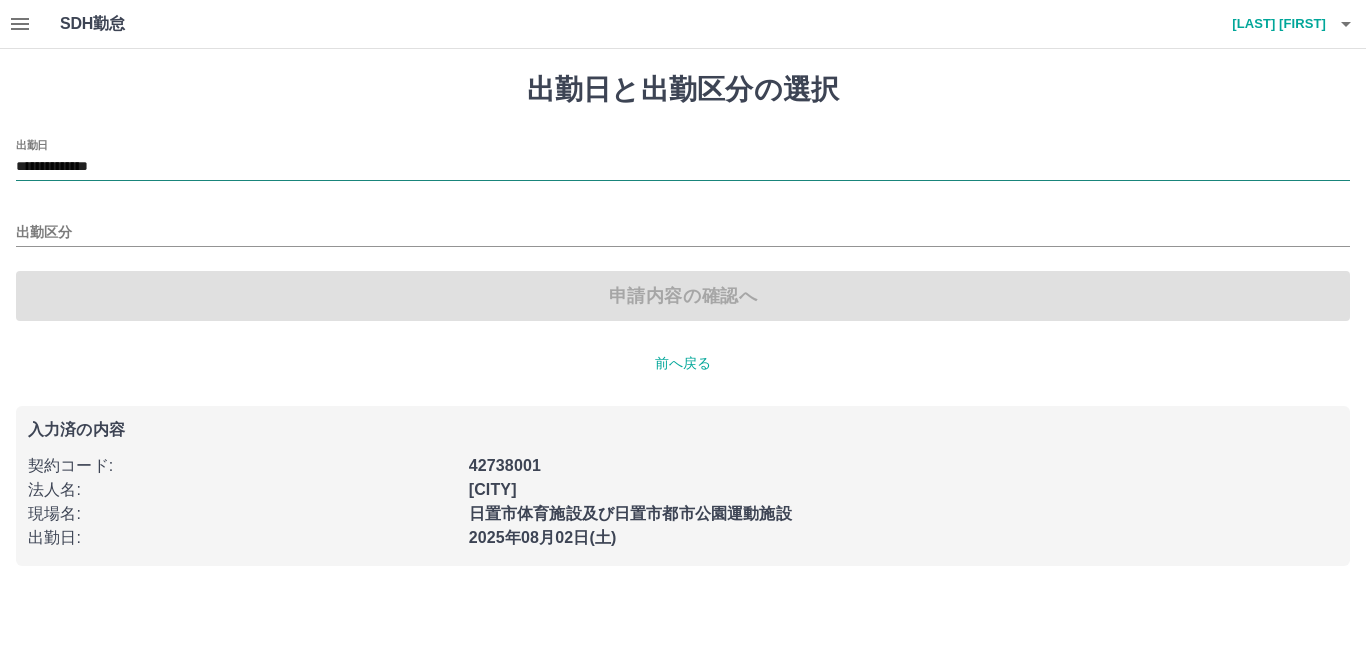 click on "**********" at bounding box center (683, 167) 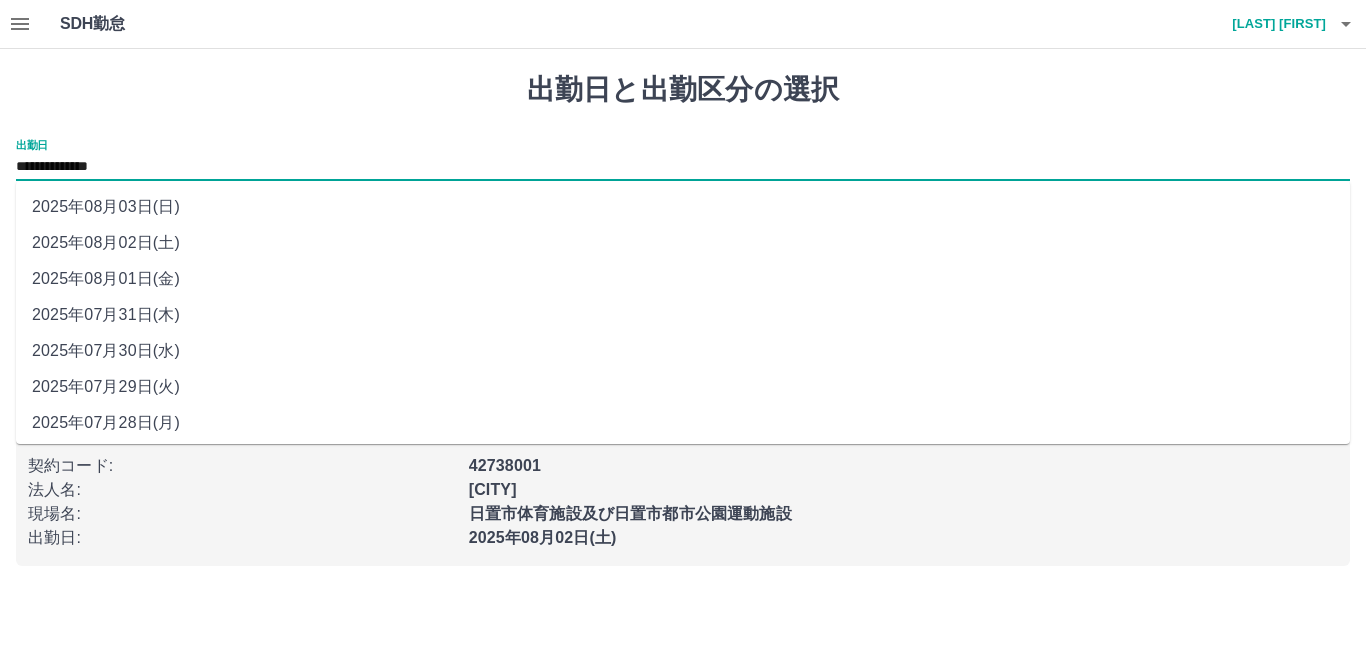 click on "2025年07月28日(月)" at bounding box center [683, 423] 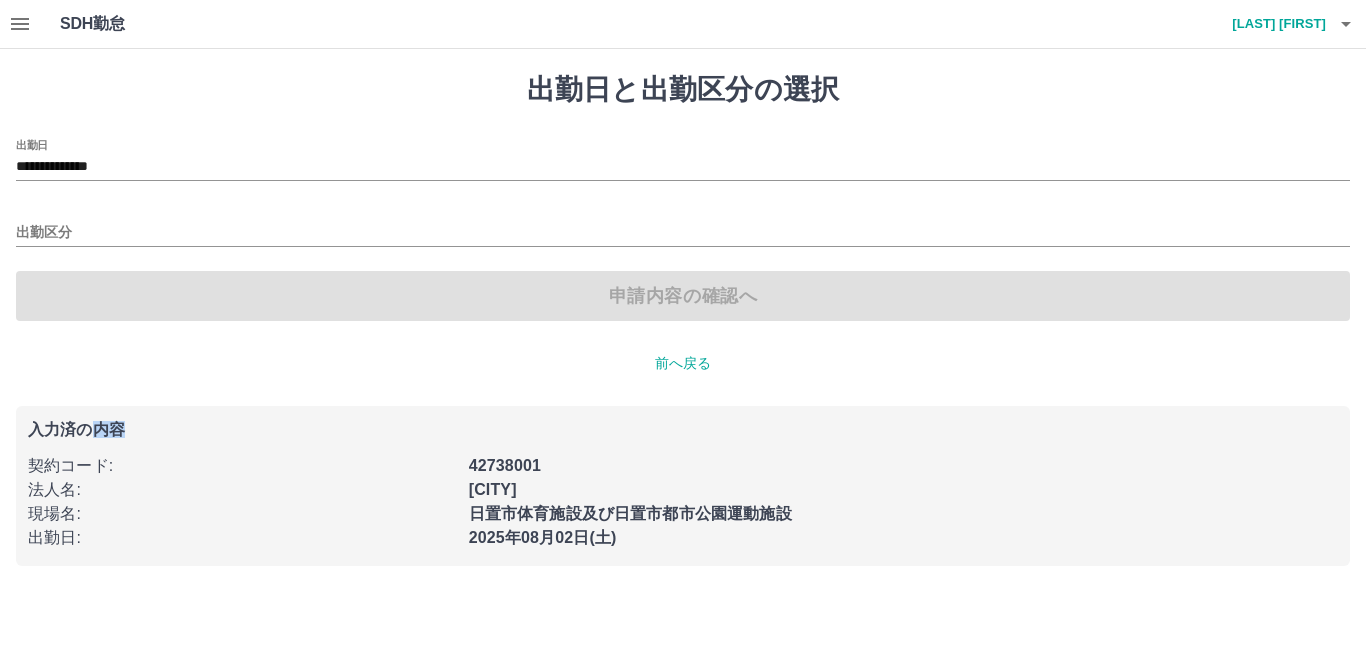 click on "入力済の内容 契約コード : 42738001 法人名 : 日置市 現場名 : 日置市体育施設及び日置市都市公園運動施設 出勤日 : 2025年08月02日(土)" at bounding box center (683, 486) 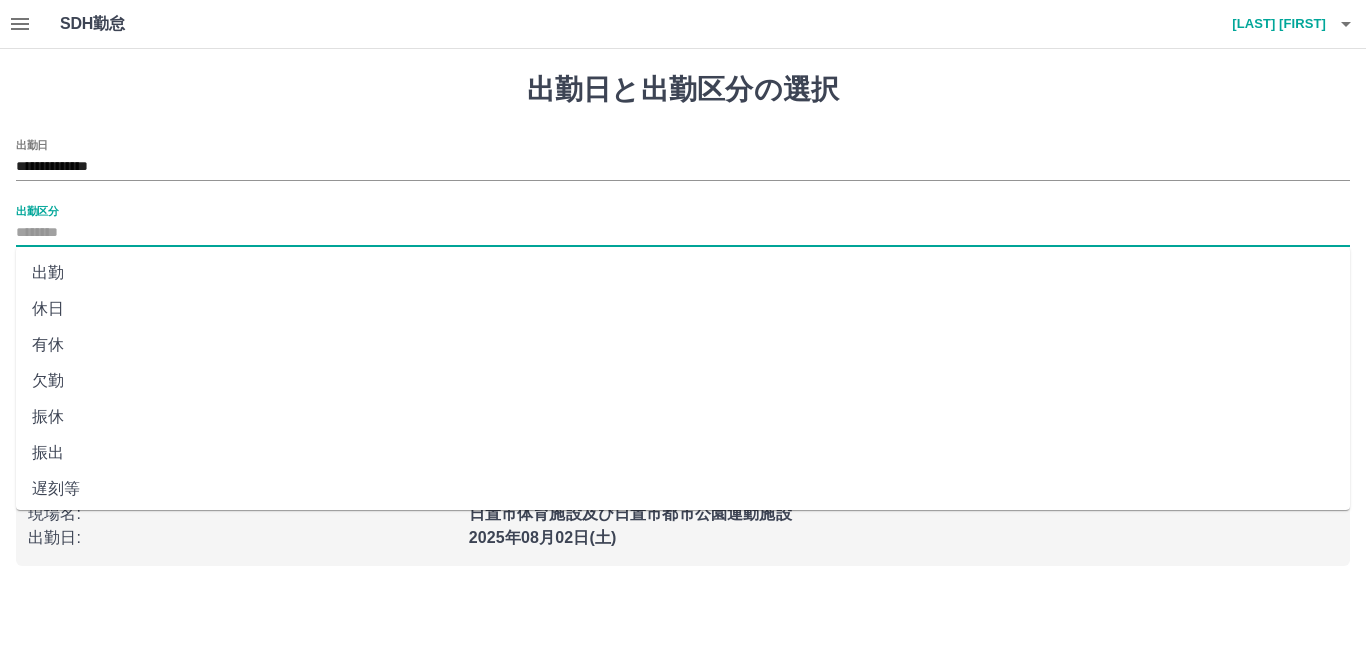 click on "出勤区分" at bounding box center (683, 233) 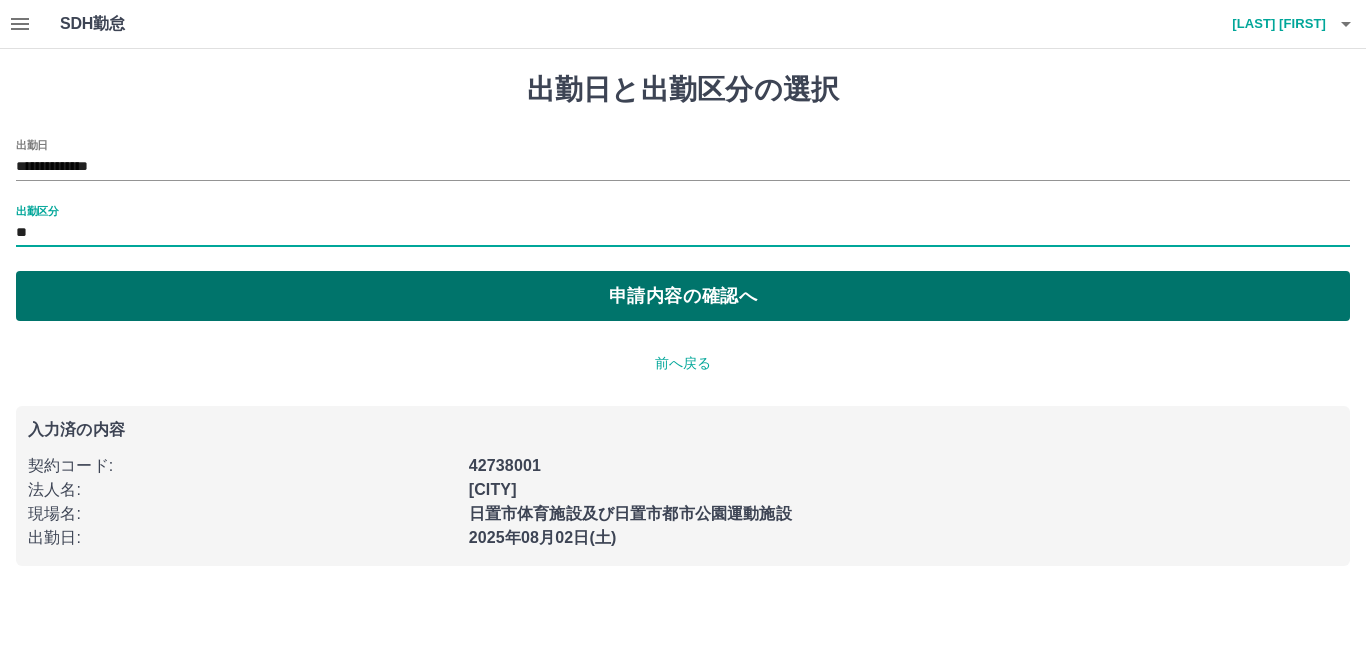 click on "申請内容の確認へ" at bounding box center (683, 296) 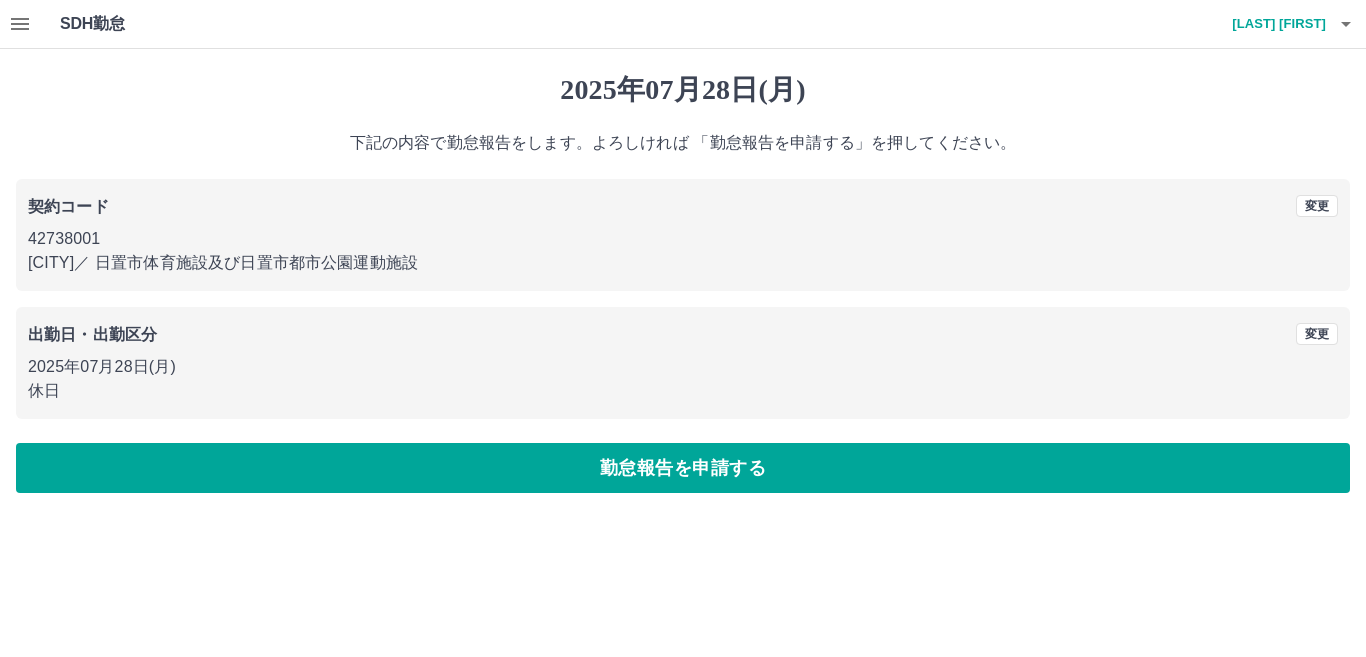 click on "契約コード 変更 42738001 日置市  ／   日置市体育施設及び日置市都市公園運動施設 出勤日・出勤区分 変更 2025年07月28日(月) 休日" at bounding box center [683, 299] 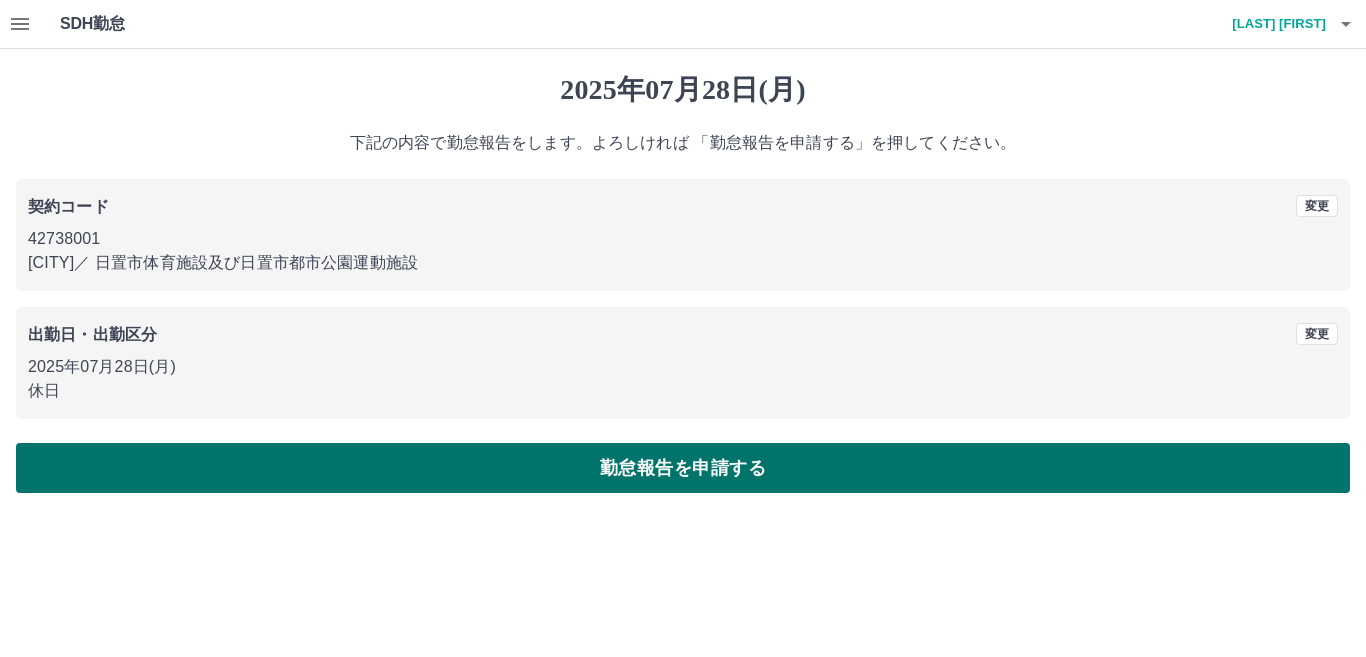 click on "勤怠報告を申請する" at bounding box center (683, 468) 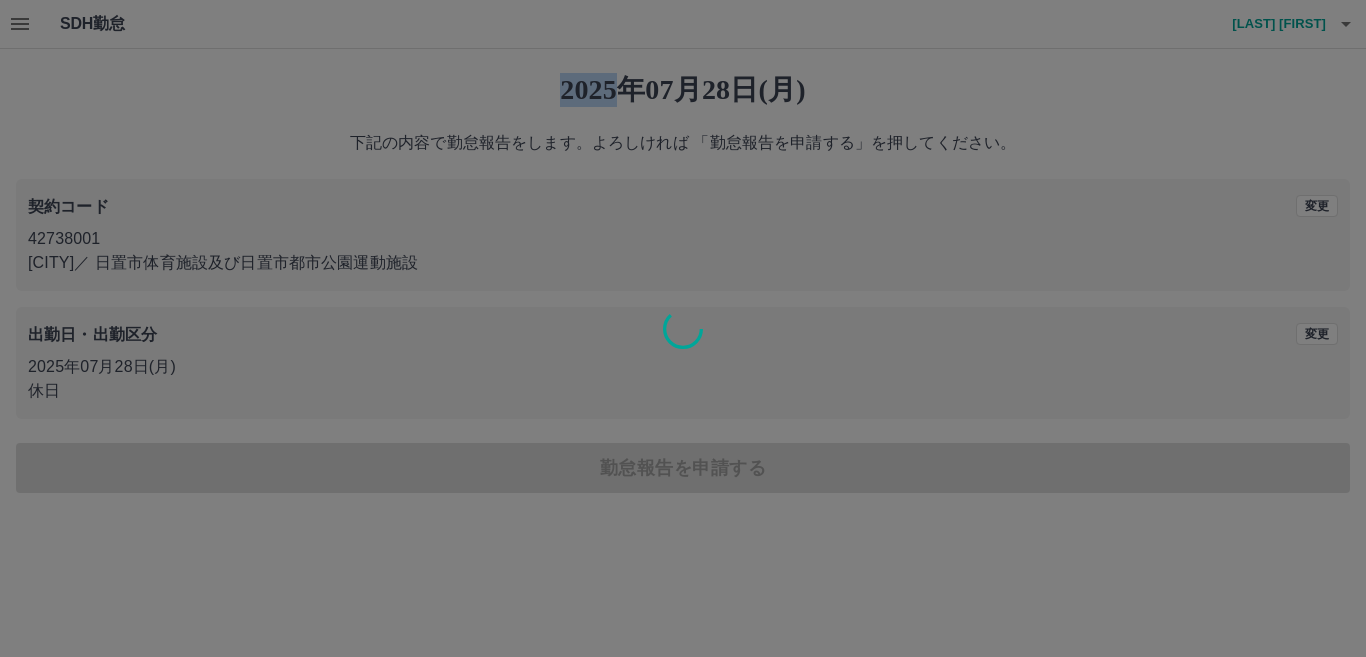 click at bounding box center [683, 328] 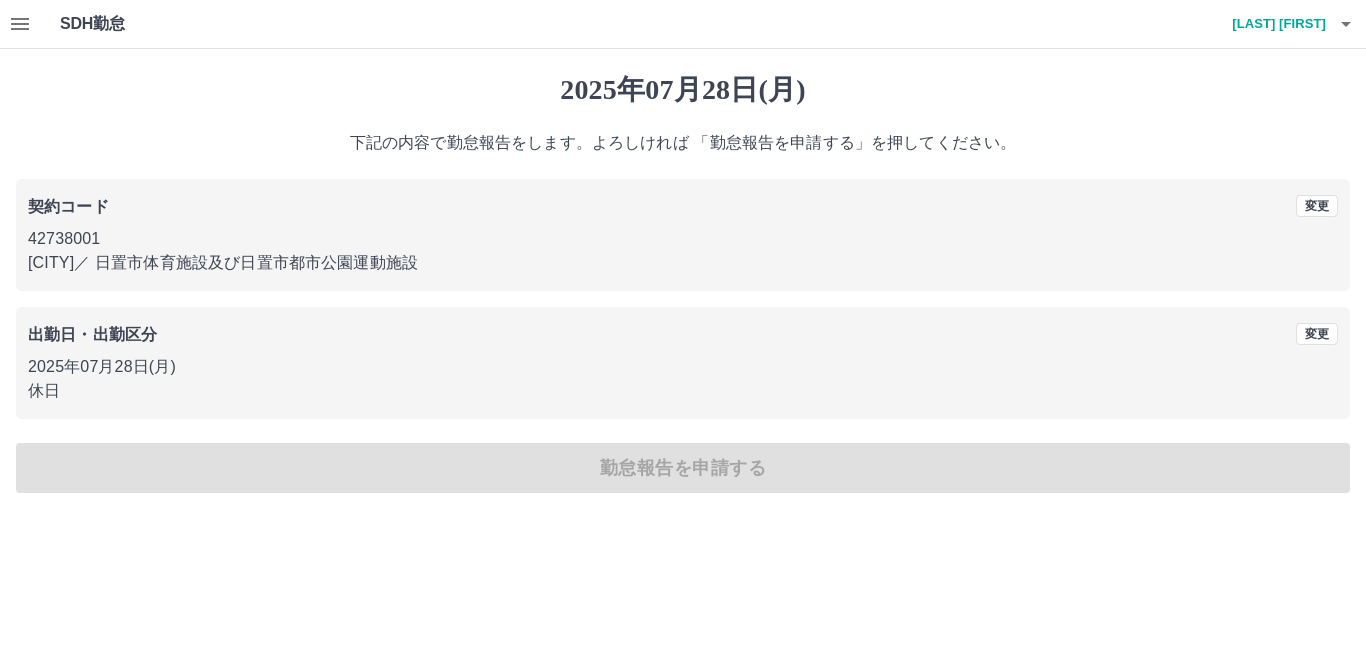 click on "2025年07月28日(月) 下記の内容で勤怠報告をします。よろしければ 「勤怠報告を申請する」を押してください。 契約コード 変更 42738001 日置市  ／   日置市体育施設及び日置市都市公園運動施設 出勤日・出勤区分 変更 2025年07月28日(月) 休日 勤怠報告を申請する" at bounding box center (683, 283) 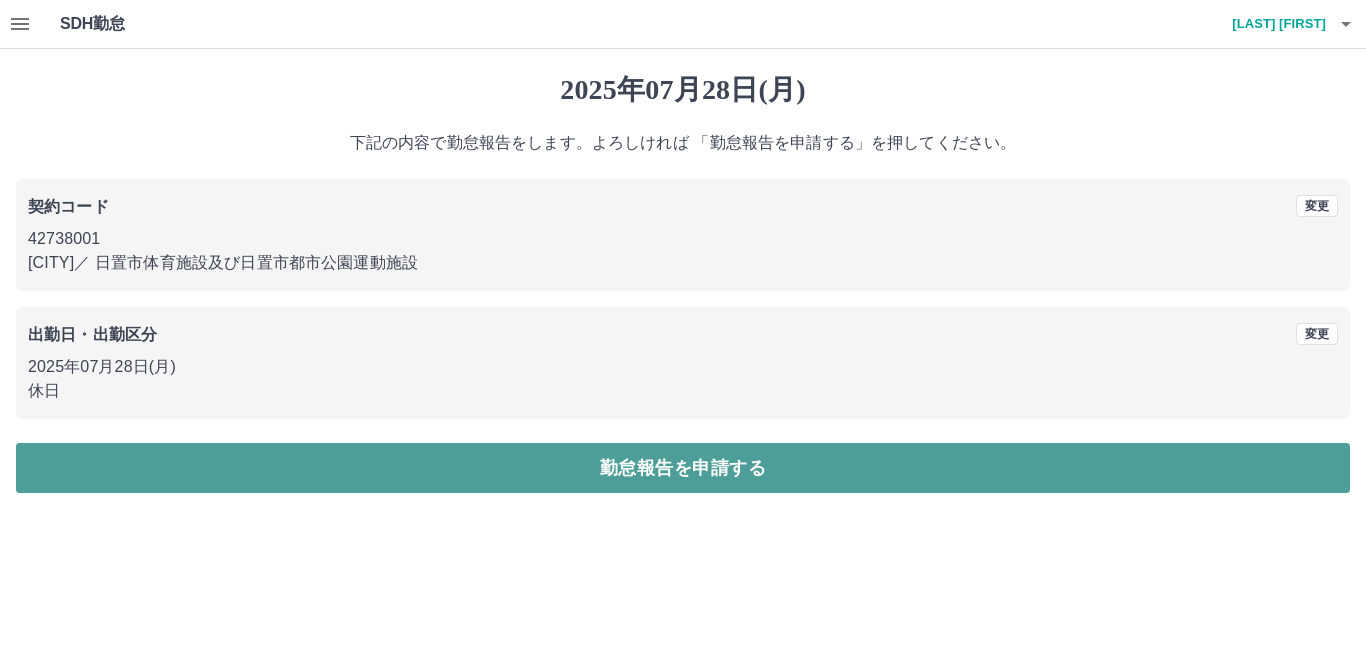 click on "勤怠報告を申請する" at bounding box center (683, 468) 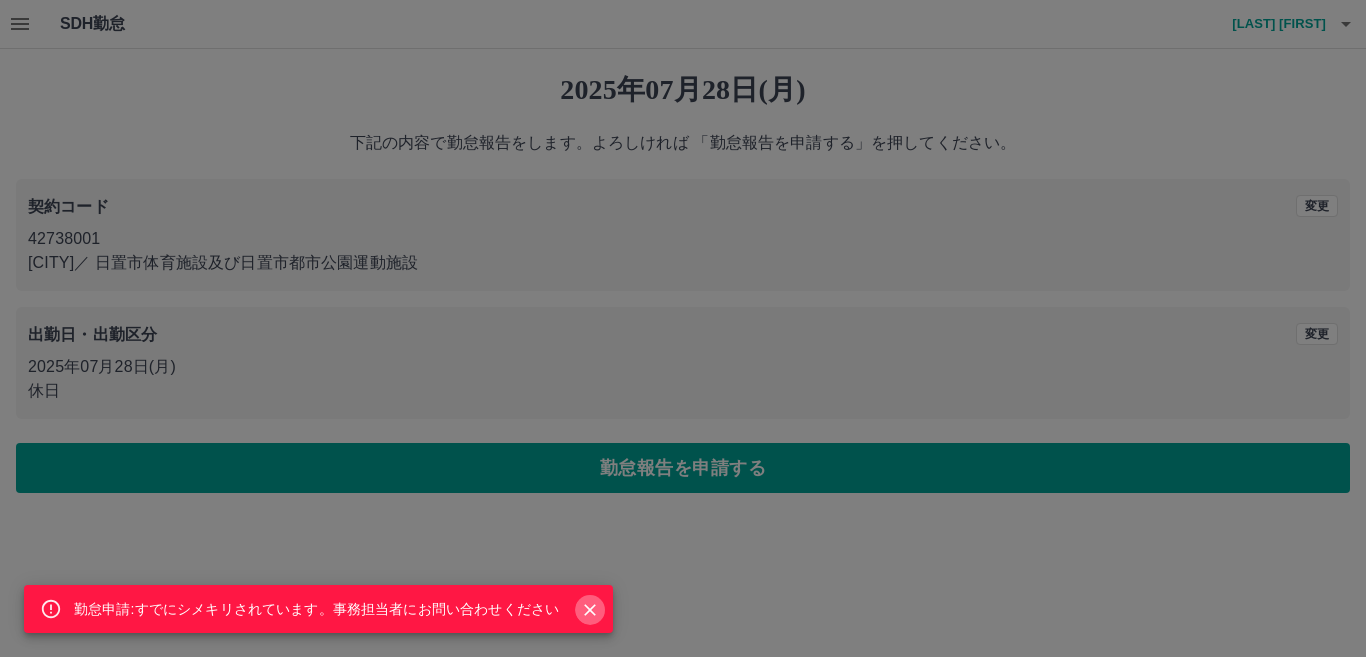 drag, startPoint x: 590, startPoint y: 606, endPoint x: 545, endPoint y: 567, distance: 59.548298 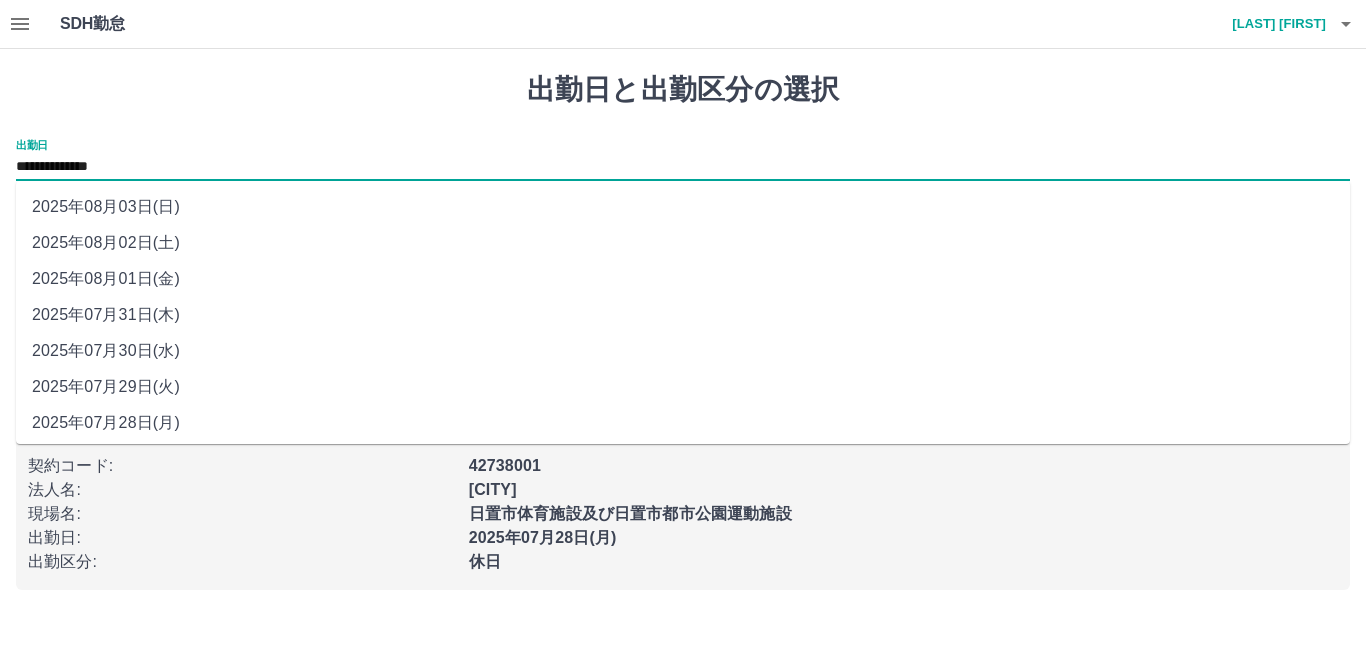 click on "**********" at bounding box center (683, 167) 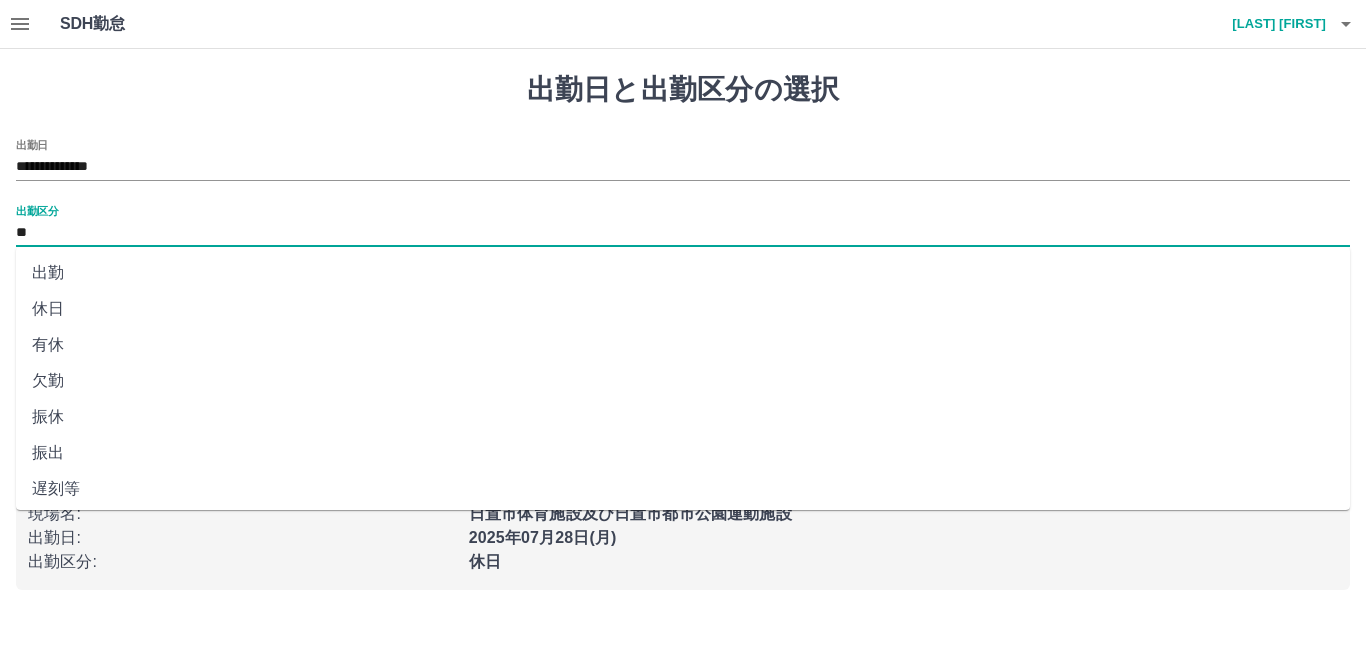 click on "**" at bounding box center (683, 233) 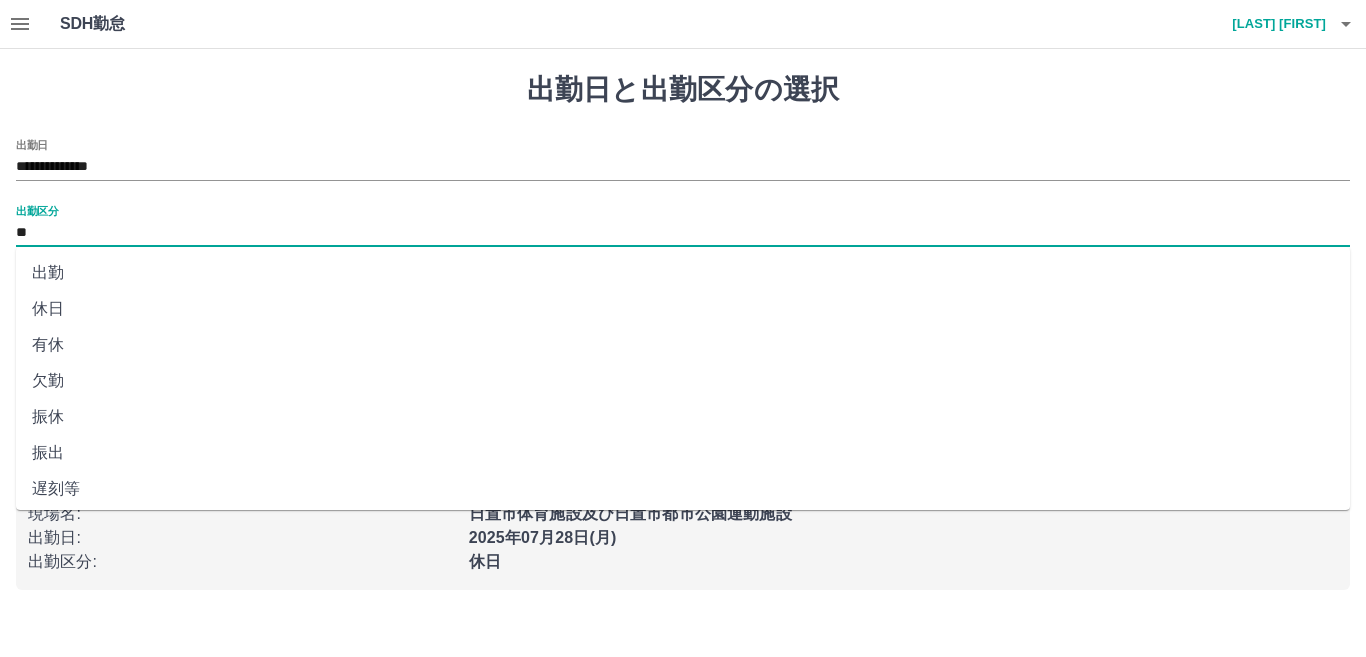 click on "出勤" at bounding box center [683, 273] 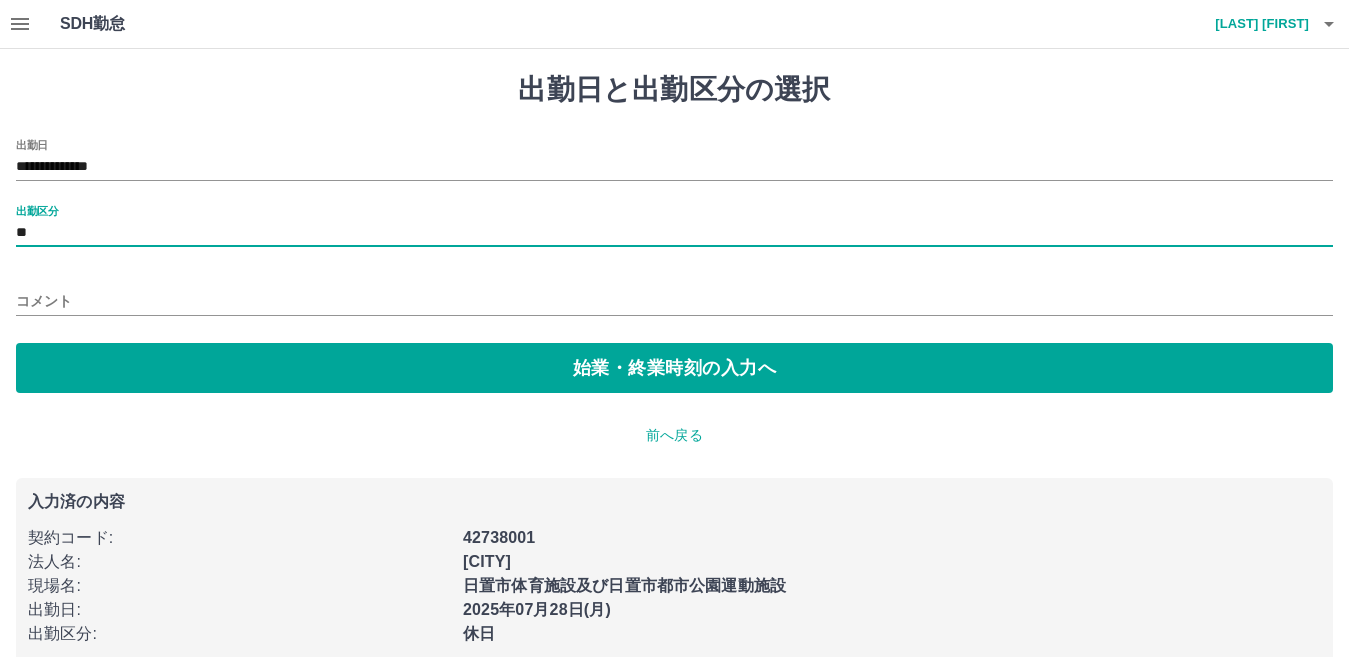 click on "コメント" at bounding box center (674, 301) 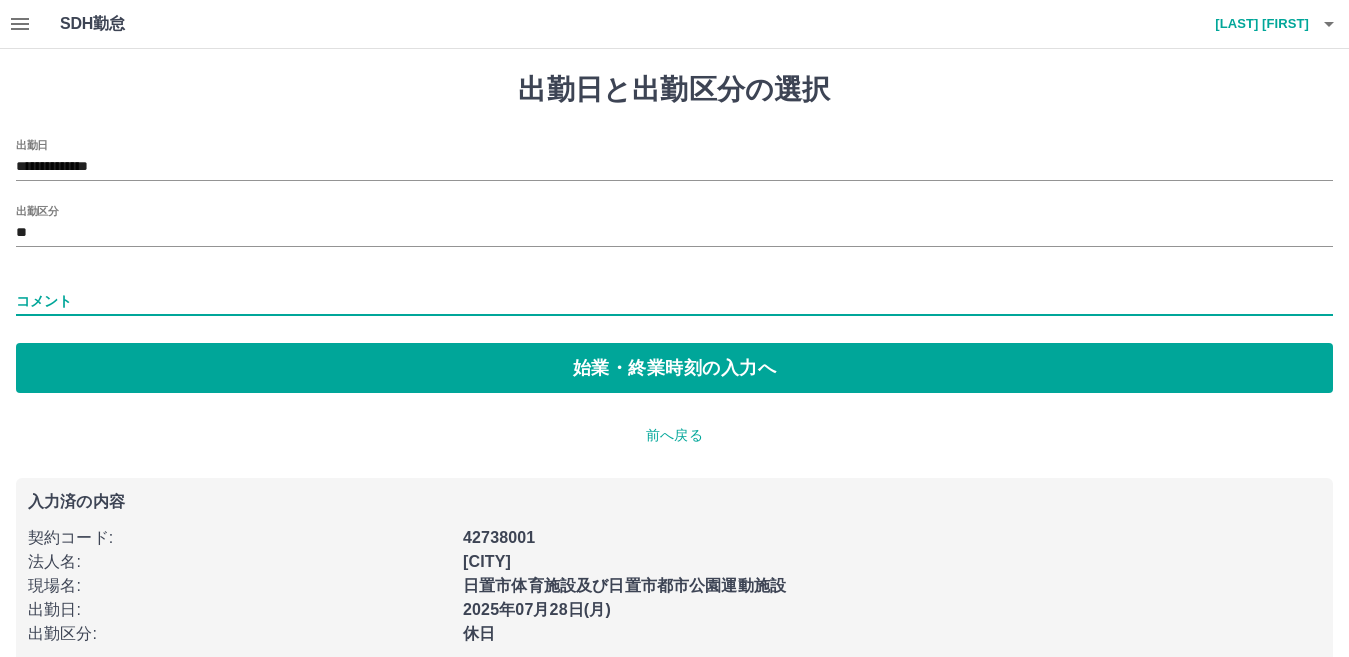 type on "*****" 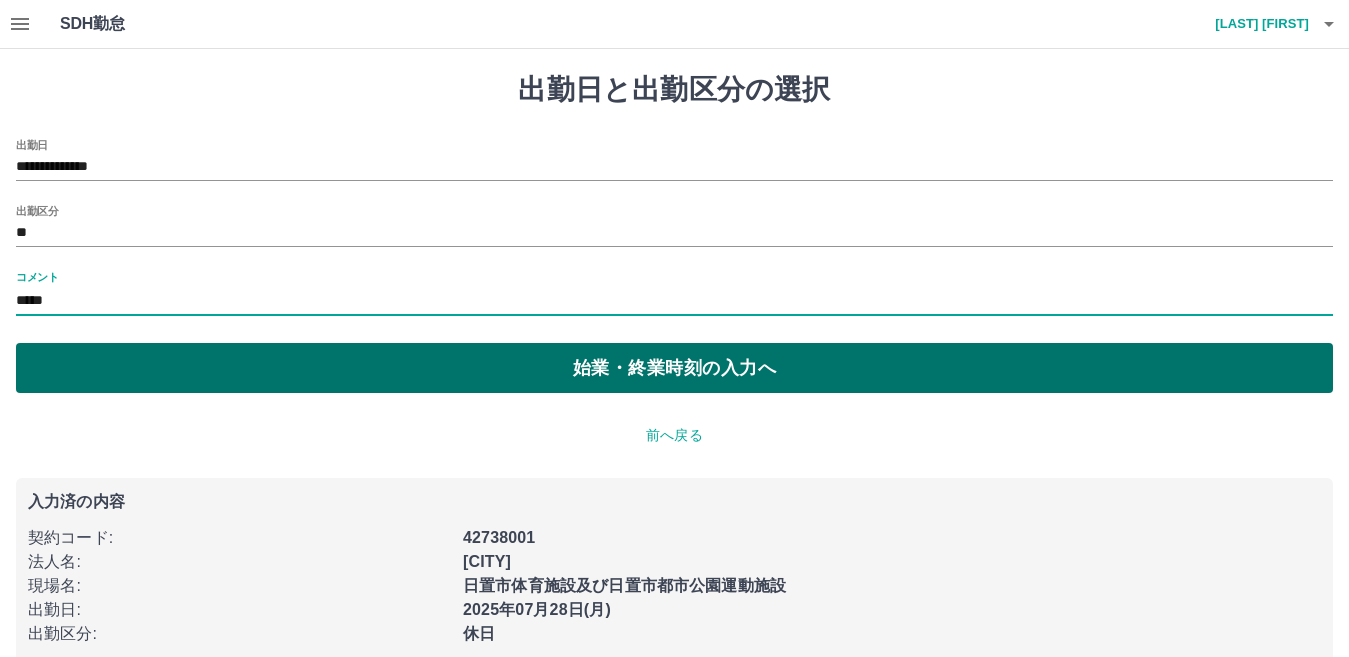 click on "始業・終業時刻の入力へ" at bounding box center [674, 368] 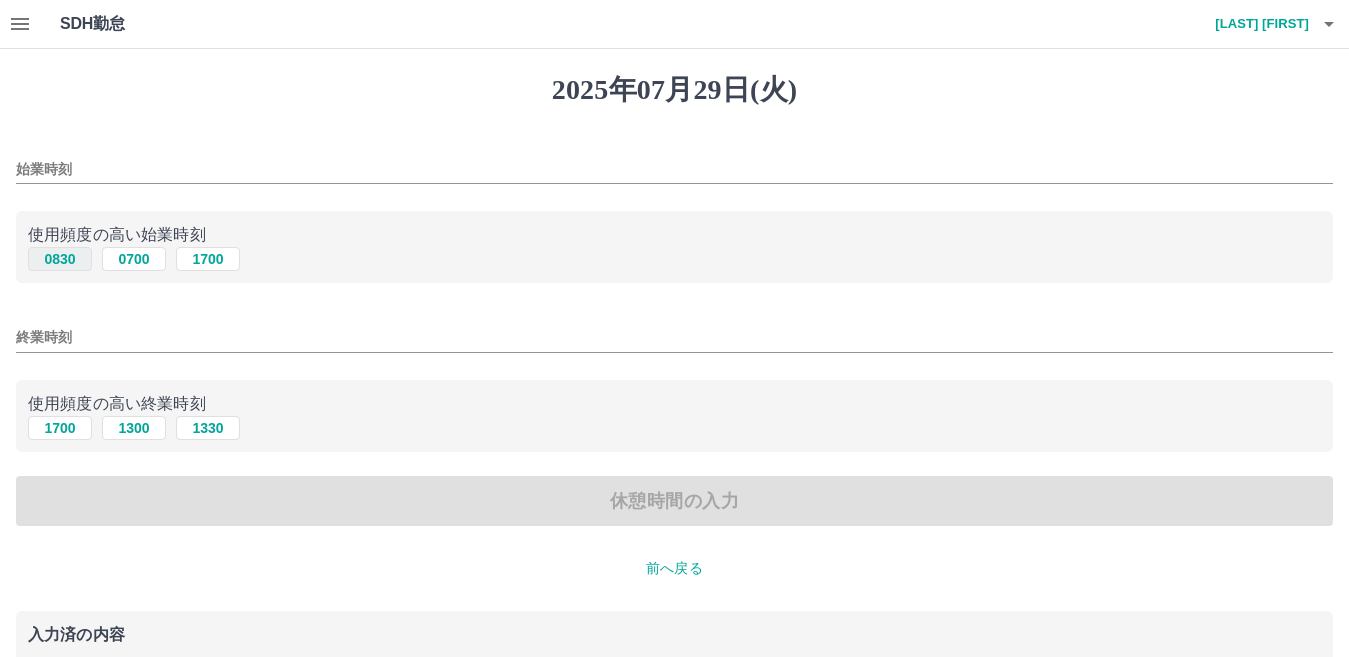 click on "0830" at bounding box center (60, 259) 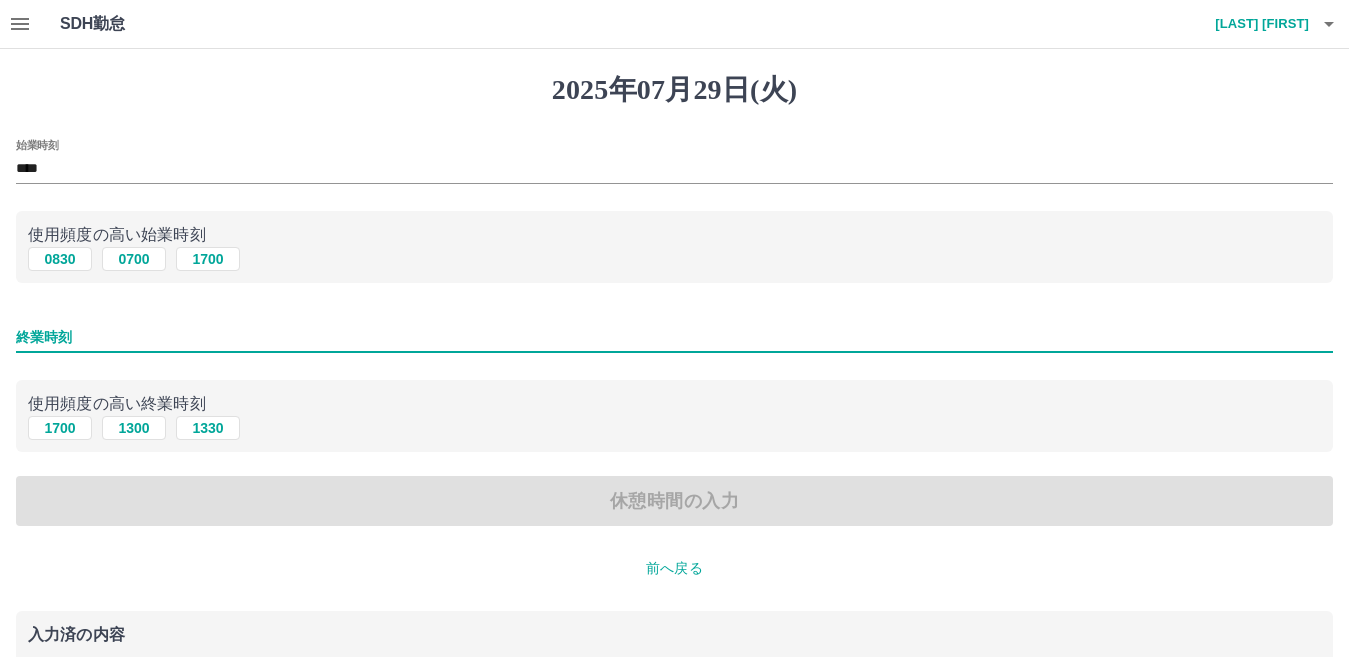 click on "終業時刻" at bounding box center (674, 337) 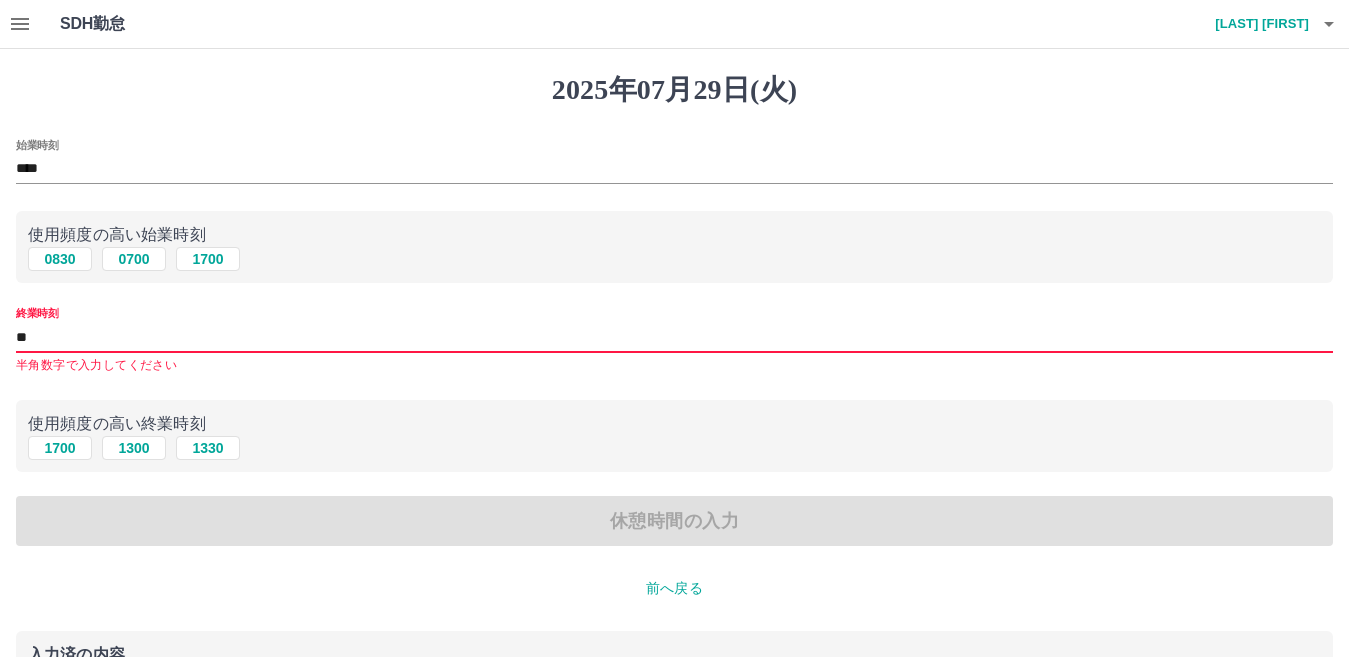 type on "*" 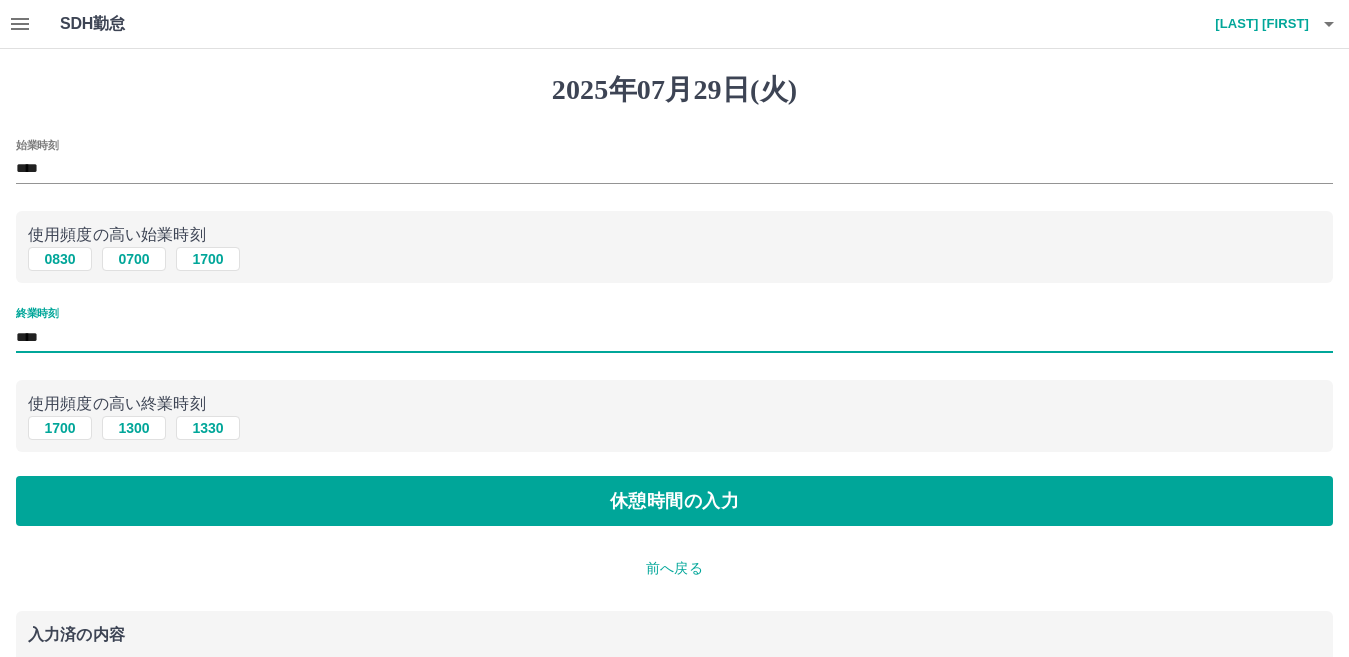 type on "****" 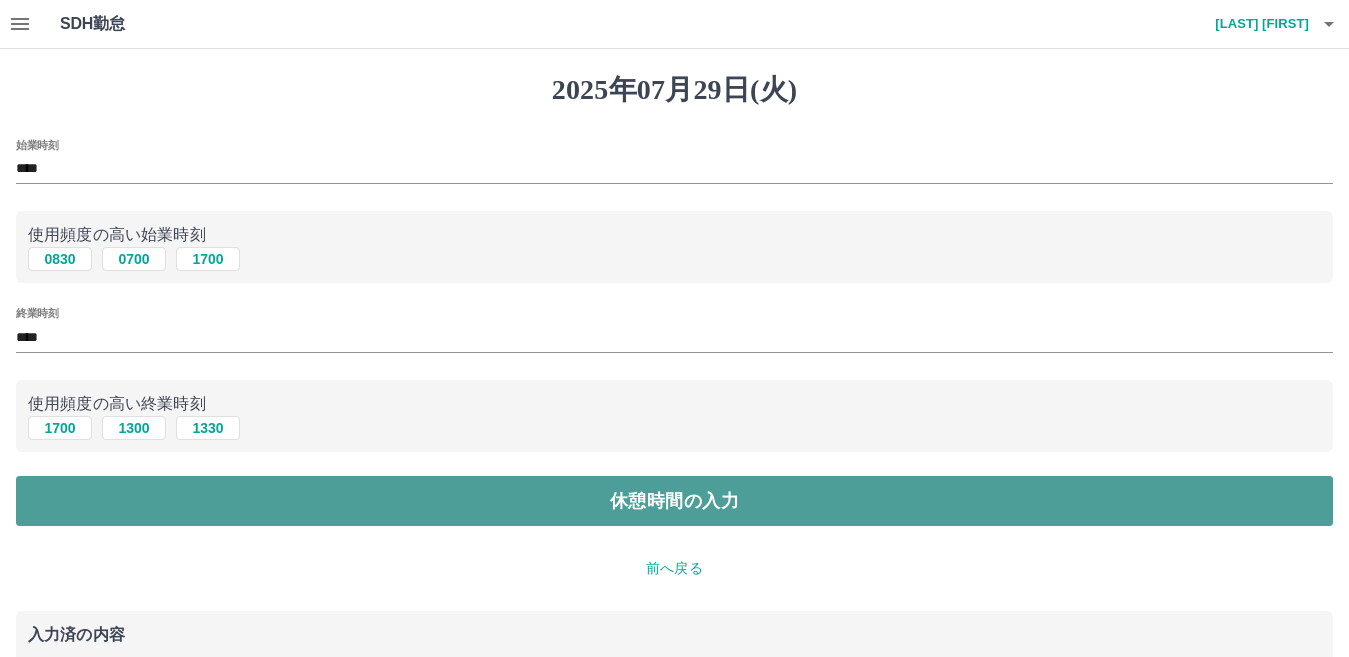 click on "休憩時間の入力" at bounding box center (674, 501) 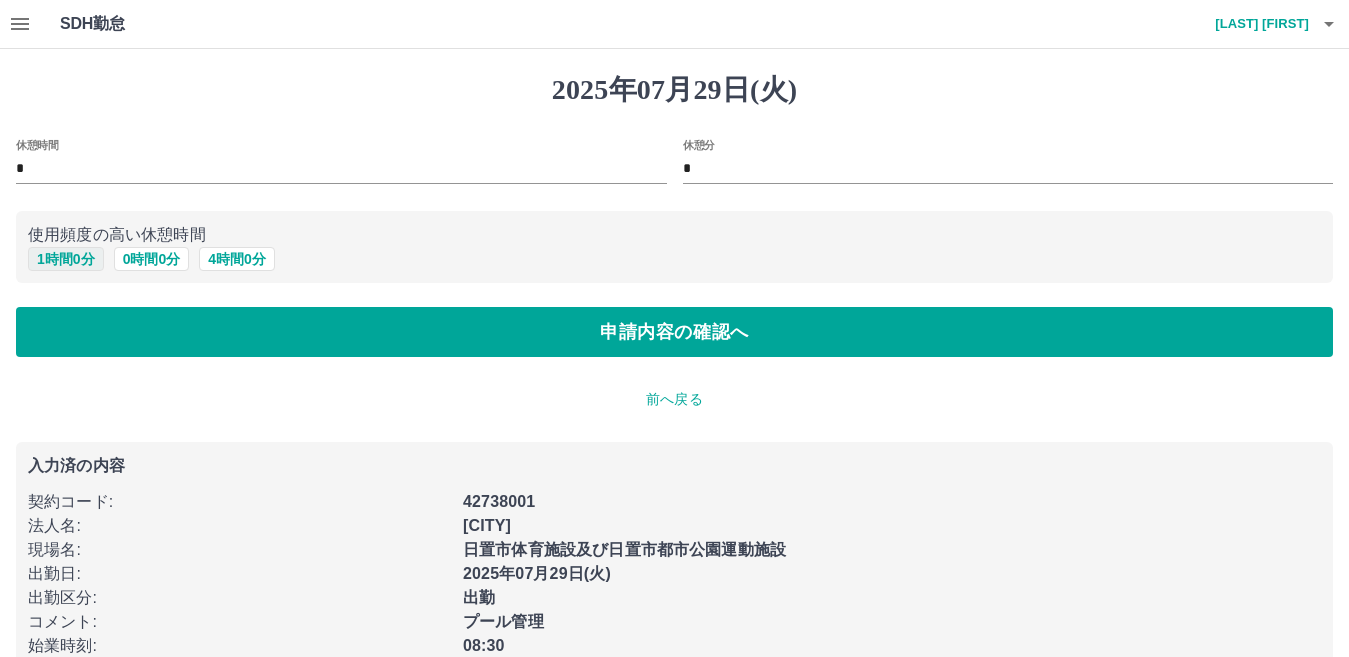 click on "1 時間 0 分" at bounding box center (66, 259) 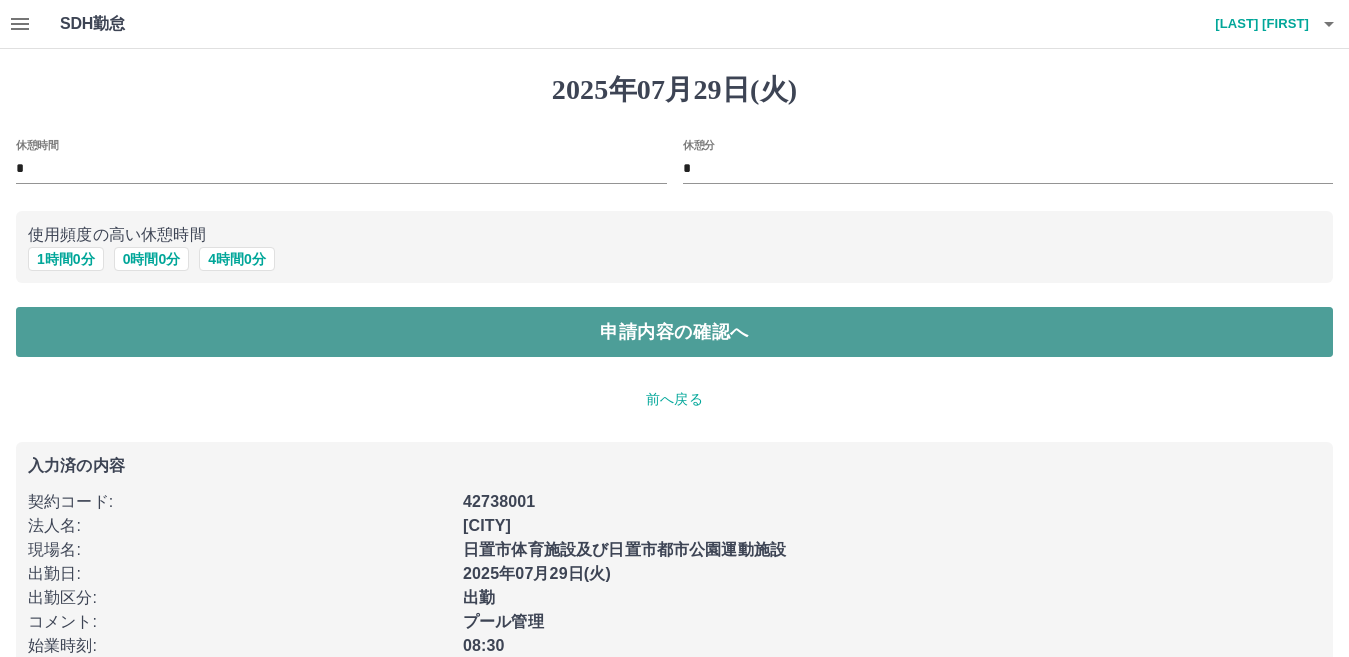 click on "申請内容の確認へ" at bounding box center [674, 332] 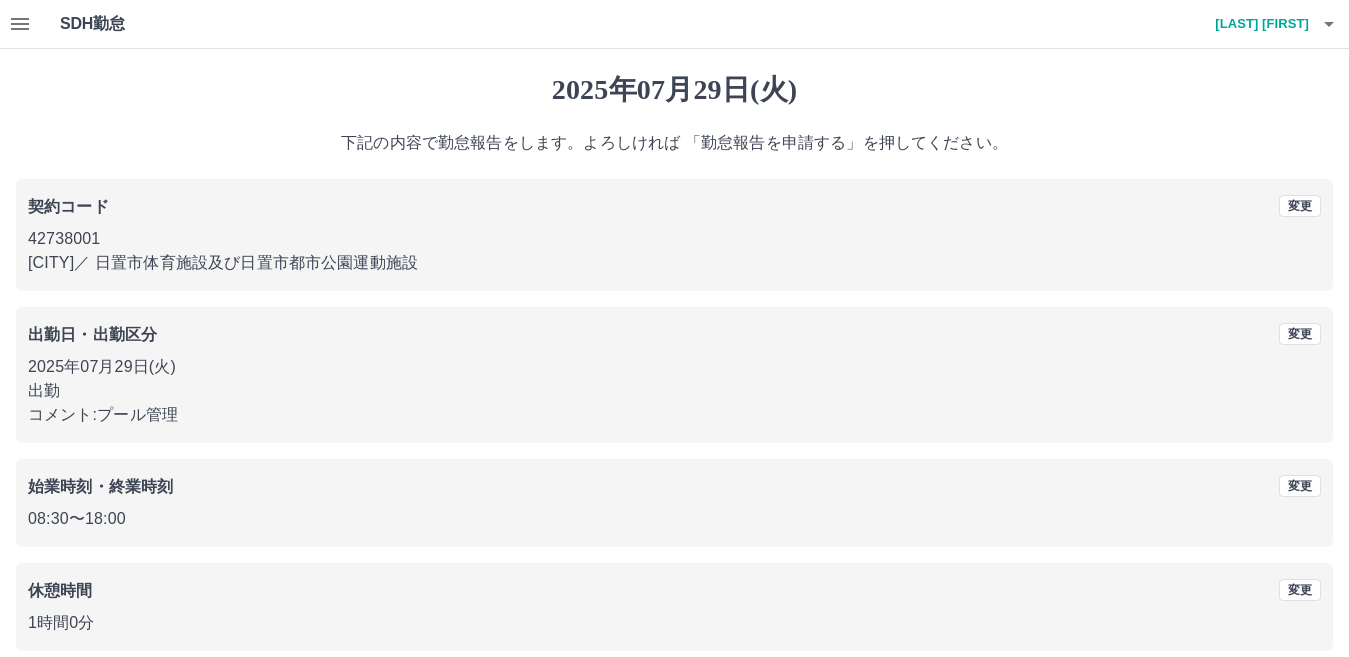 click on "出勤日・出勤区分 変更 2025年07月29日(火) 出勤 コメント:  プール管理" at bounding box center [674, 375] 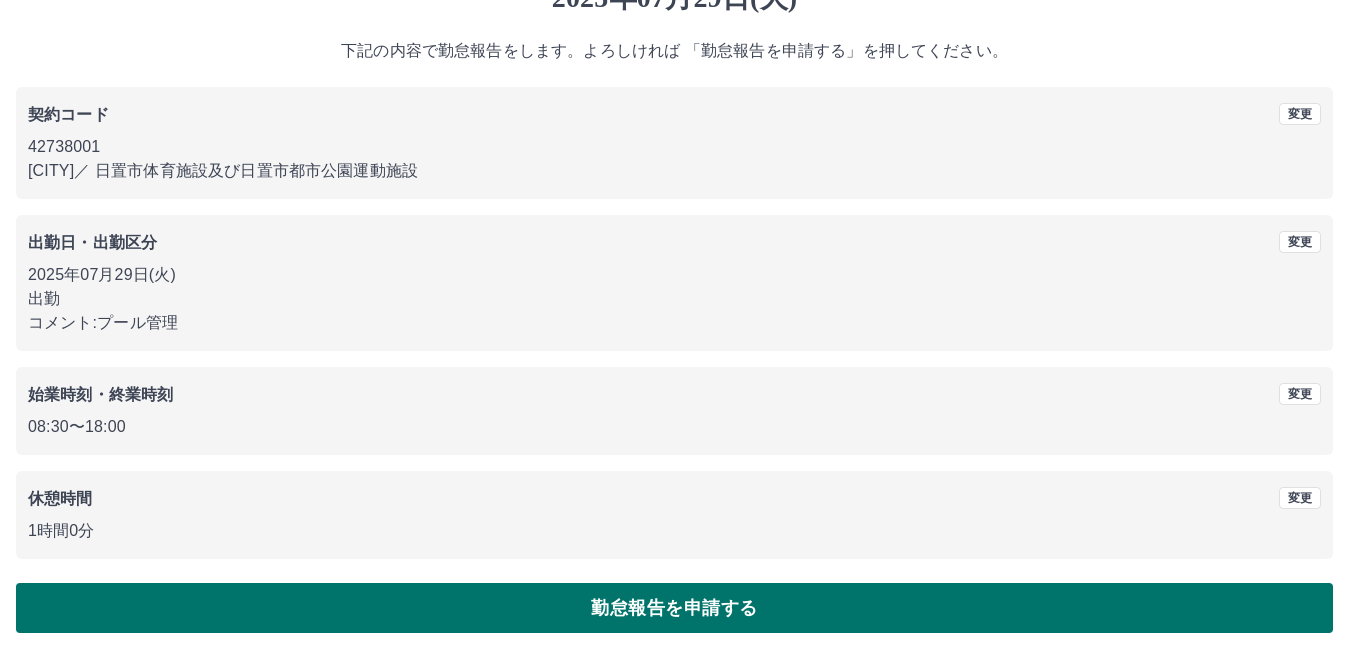 click on "勤怠報告を申請する" at bounding box center [674, 608] 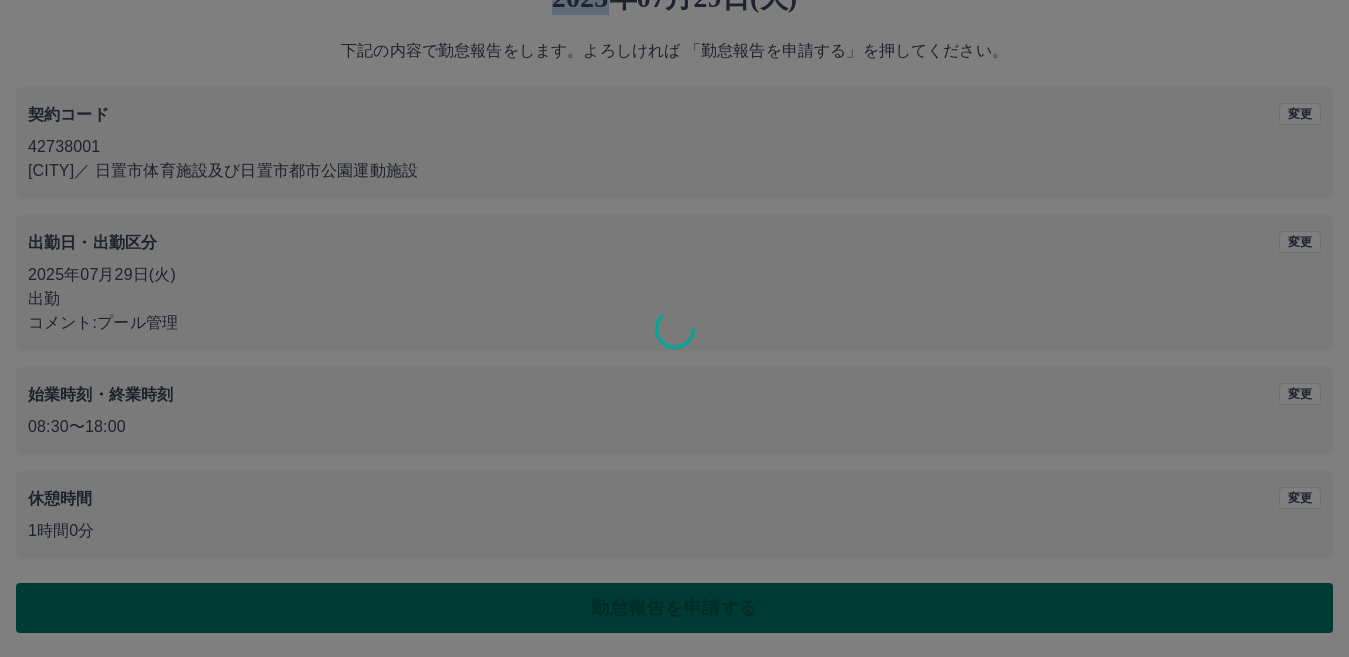 click at bounding box center [674, 328] 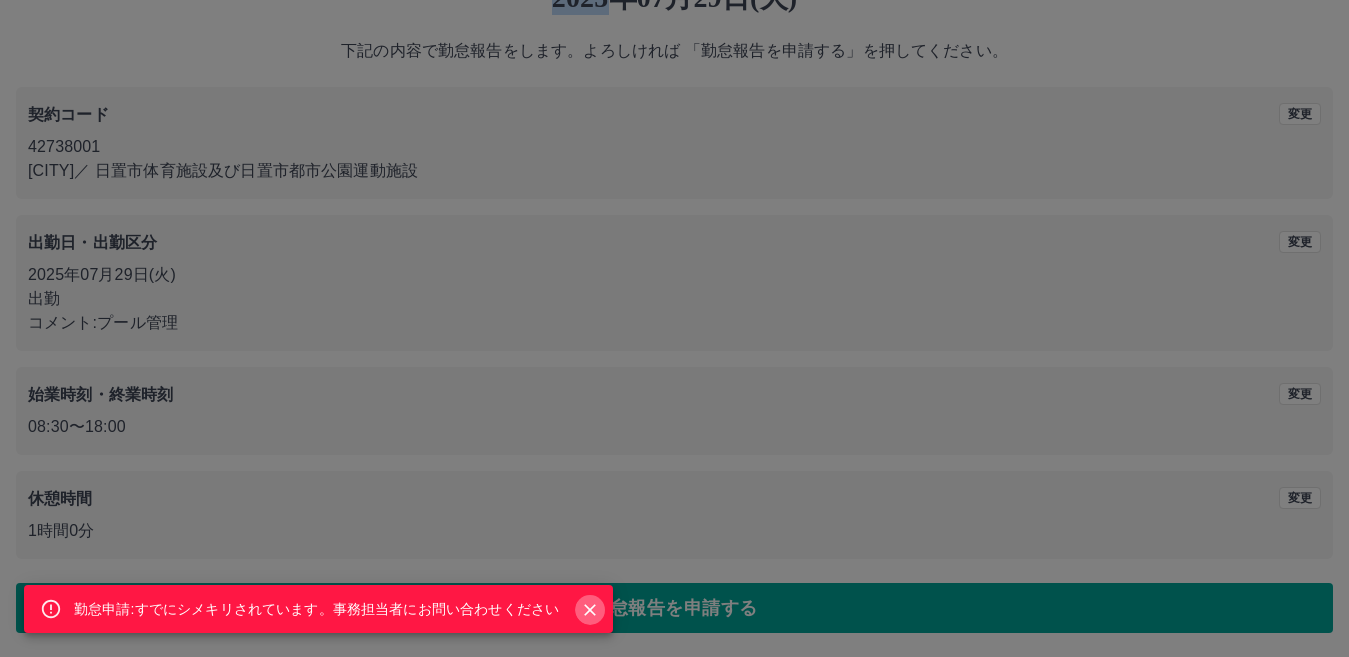 click 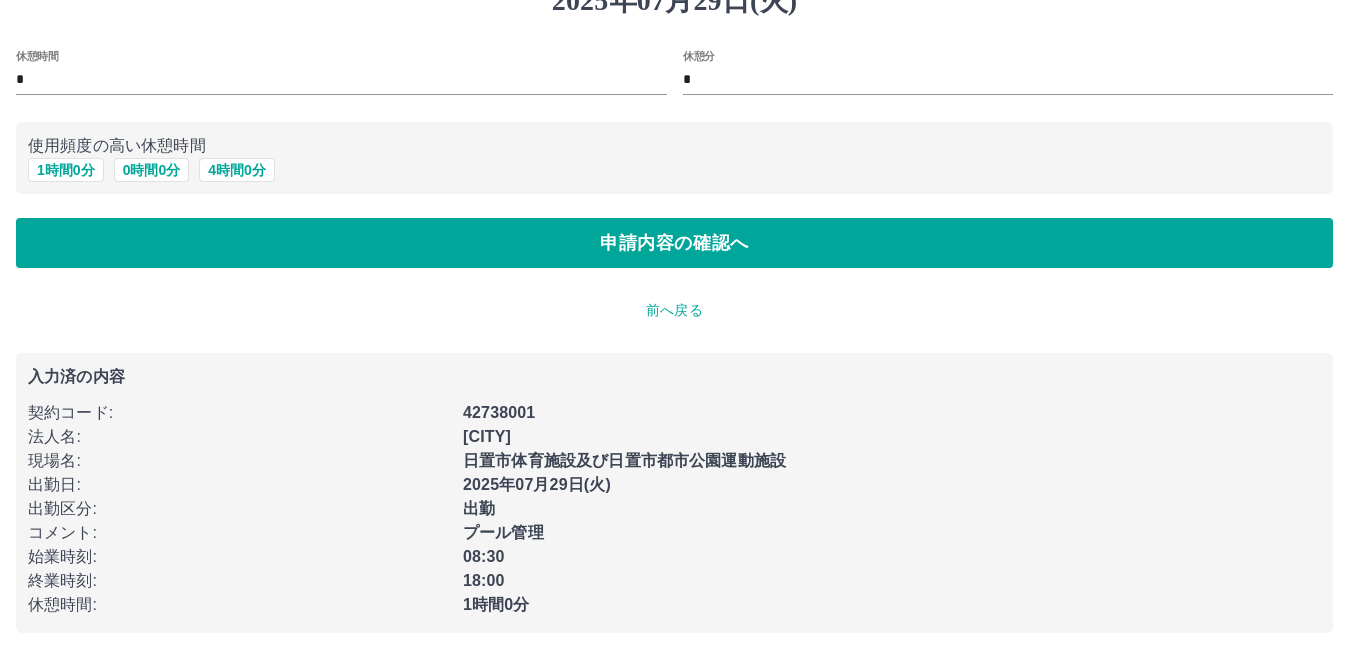 scroll, scrollTop: 0, scrollLeft: 0, axis: both 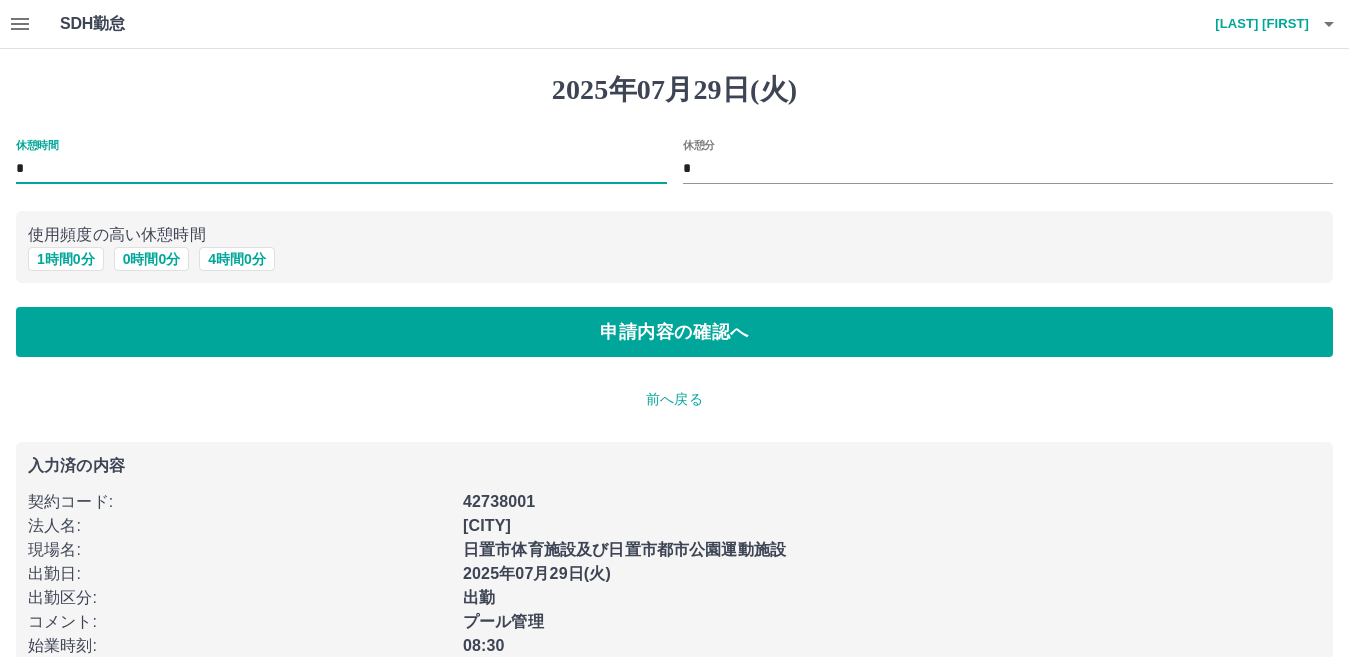 click on "*" at bounding box center [341, 169] 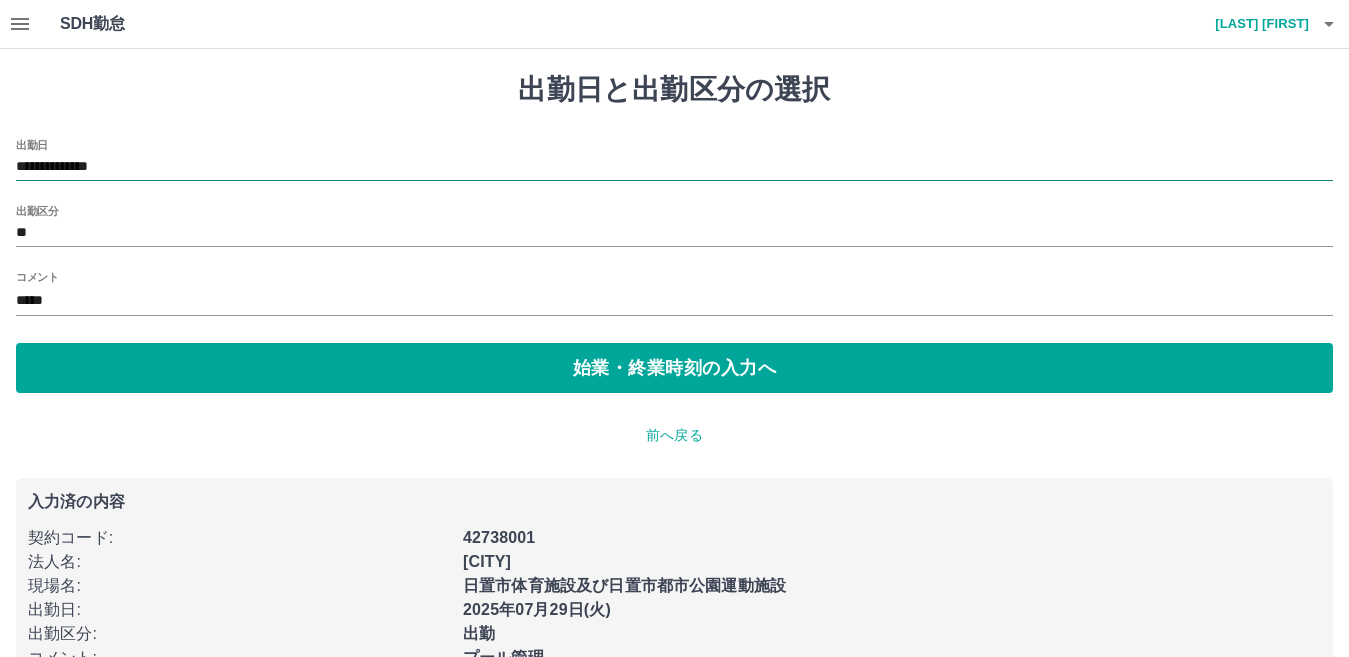 click on "**********" at bounding box center [674, 167] 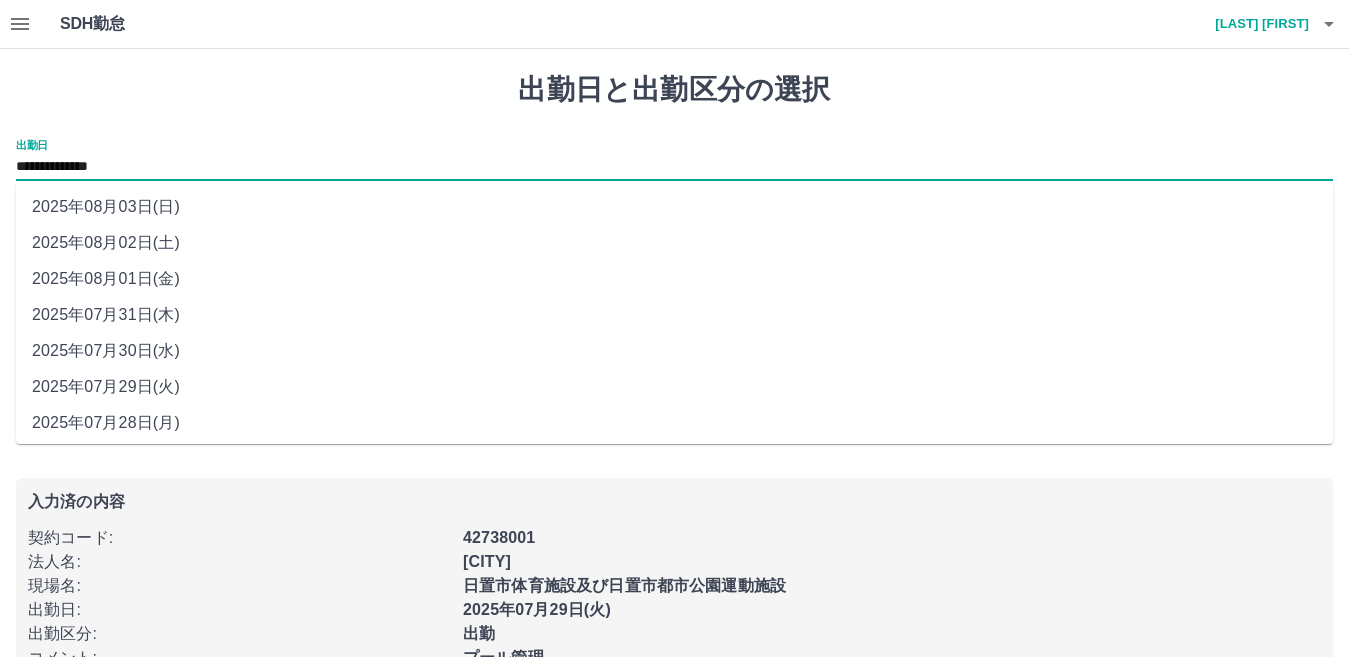 click on "2025年07月30日(水)" at bounding box center (674, 351) 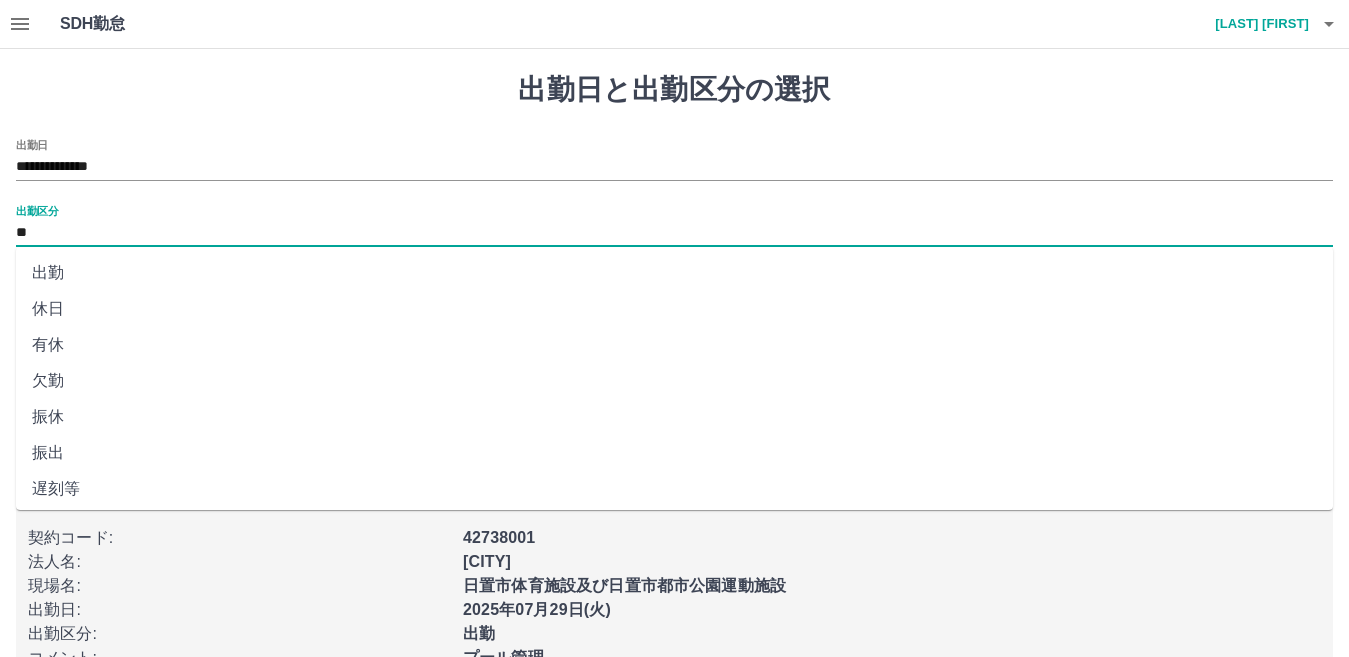 click on "**" at bounding box center [674, 233] 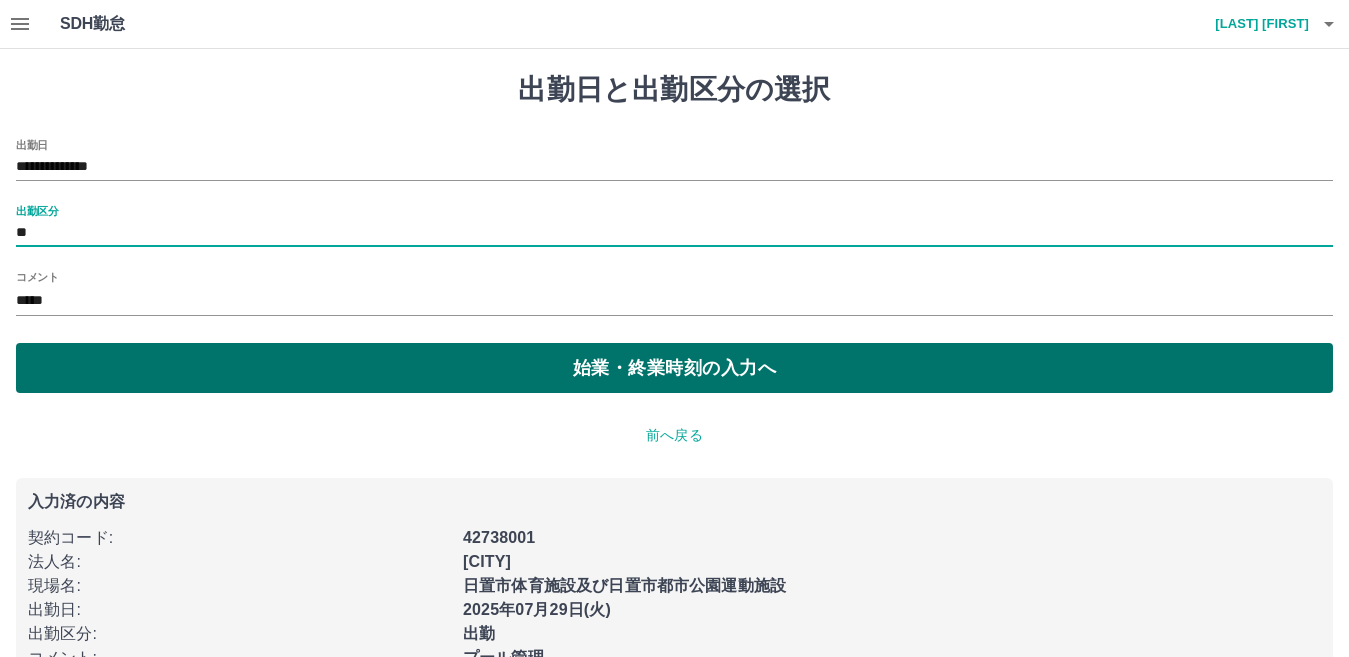click on "始業・終業時刻の入力へ" at bounding box center [674, 368] 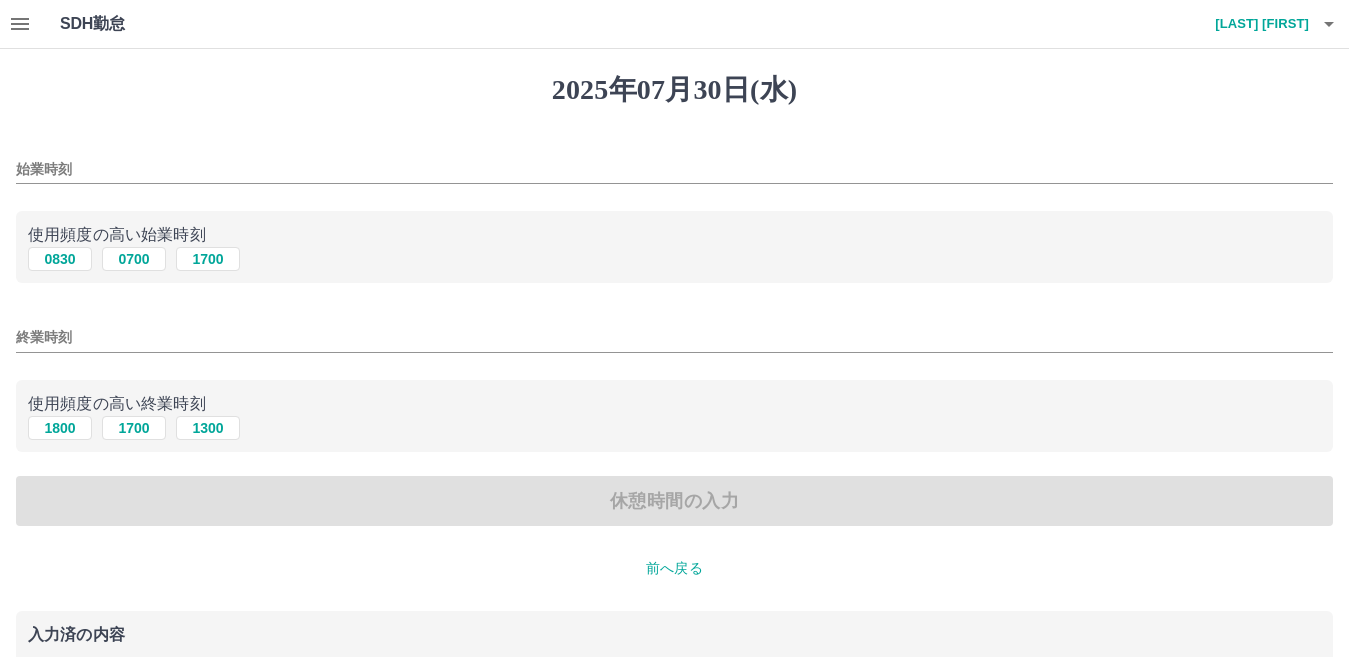 click on "始業時刻 使用頻度の高い始業時刻 0830 0700 1700 終業時刻 使用頻度の高い終業時刻 1800 1700 1300 休憩時間の入力" at bounding box center (674, 333) 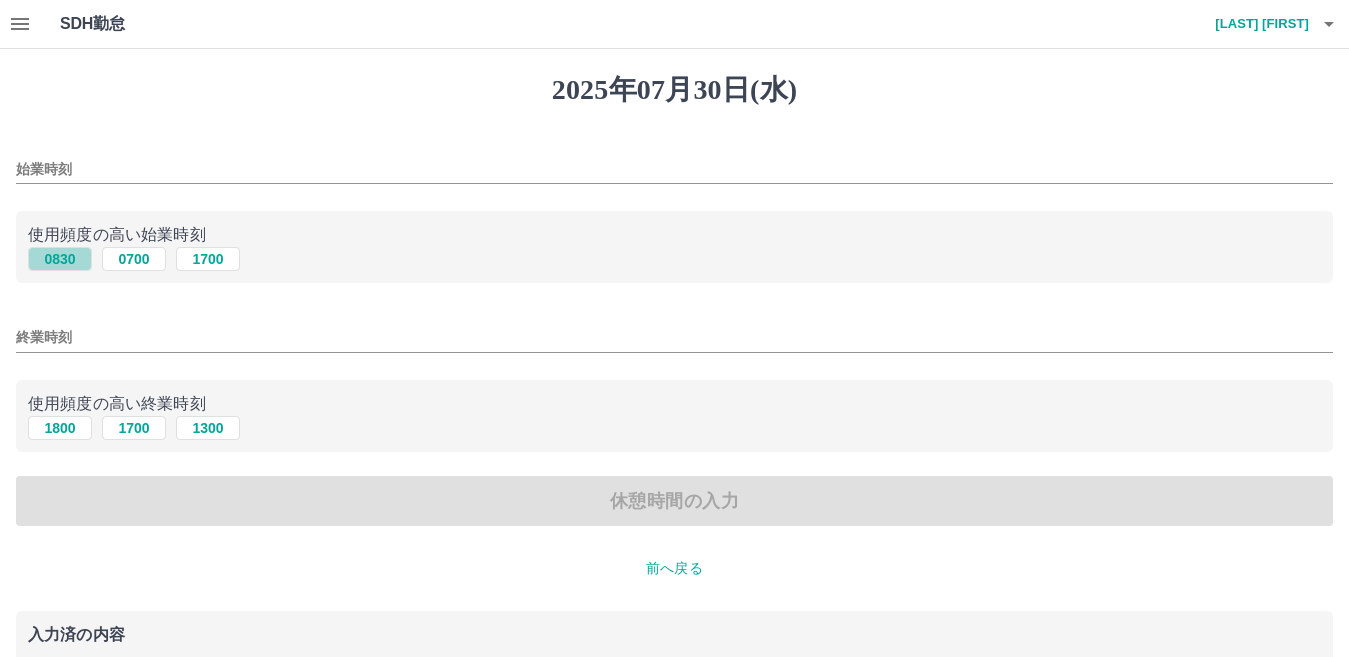 click on "0830" at bounding box center (60, 259) 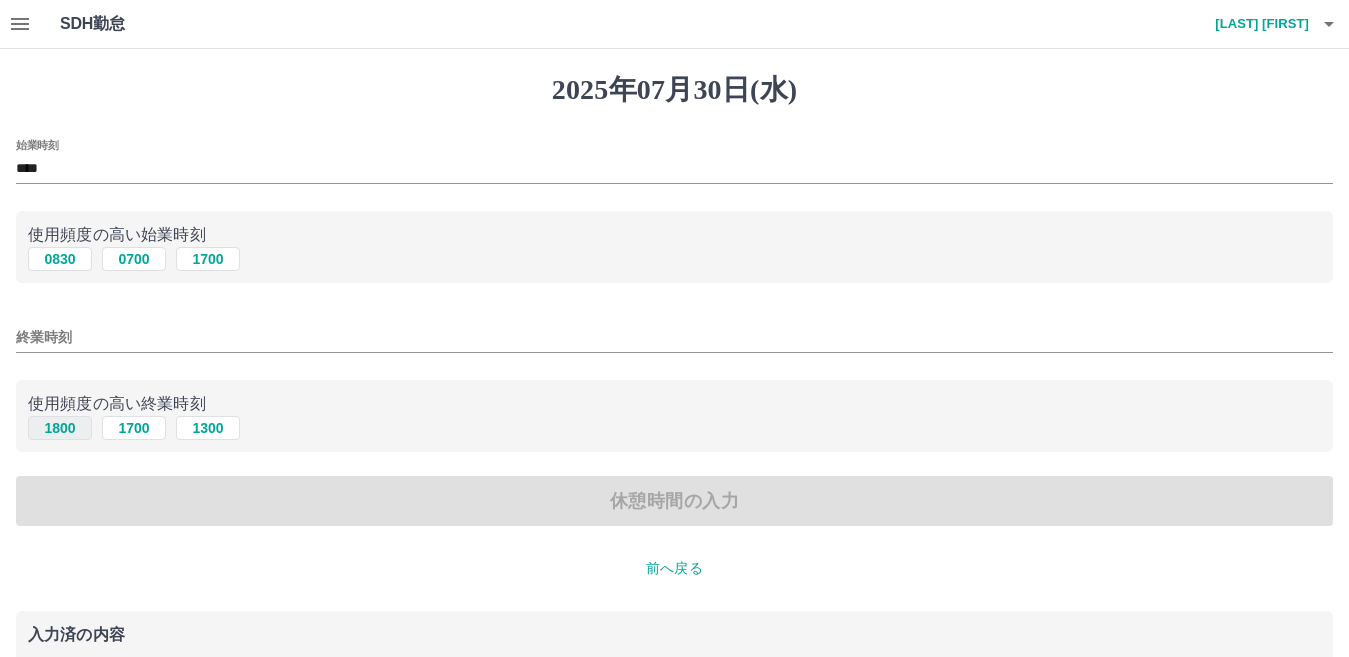 click on "1800" at bounding box center [60, 428] 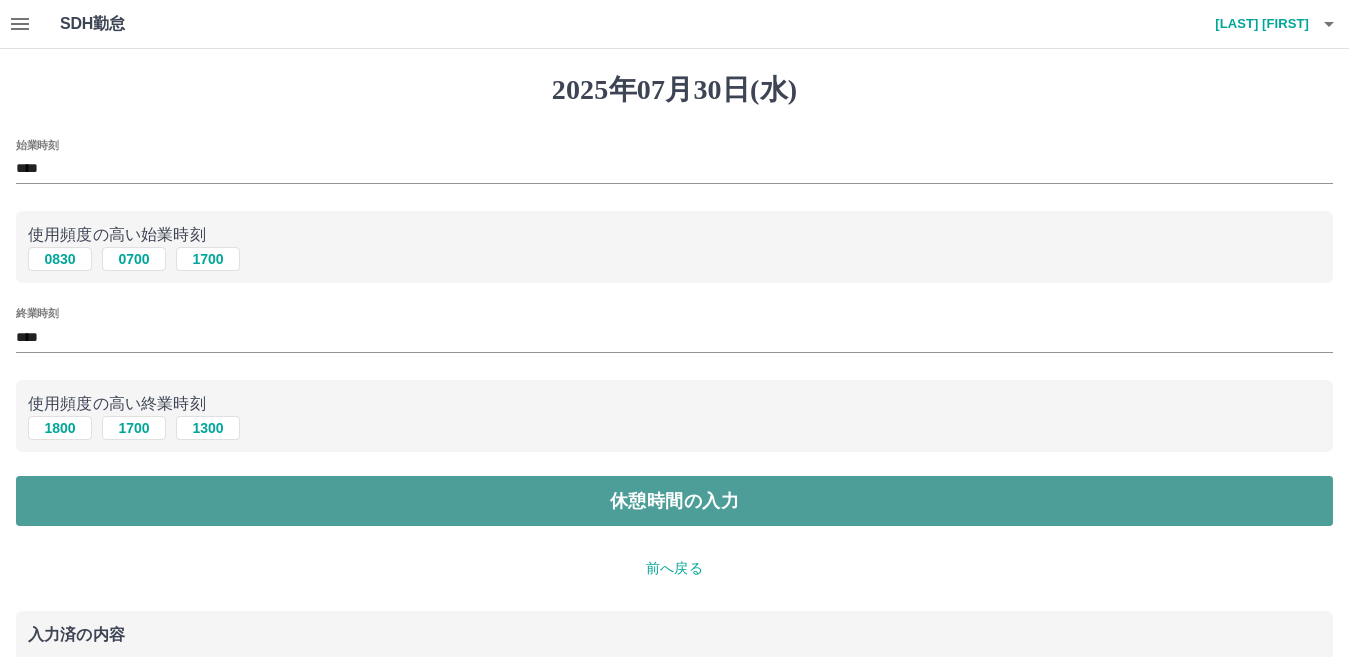 click on "休憩時間の入力" at bounding box center (674, 501) 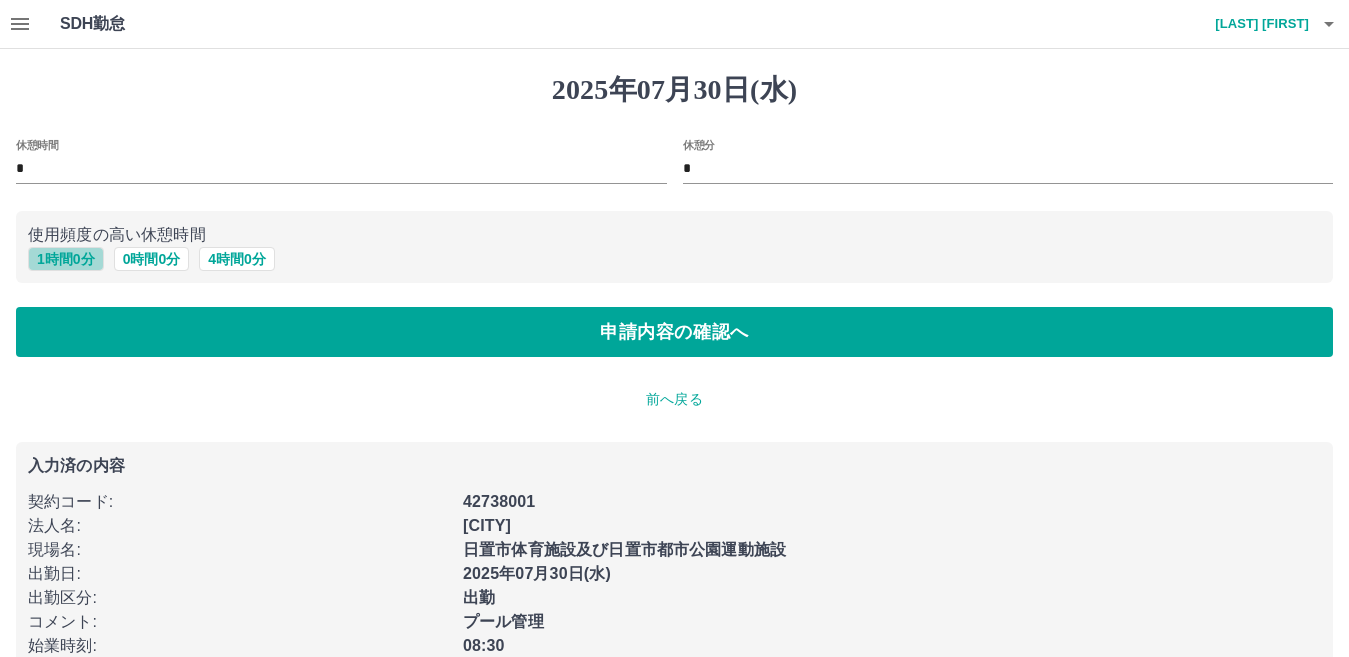 click on "1 時間 0 分" at bounding box center (66, 259) 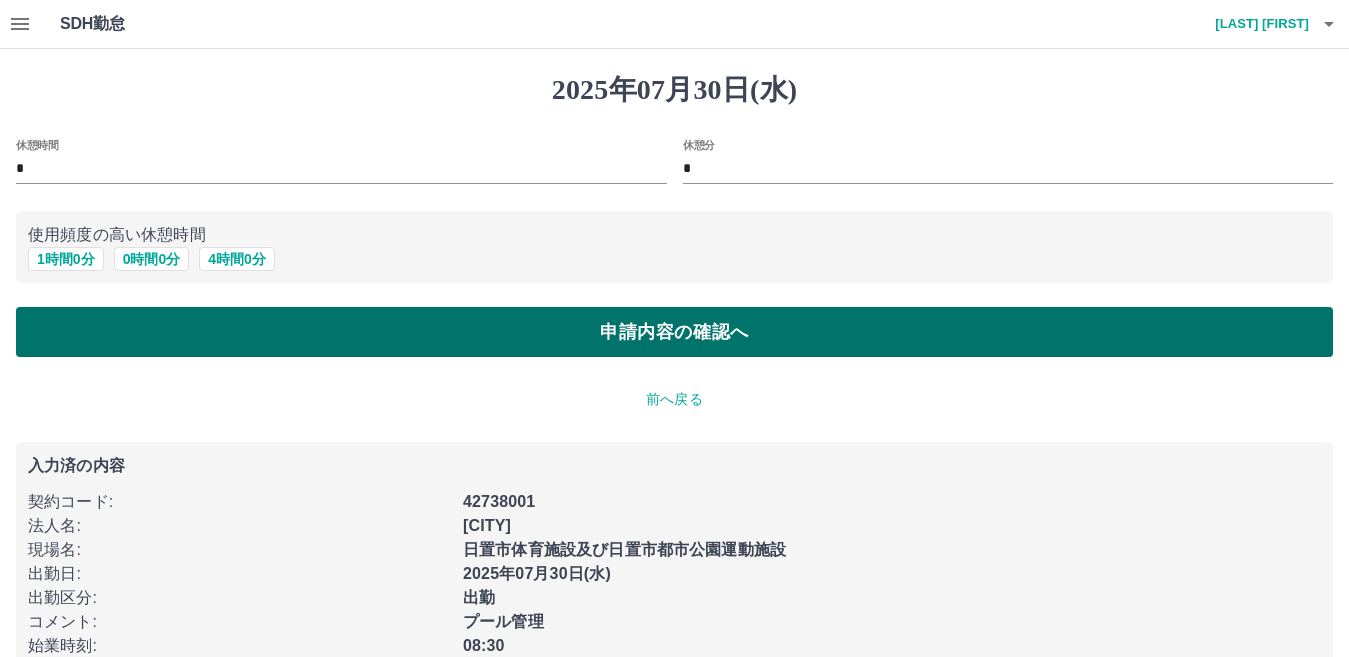 click on "申請内容の確認へ" at bounding box center [674, 332] 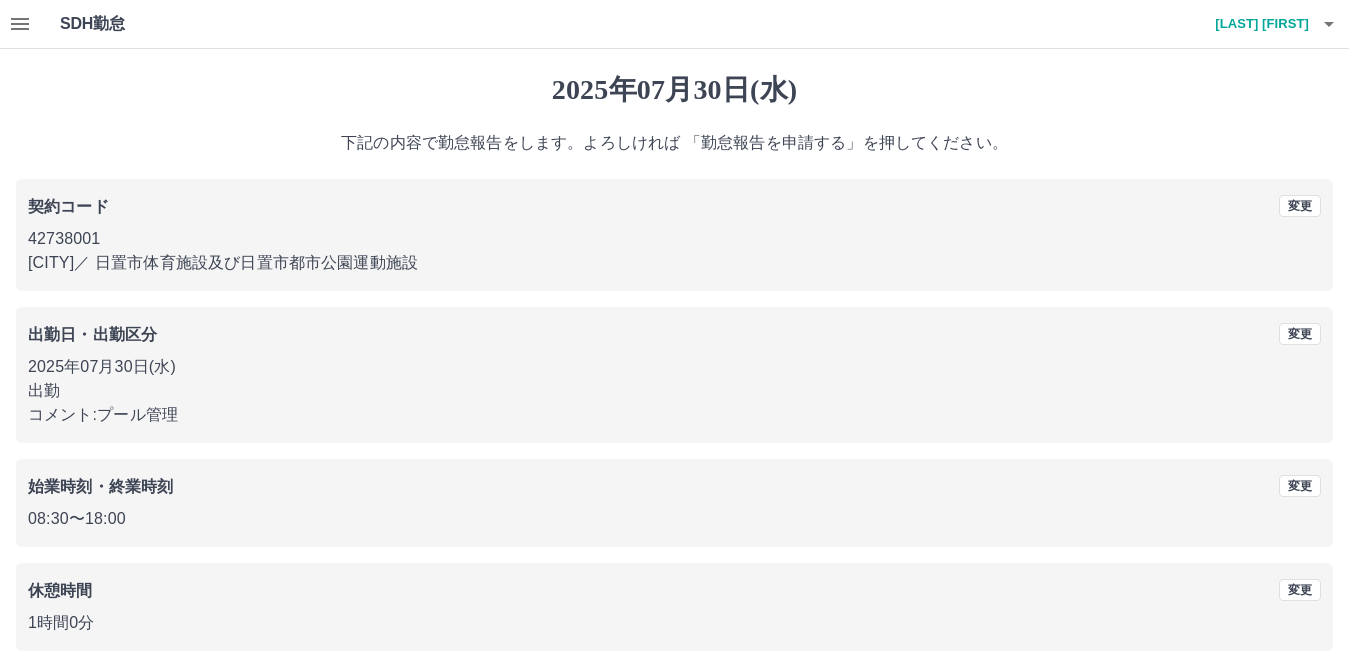 click on "出勤日・出勤区分" at bounding box center (513, 335) 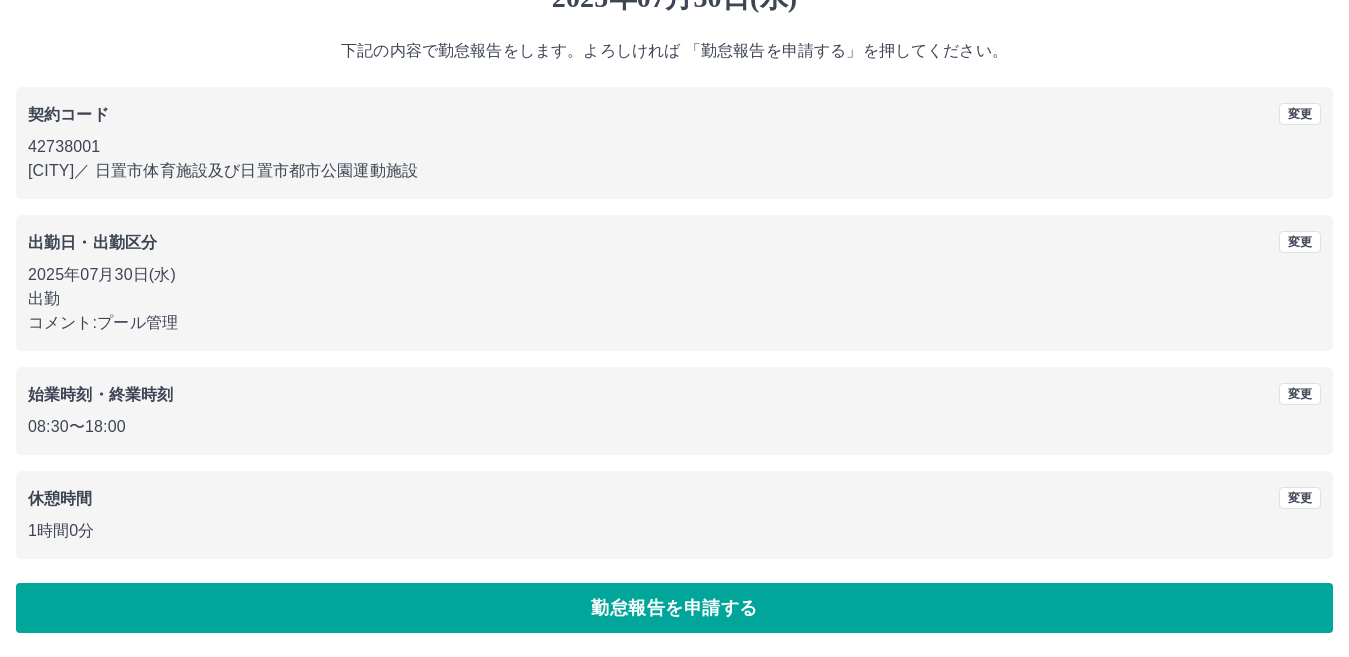 click on "勤怠報告を申請する" at bounding box center [674, 608] 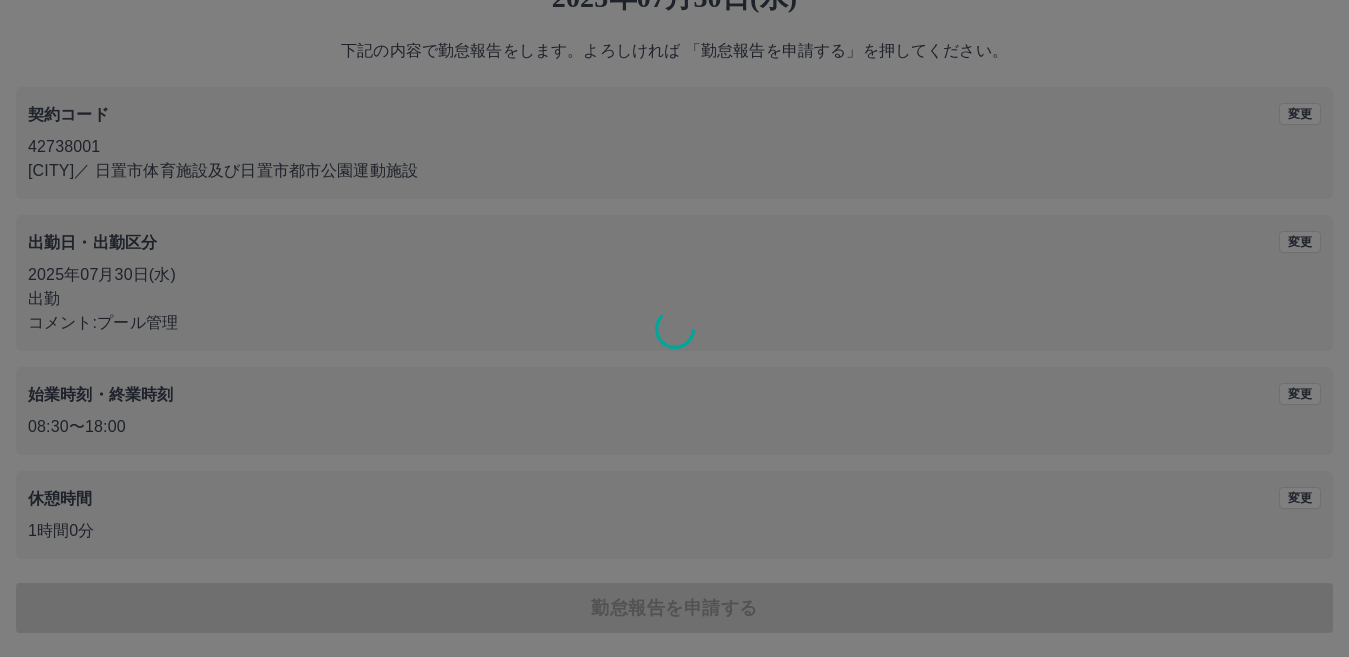 click at bounding box center [674, 328] 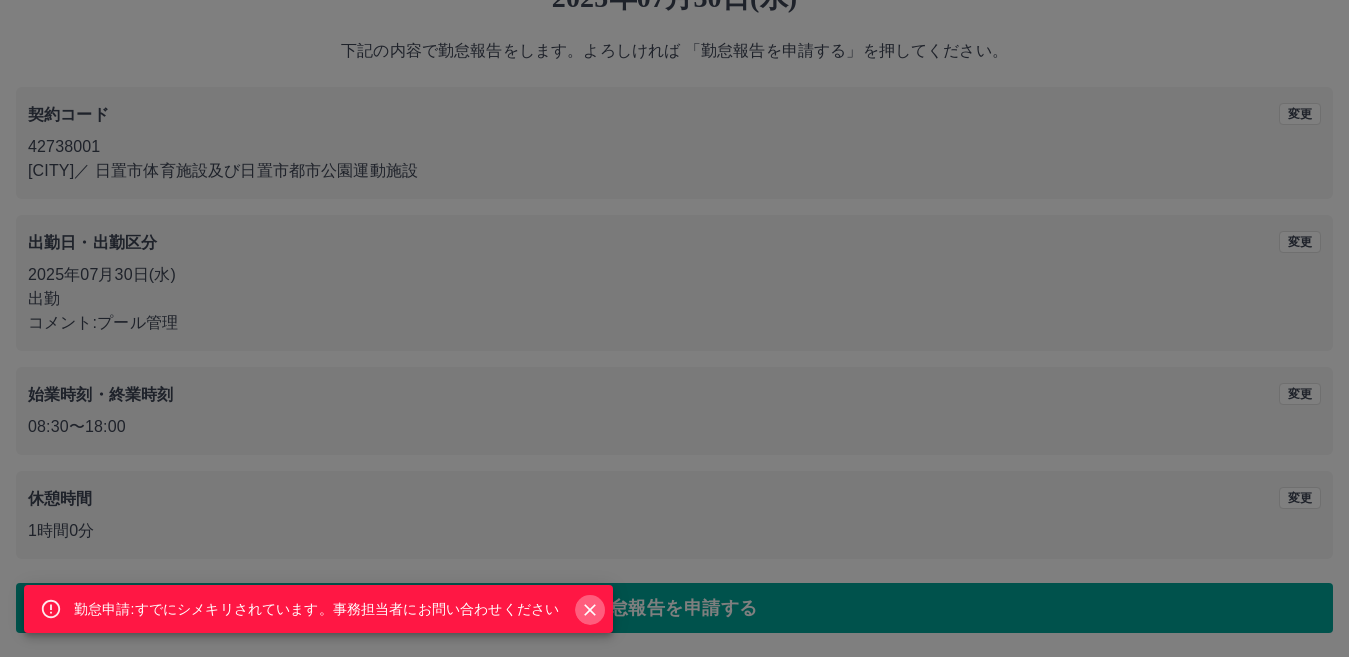 click 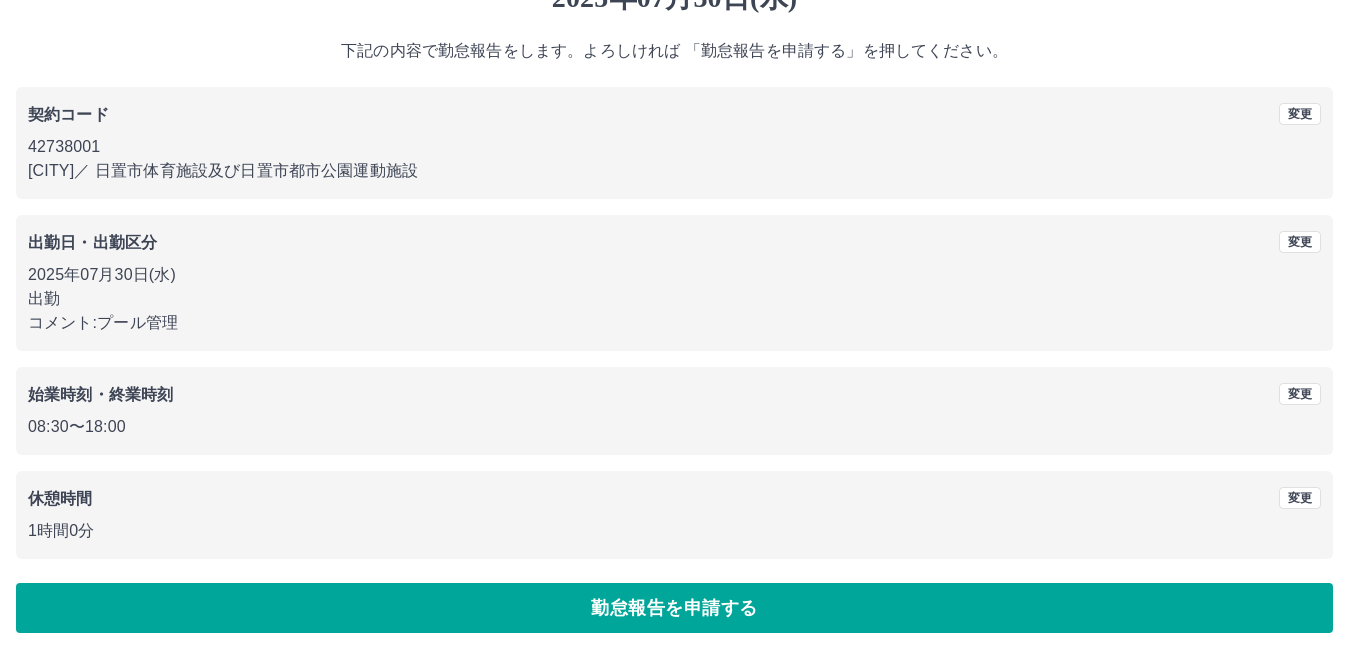 scroll, scrollTop: 0, scrollLeft: 0, axis: both 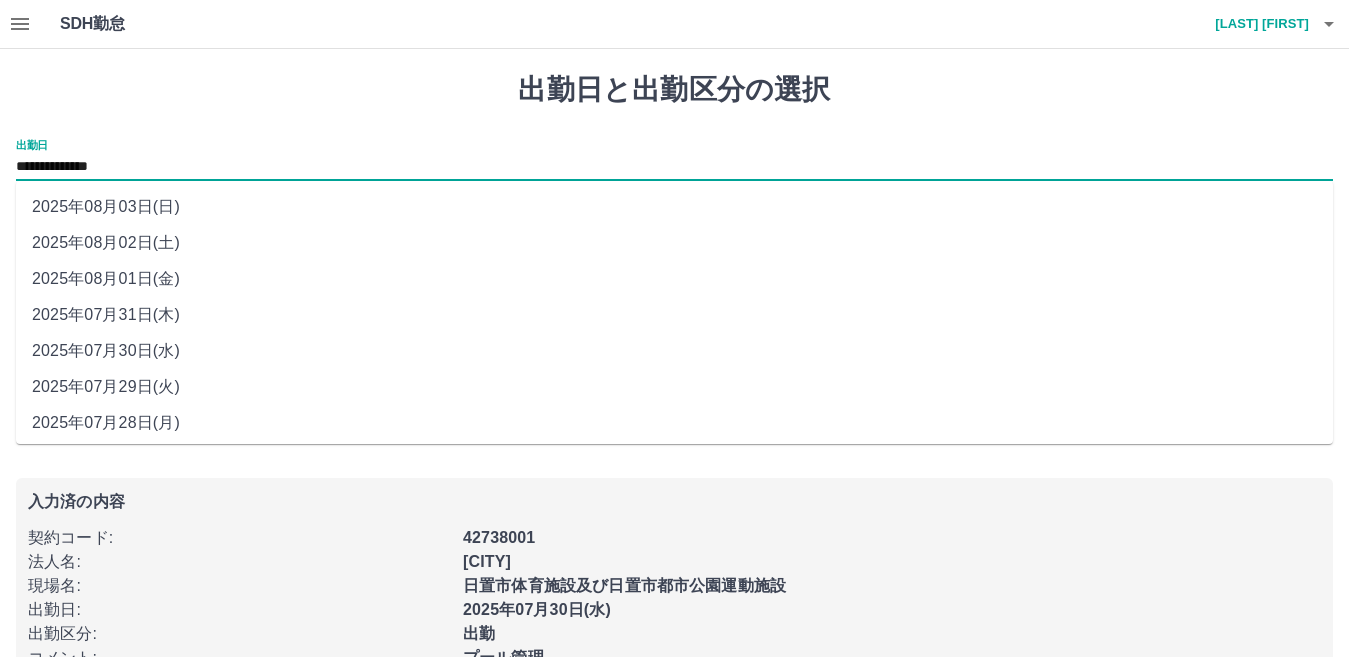 click on "**********" at bounding box center [674, 167] 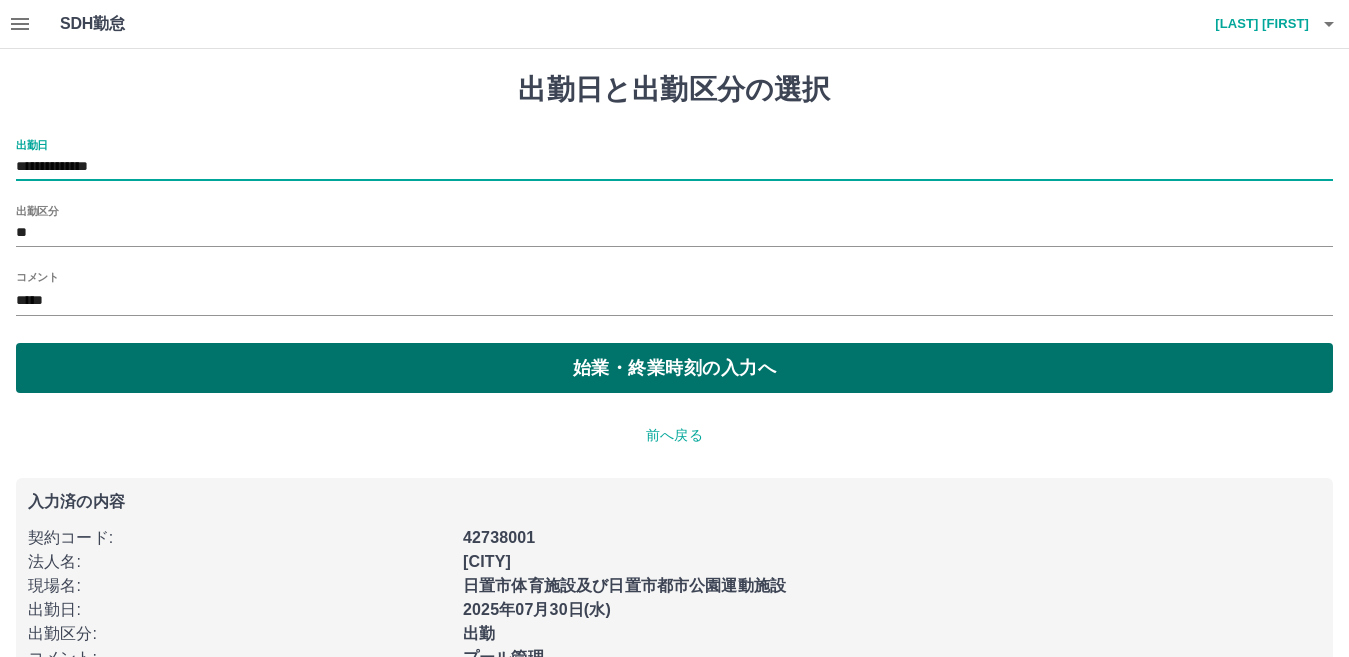 click on "始業・終業時刻の入力へ" at bounding box center [674, 368] 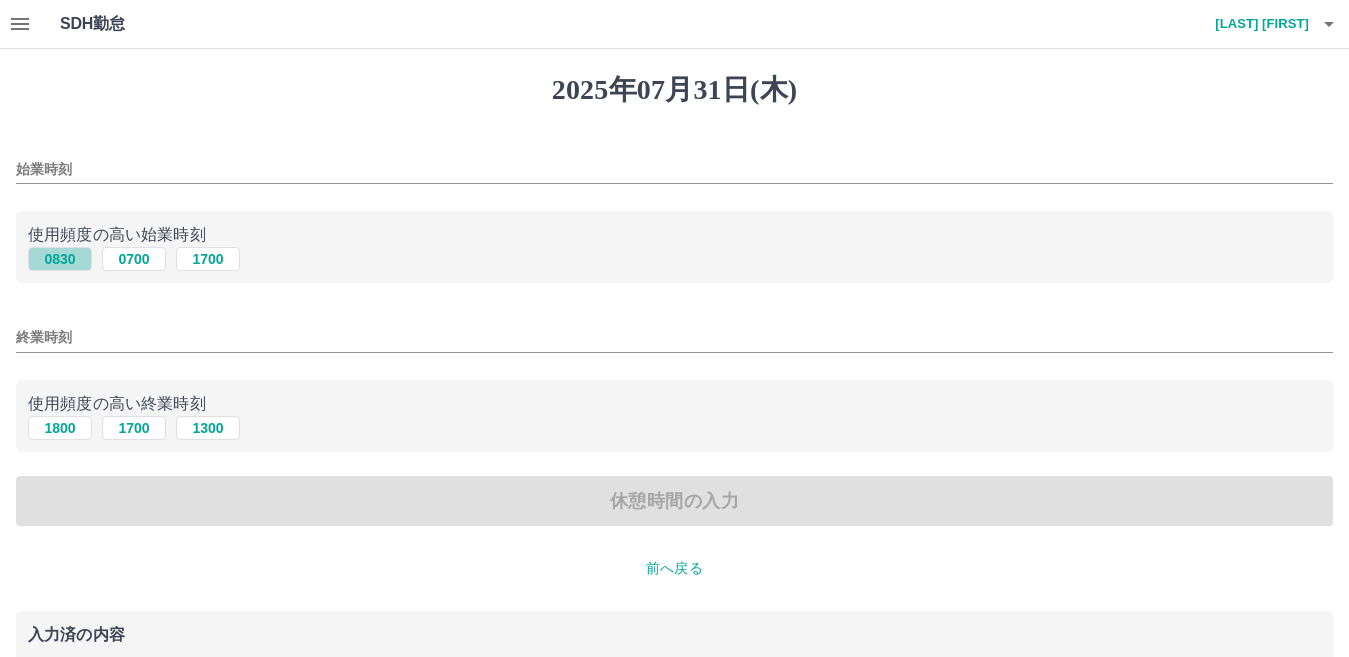 click on "0830" at bounding box center [60, 259] 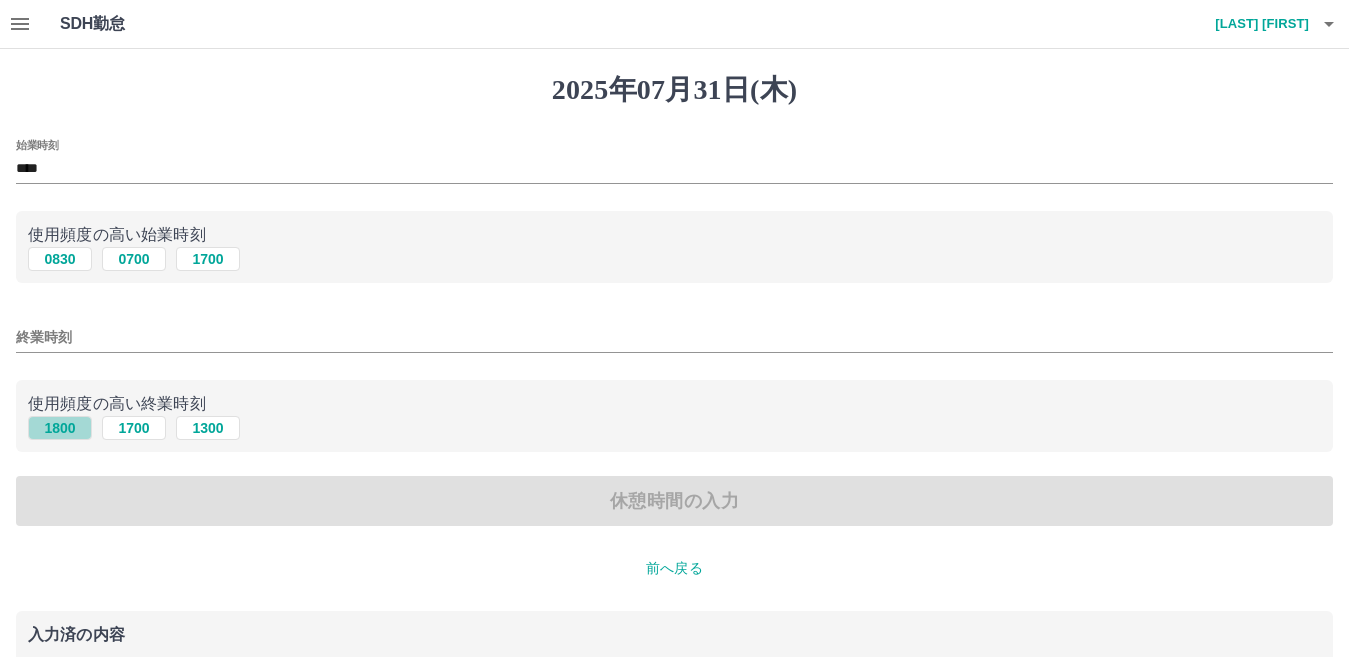 click on "1800" at bounding box center (60, 428) 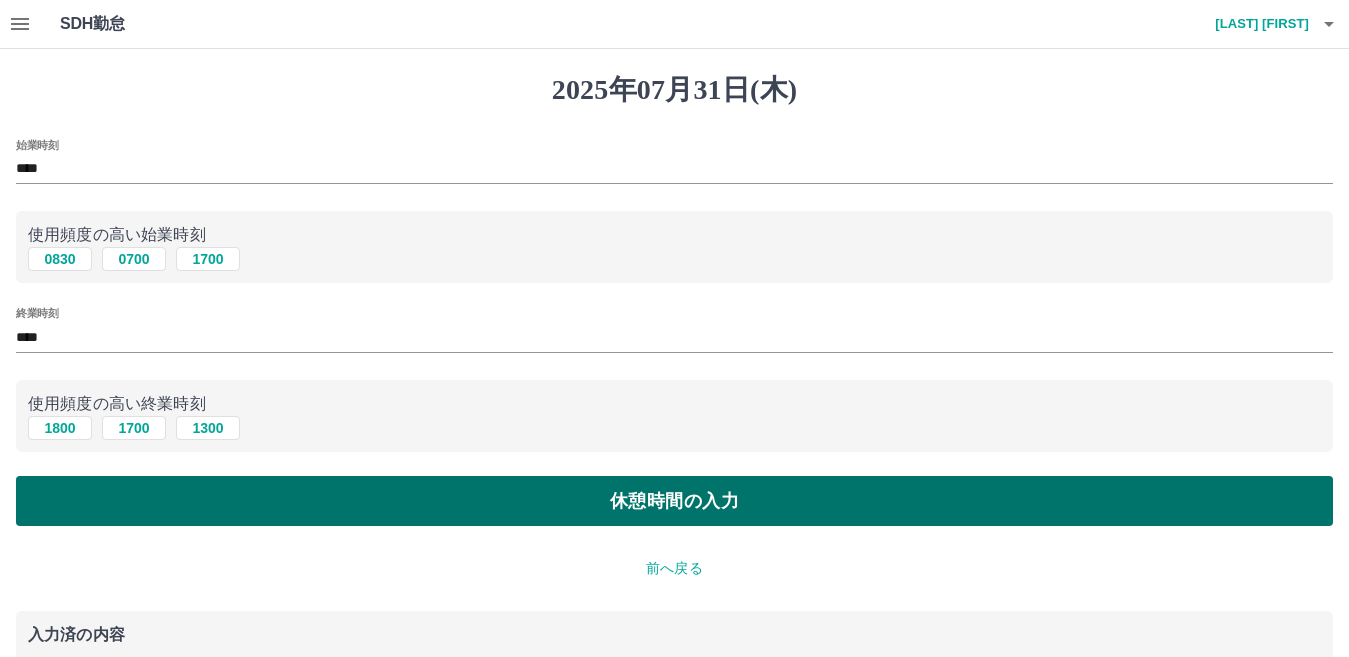 click on "休憩時間の入力" at bounding box center (674, 501) 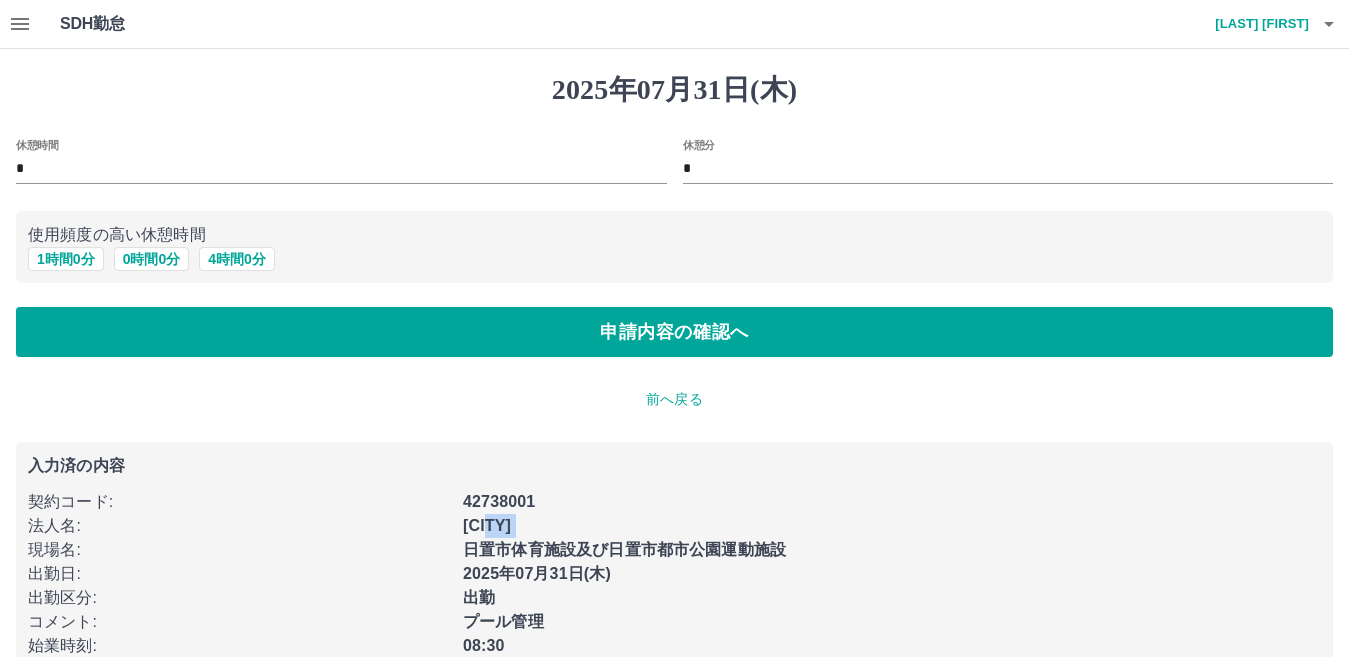 click on "日置市" at bounding box center (886, 520) 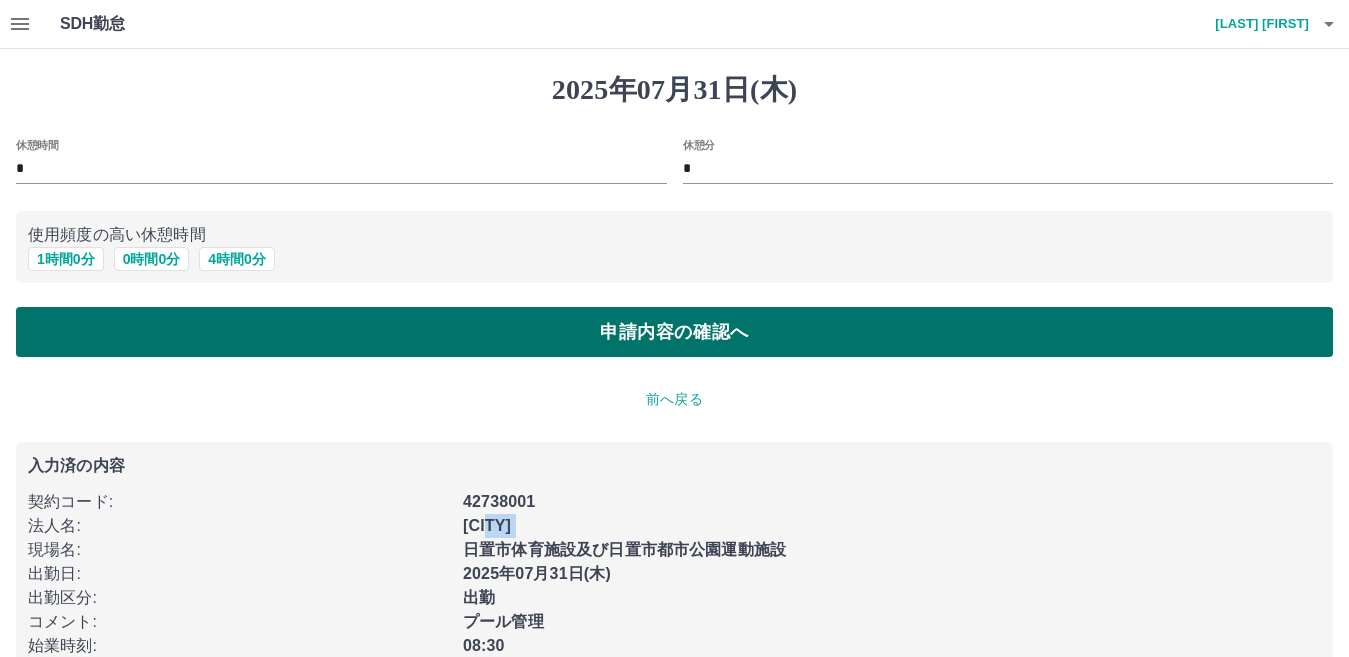click on "申請内容の確認へ" at bounding box center [674, 332] 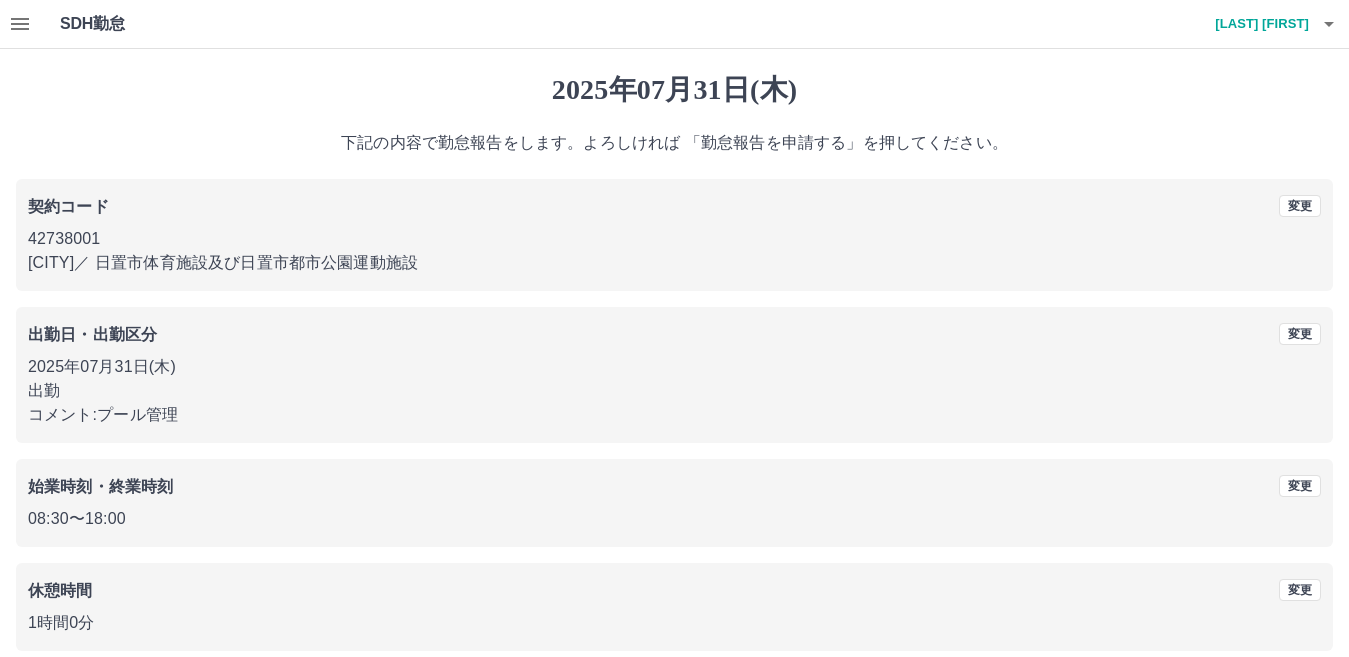 click on "出勤日・出勤区分" at bounding box center (513, 335) 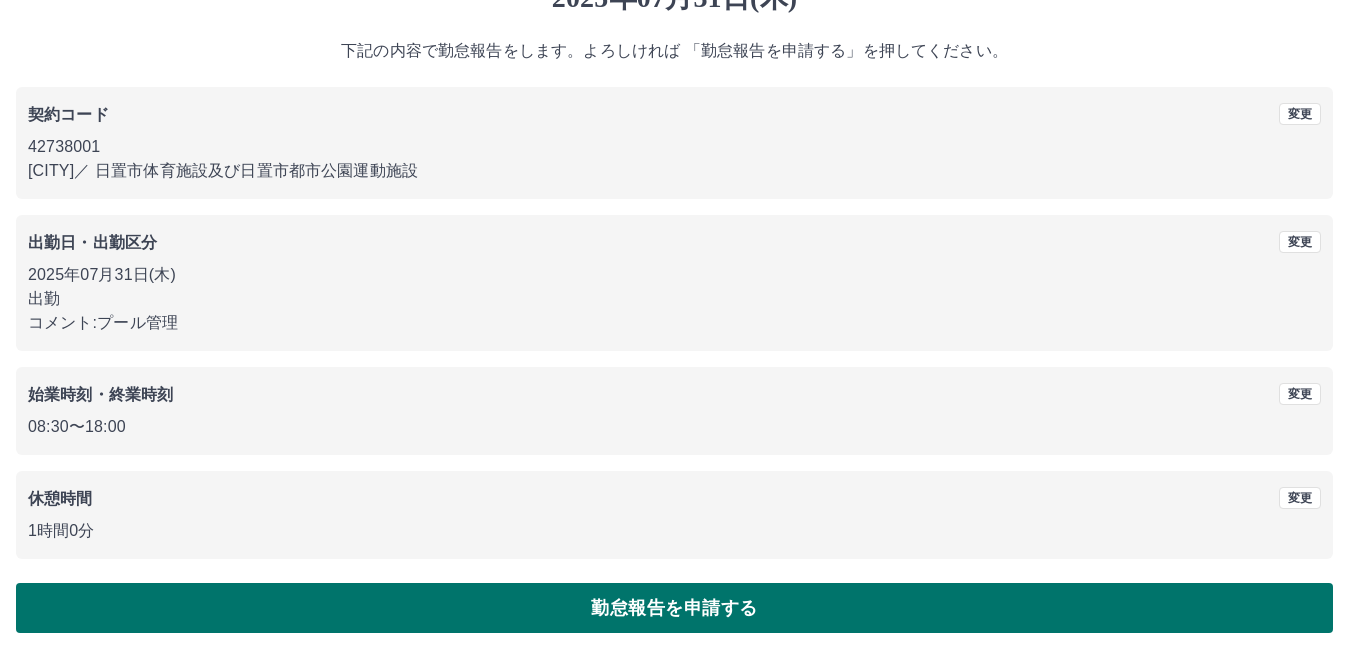 click on "勤怠報告を申請する" at bounding box center (674, 608) 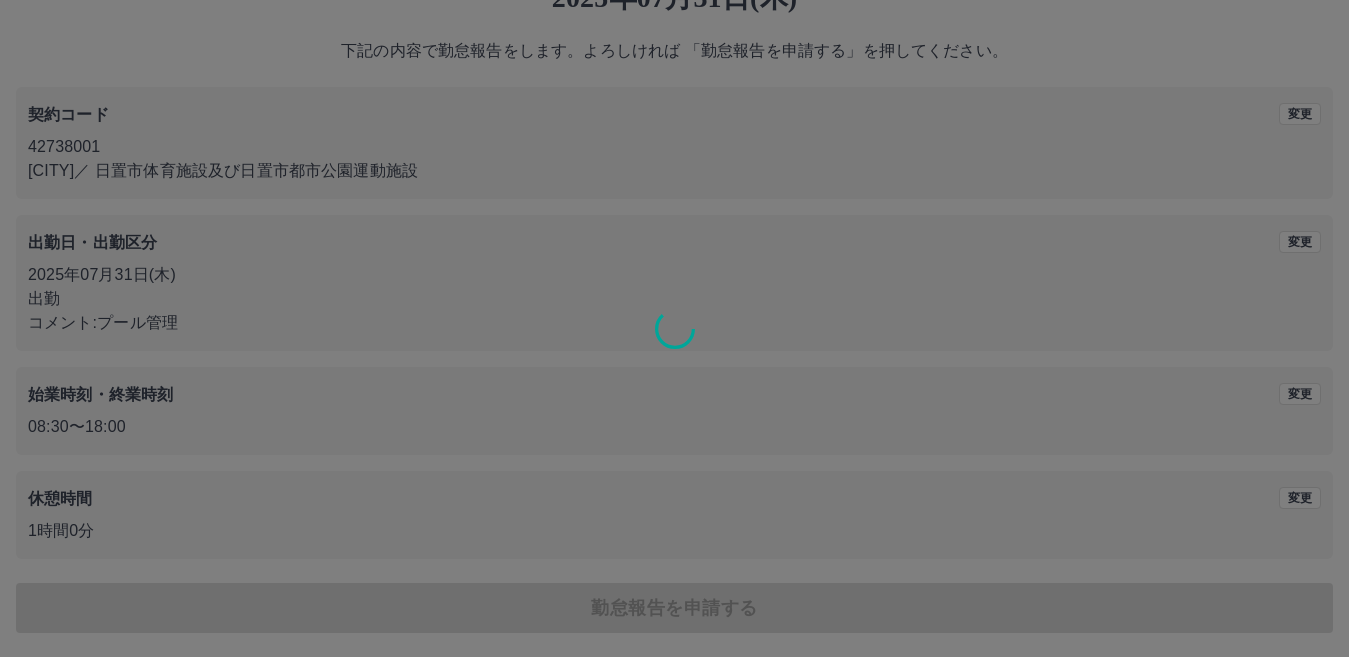 click at bounding box center [674, 328] 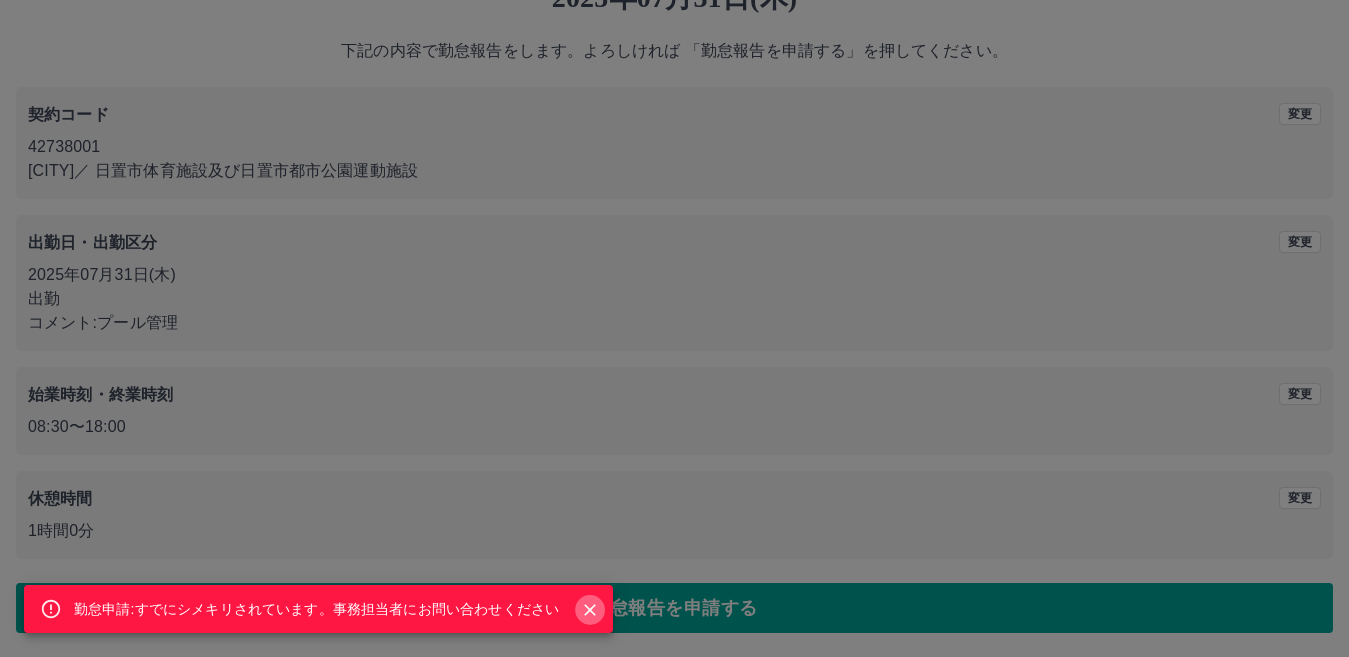 click 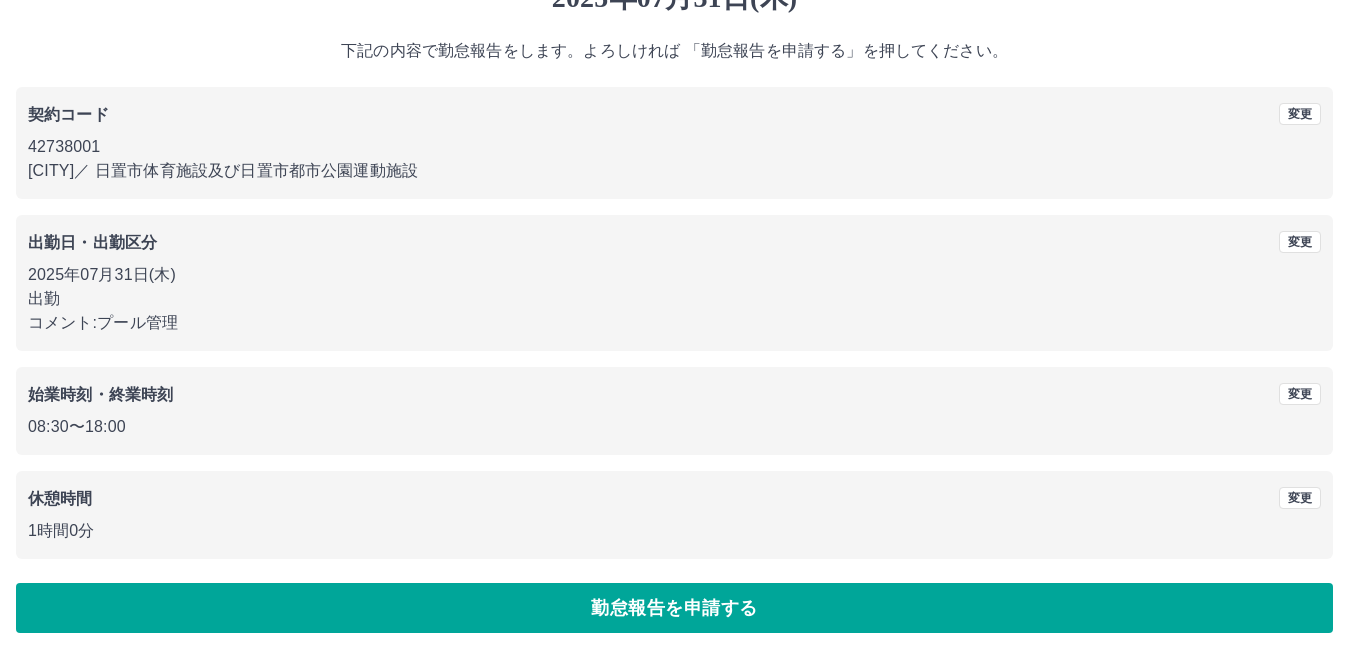 scroll, scrollTop: 0, scrollLeft: 0, axis: both 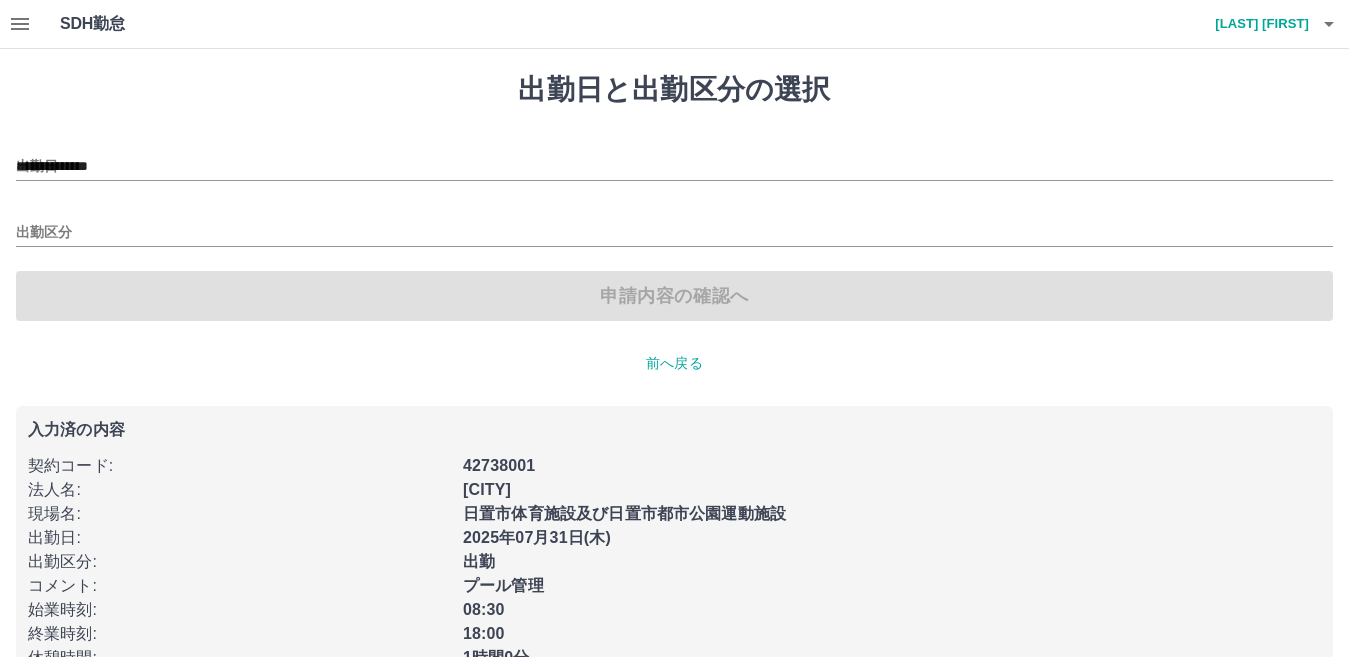 type on "**********" 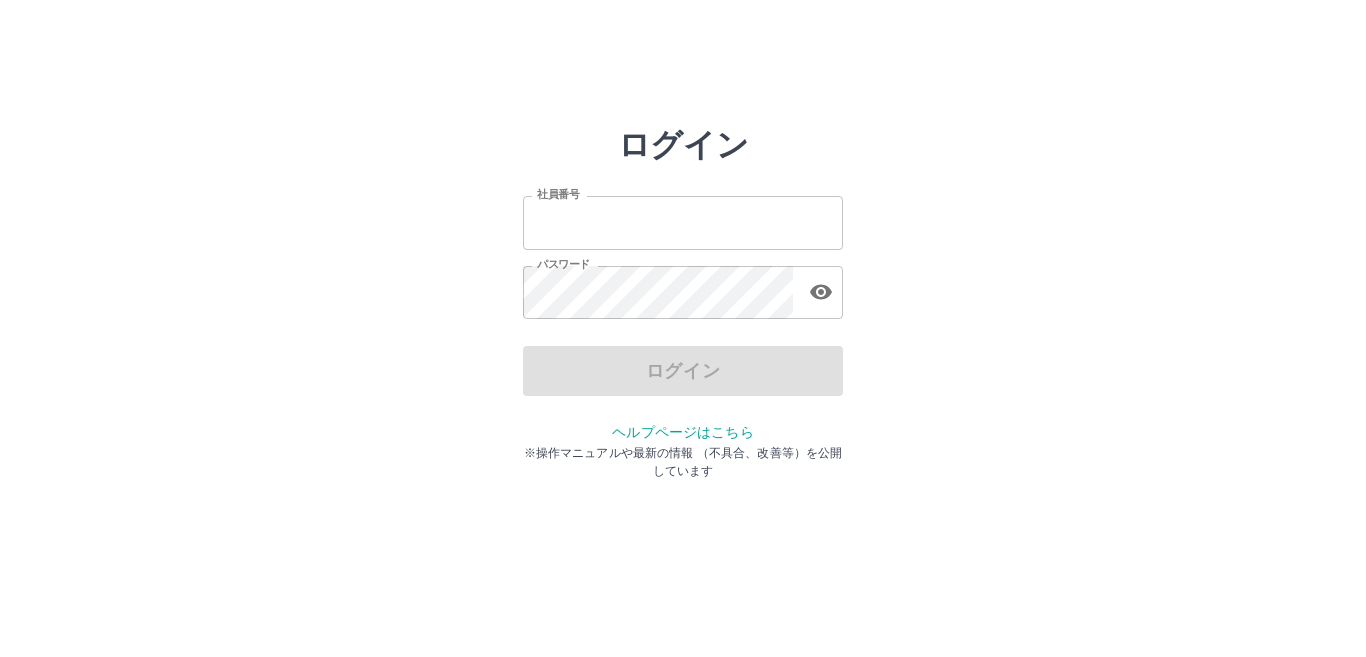 scroll, scrollTop: 0, scrollLeft: 0, axis: both 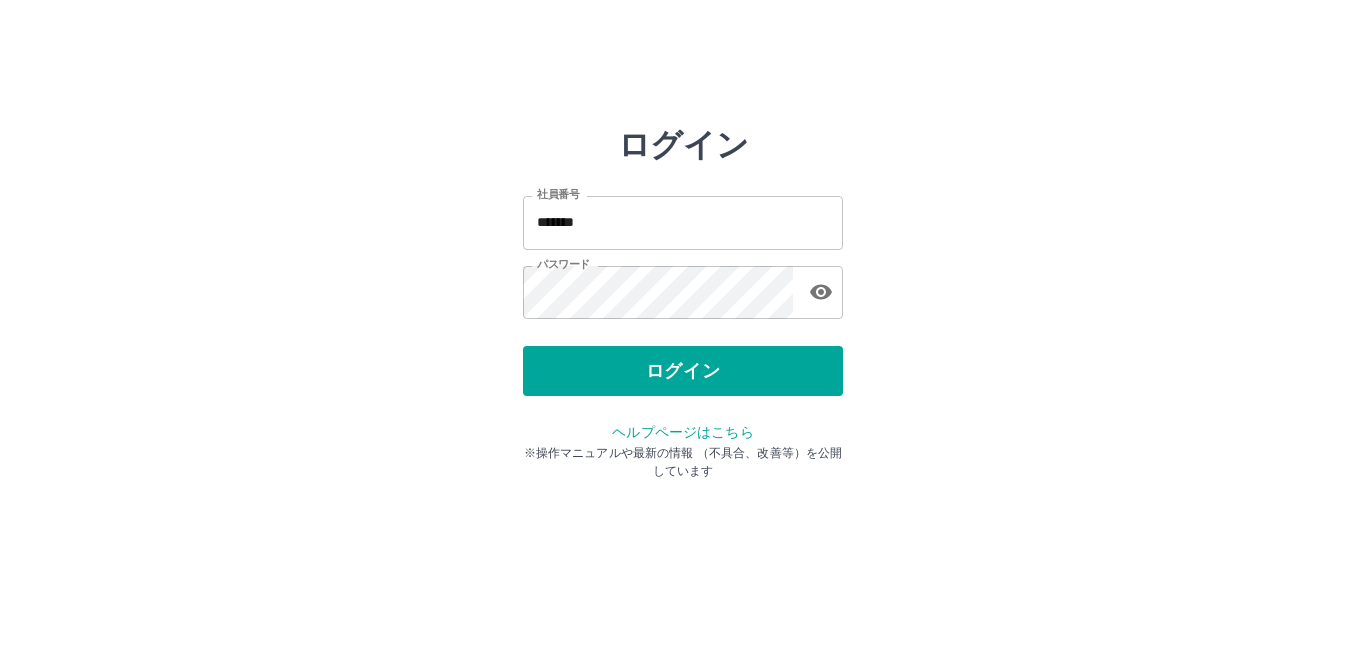 click on "ログイン" at bounding box center [683, 371] 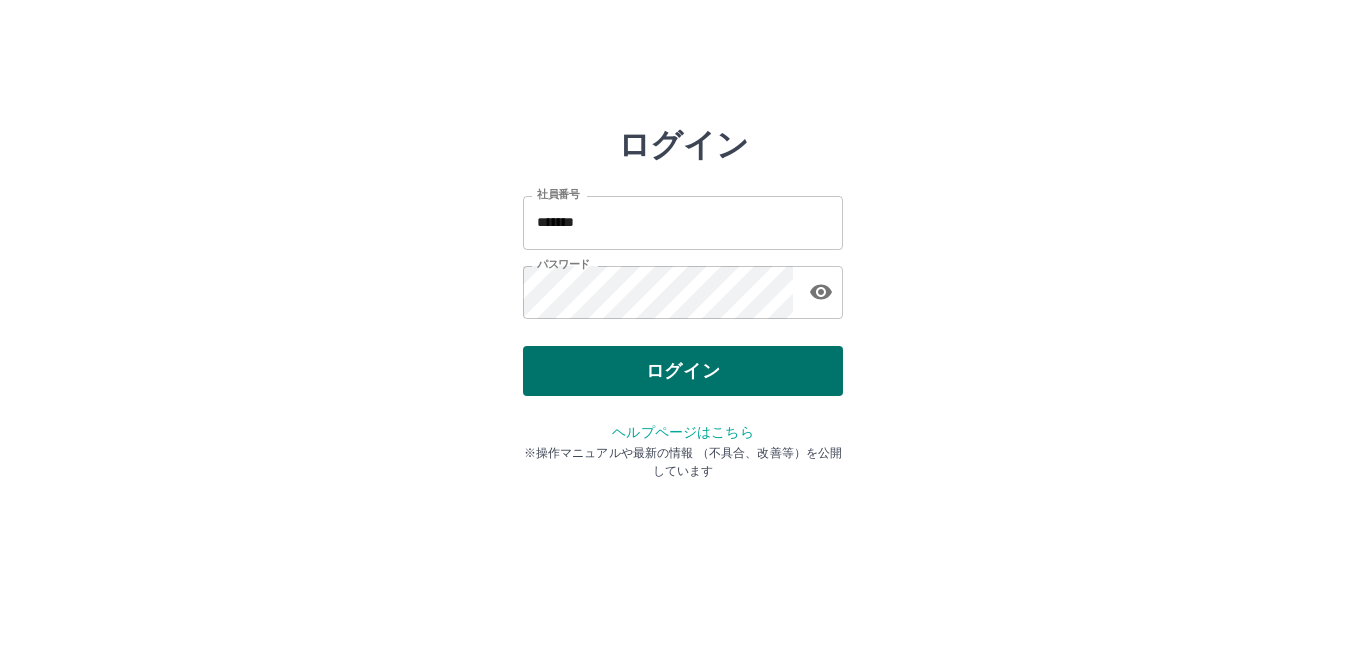 click on "ログイン" at bounding box center [683, 371] 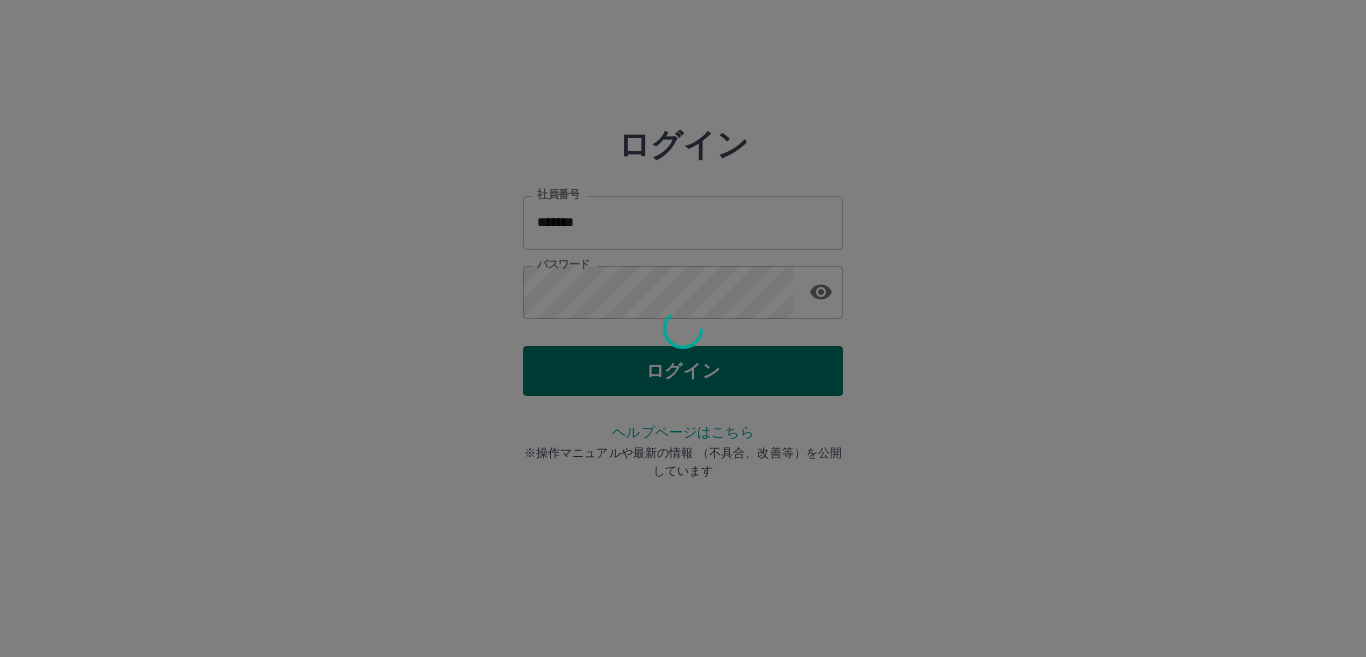 click at bounding box center [683, 328] 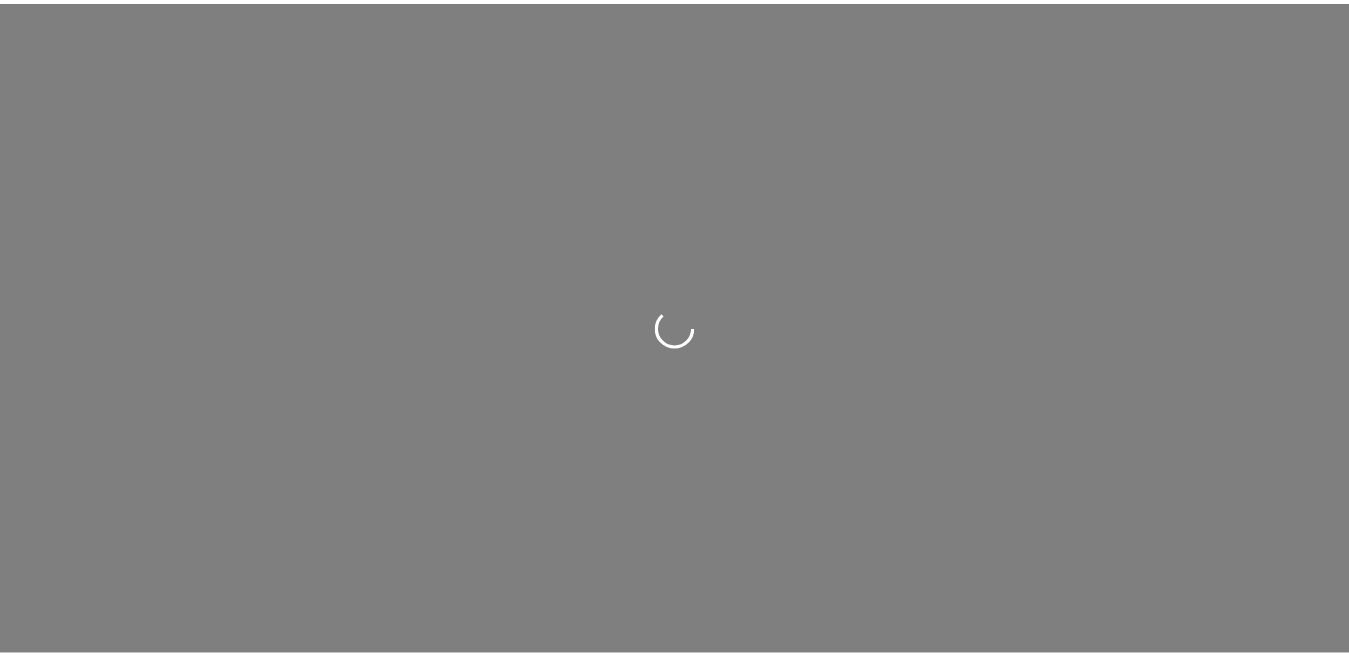 scroll, scrollTop: 0, scrollLeft: 0, axis: both 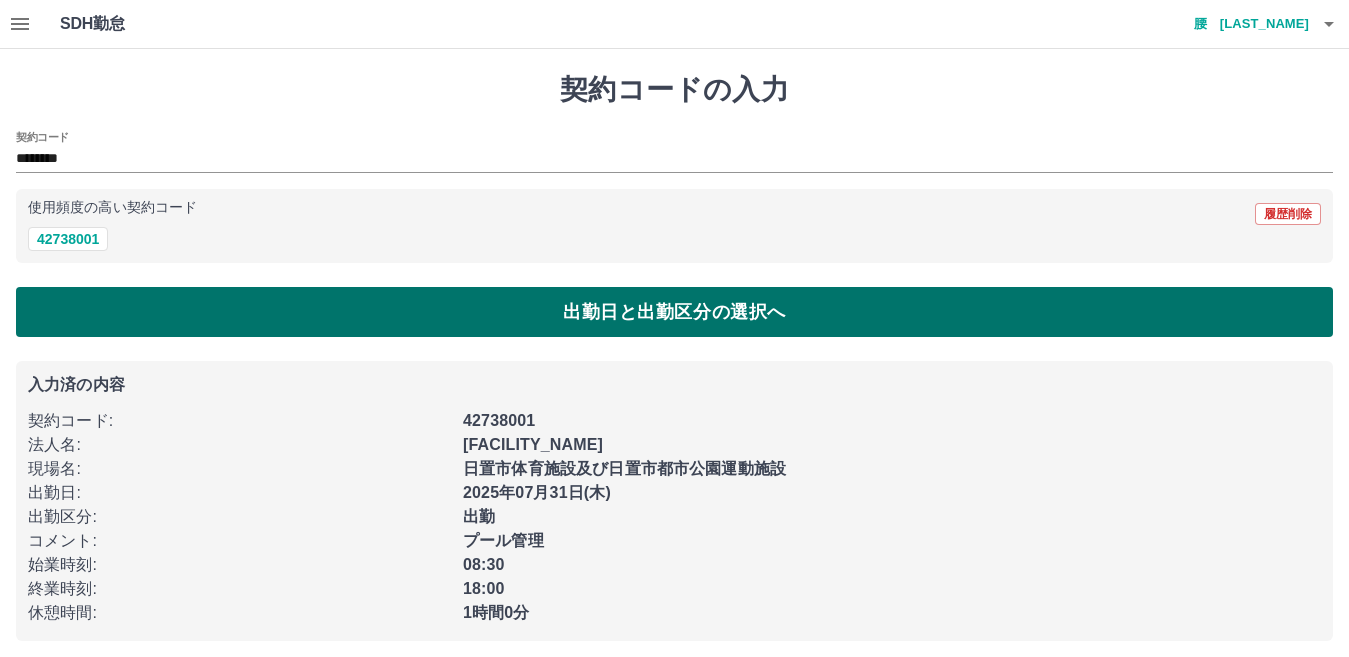 click on "出勤日と出勤区分の選択へ" at bounding box center [674, 312] 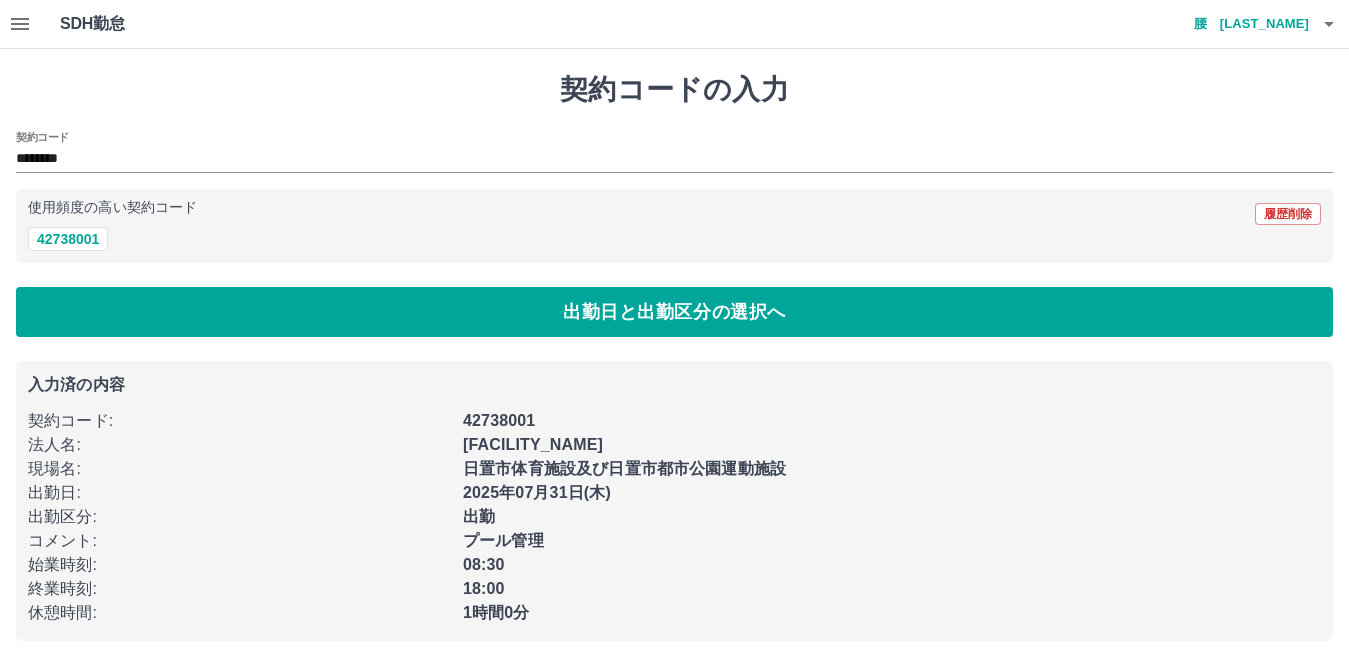 click on "SDH勤怠 腰　[LAST_NAME] 契約コードの入力 契約コード ******** 使用頻度の高い契約コード 履歴削除 42738001 出勤日と出勤区分の選択へ 入力済の内容 契約コード : 42738001 法人名 : [COMPANY_NAME] 現場名 : [FACILITY_NAME]及び[CITY]都市公園運動施設 出勤日 : [DATE](木) 出勤区分 : 出勤 コメント : プール管理 始業時刻 : 08:30 終業時刻 : 18:00 休憩時間 : 1時間0分 SDH勤怠" at bounding box center [674, 332] 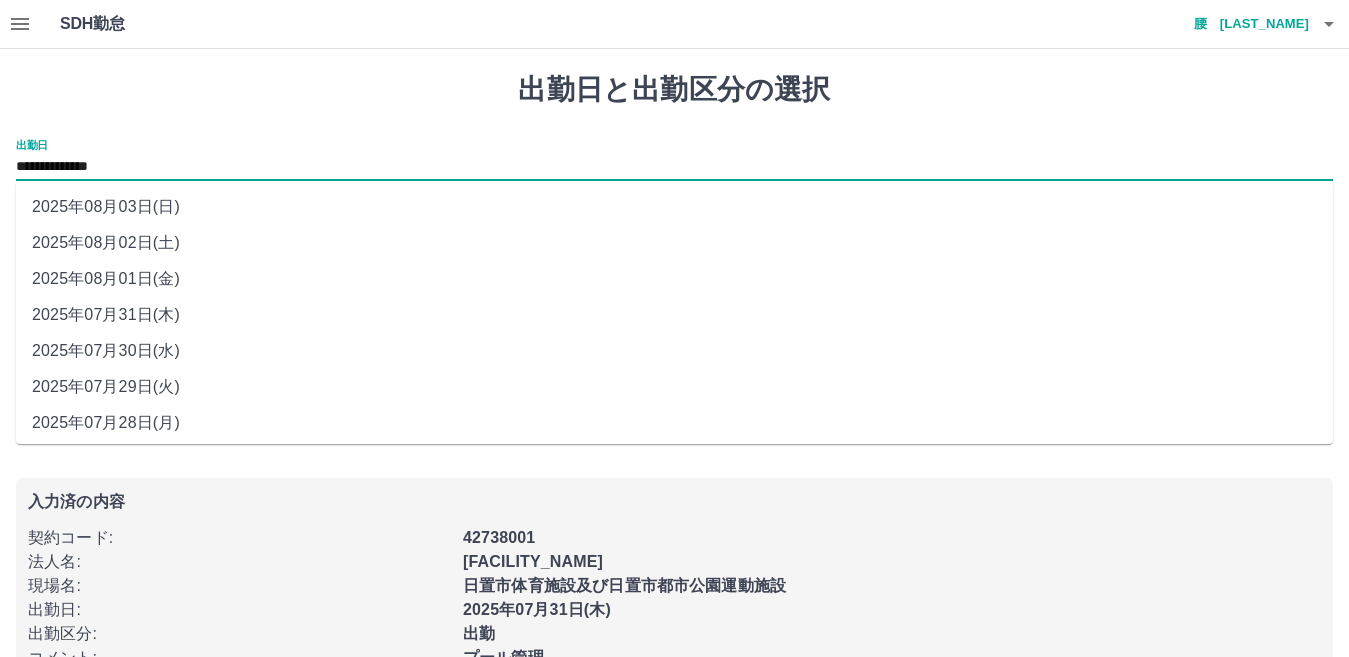 click on "**********" at bounding box center [674, 167] 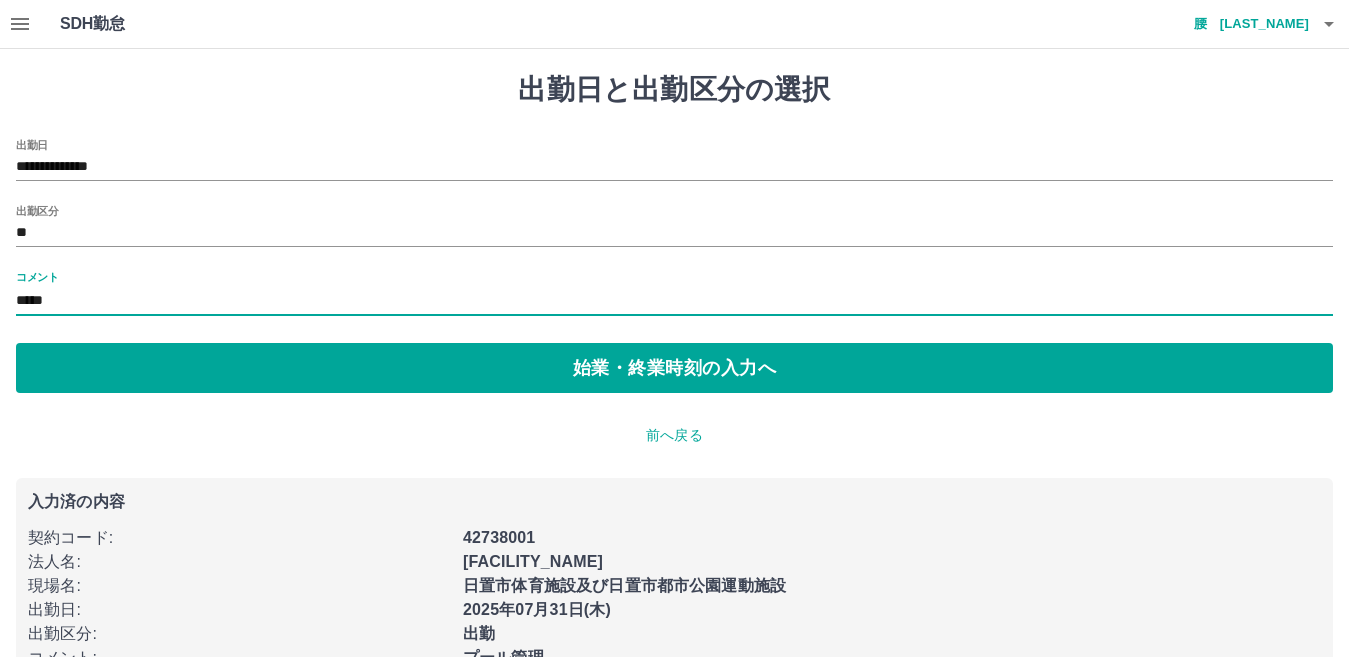 click on "*****" at bounding box center [674, 301] 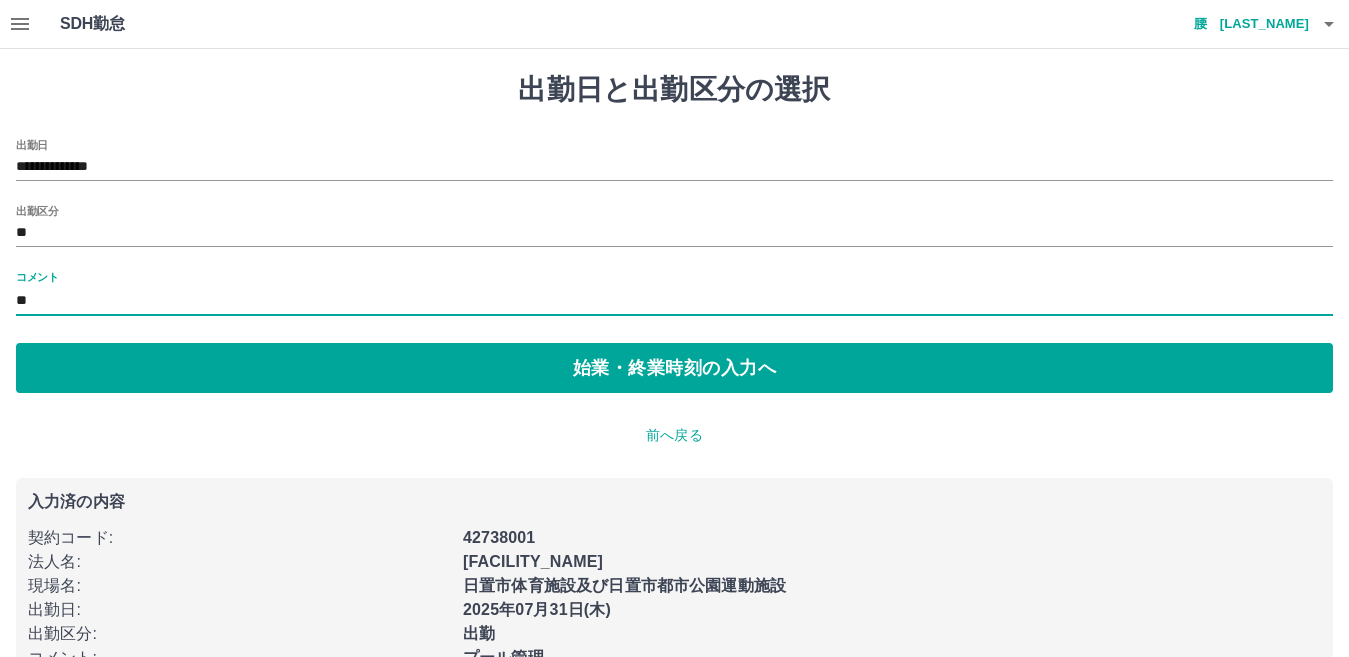 type on "*" 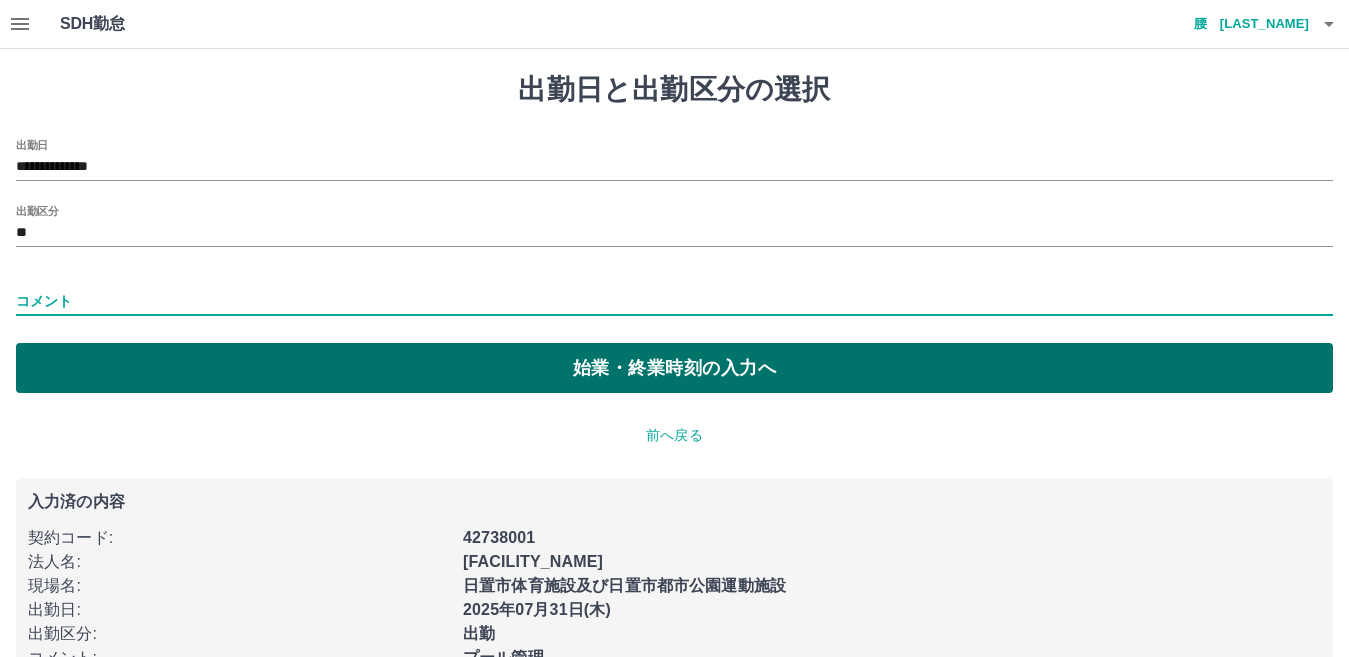 type 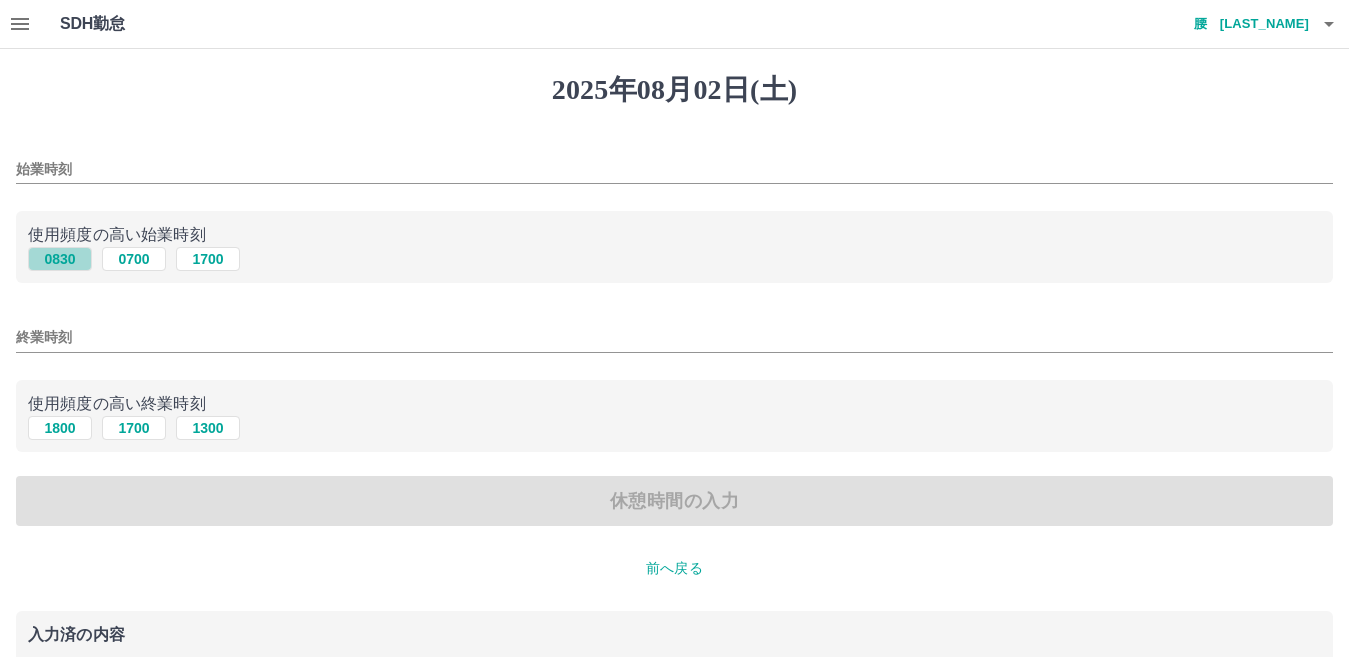 click on "0830" at bounding box center [60, 259] 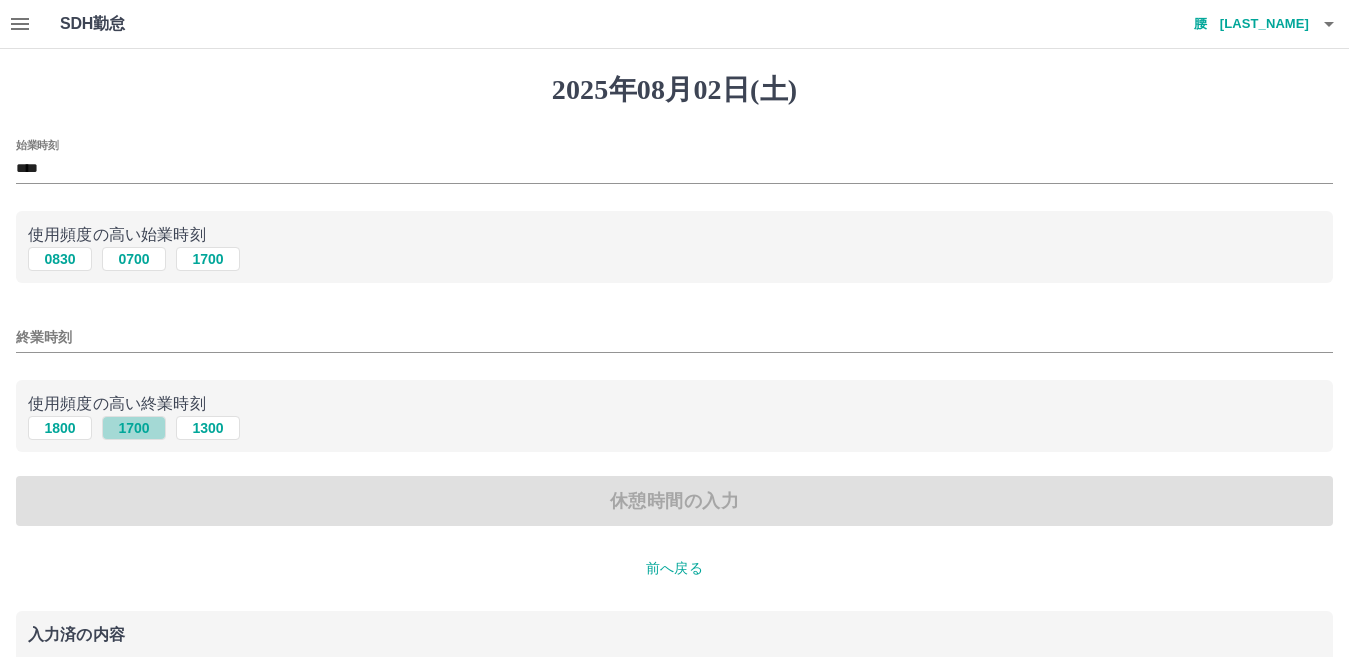 click on "1700" at bounding box center (134, 428) 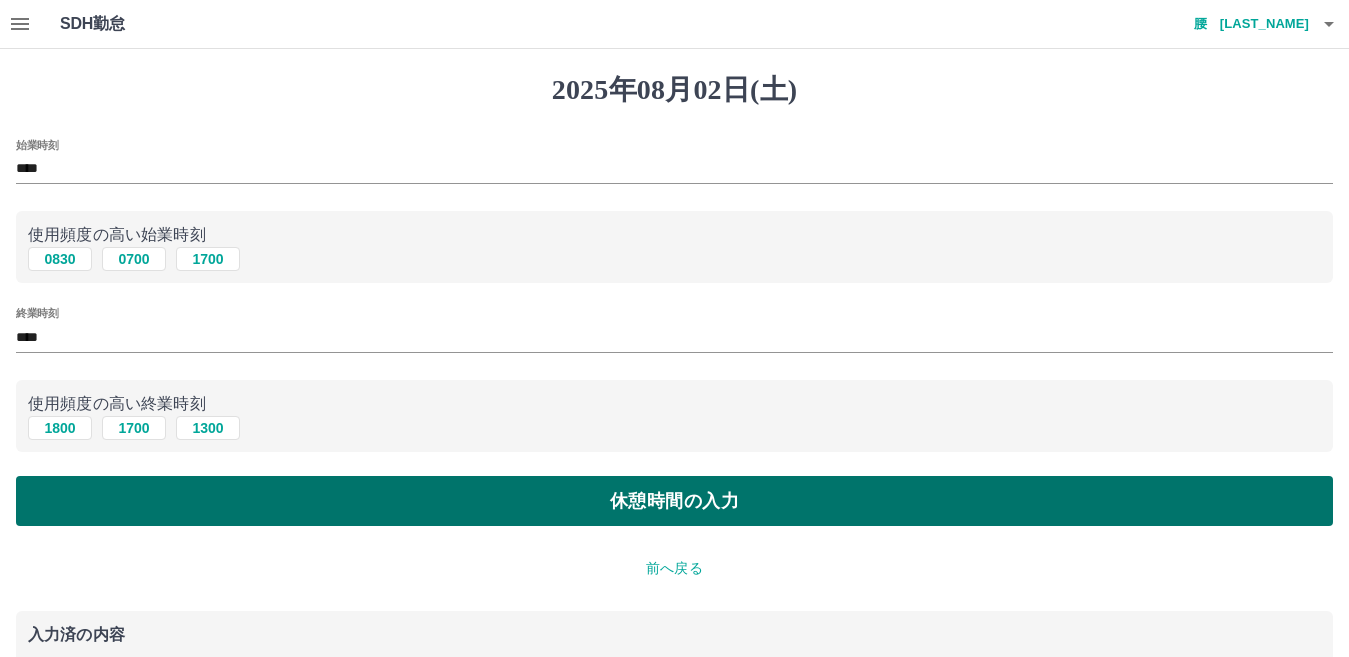 click on "休憩時間の入力" at bounding box center (674, 501) 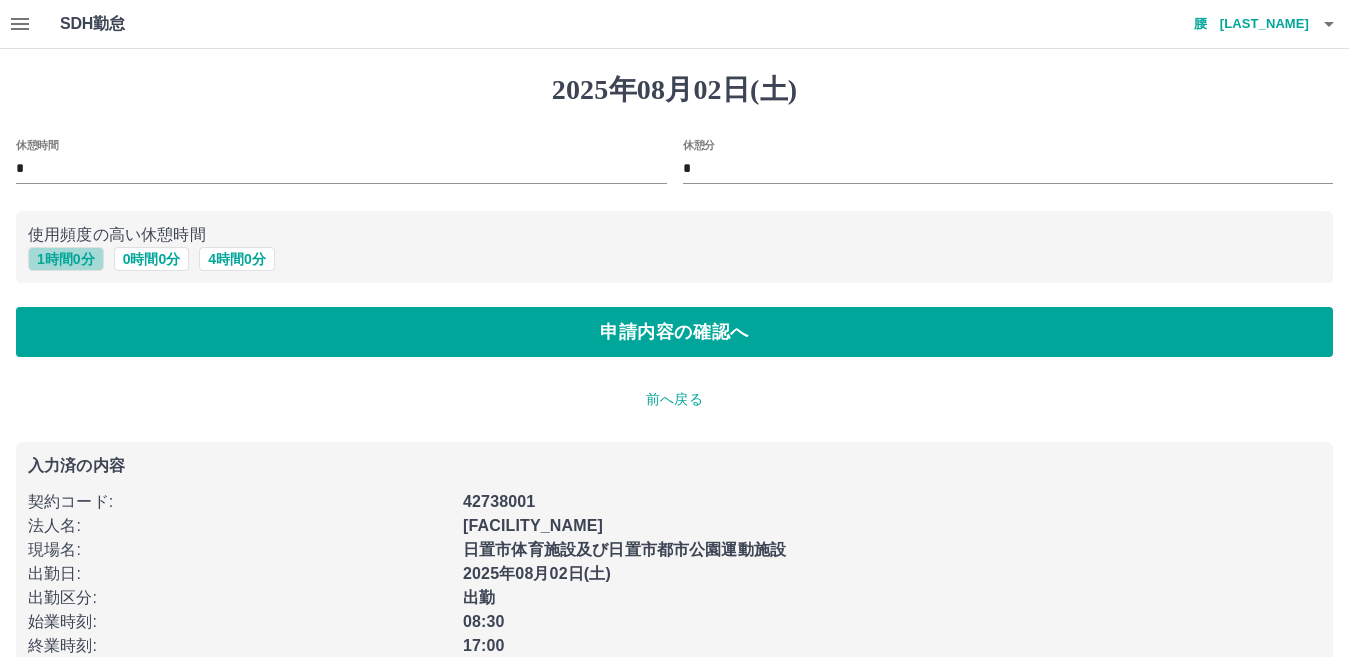 click on "1 時間 0 分" at bounding box center [66, 259] 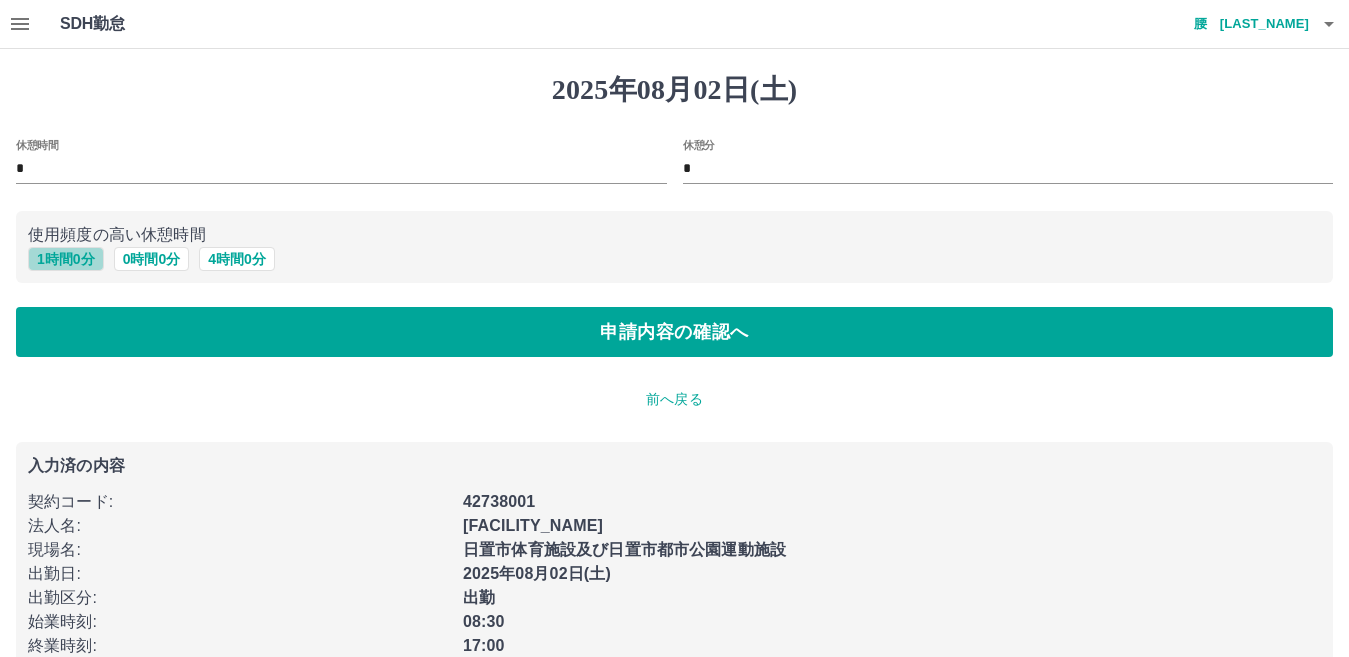 click on "1 時間 0 分" at bounding box center (66, 259) 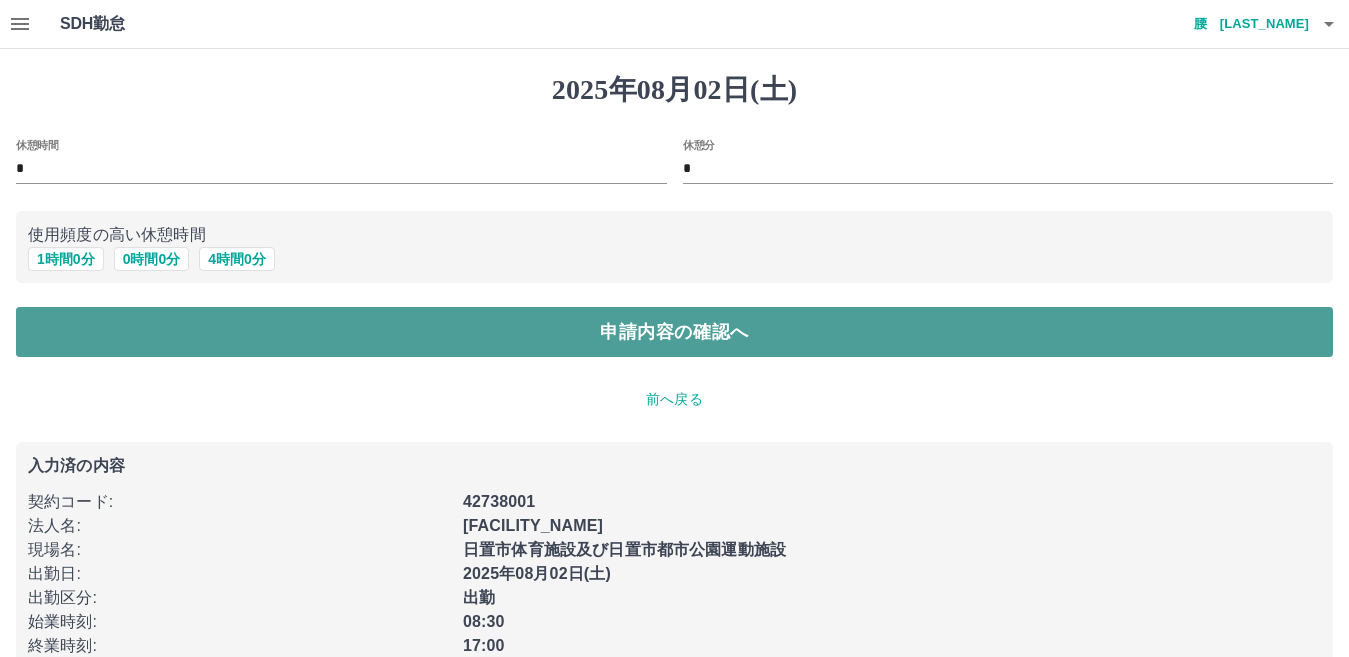 click on "申請内容の確認へ" at bounding box center [674, 332] 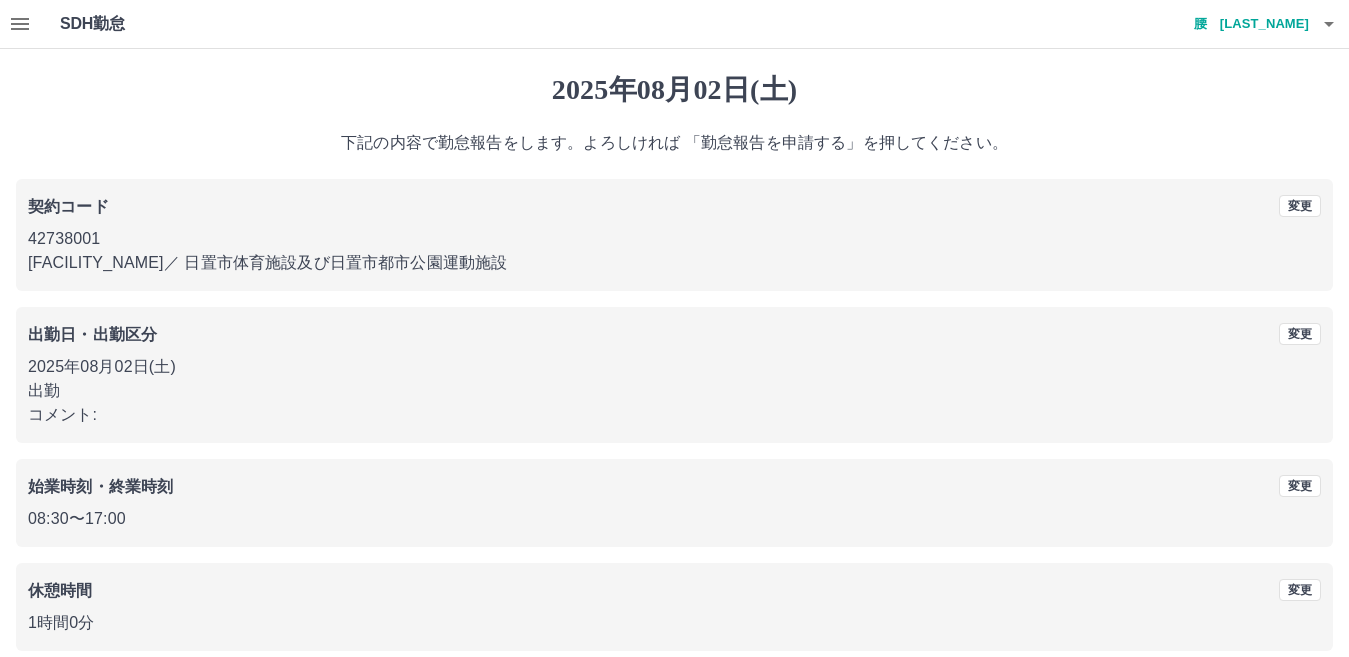 scroll, scrollTop: 92, scrollLeft: 0, axis: vertical 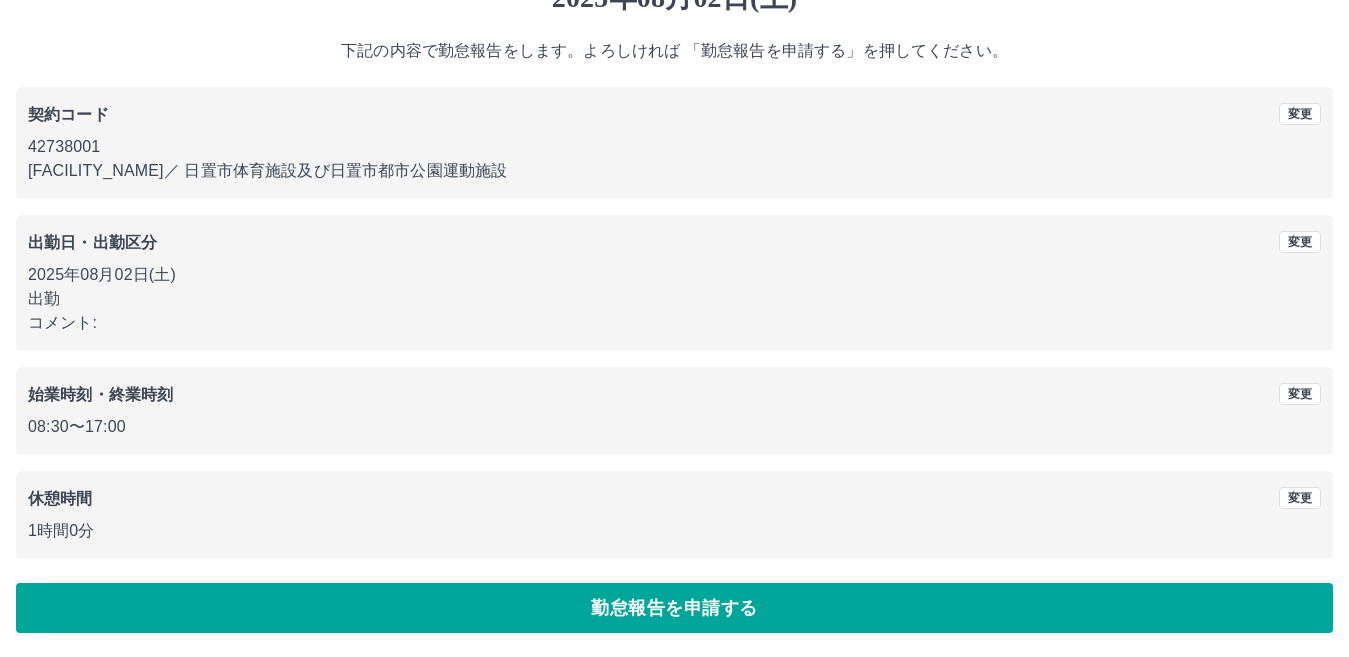 click on "勤怠報告を申請する" at bounding box center (674, 608) 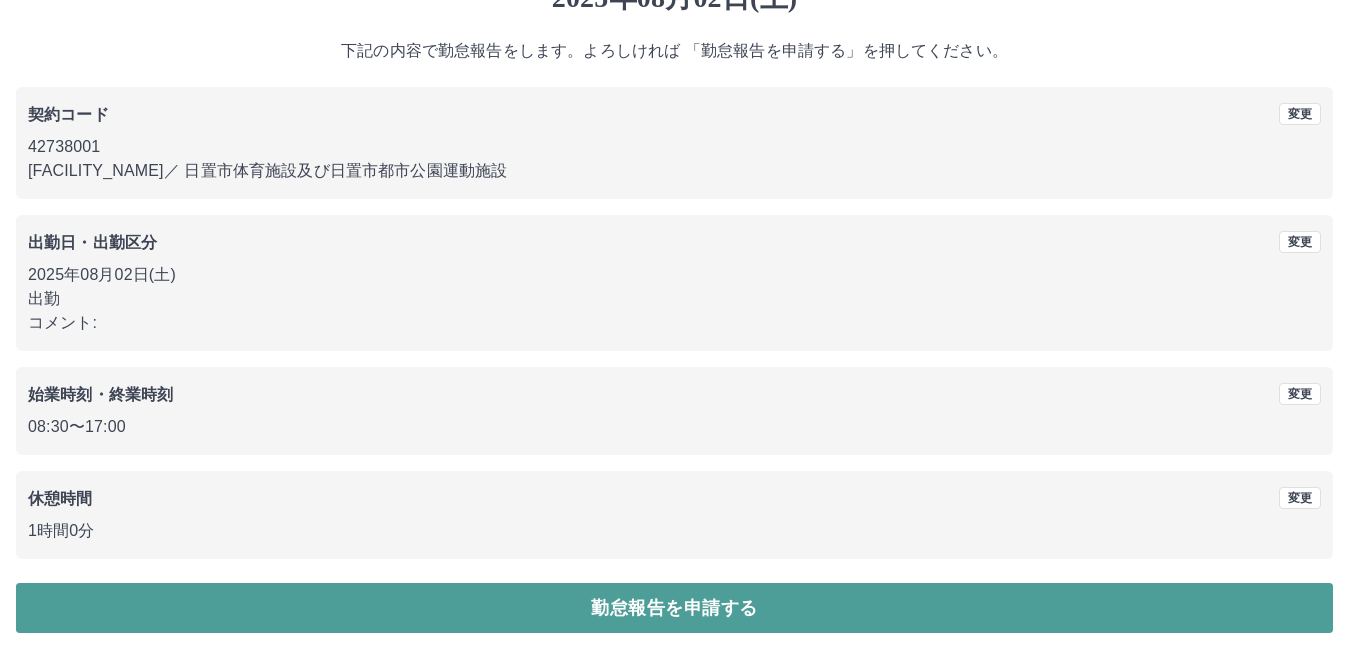 click on "勤怠報告を申請する" at bounding box center [674, 608] 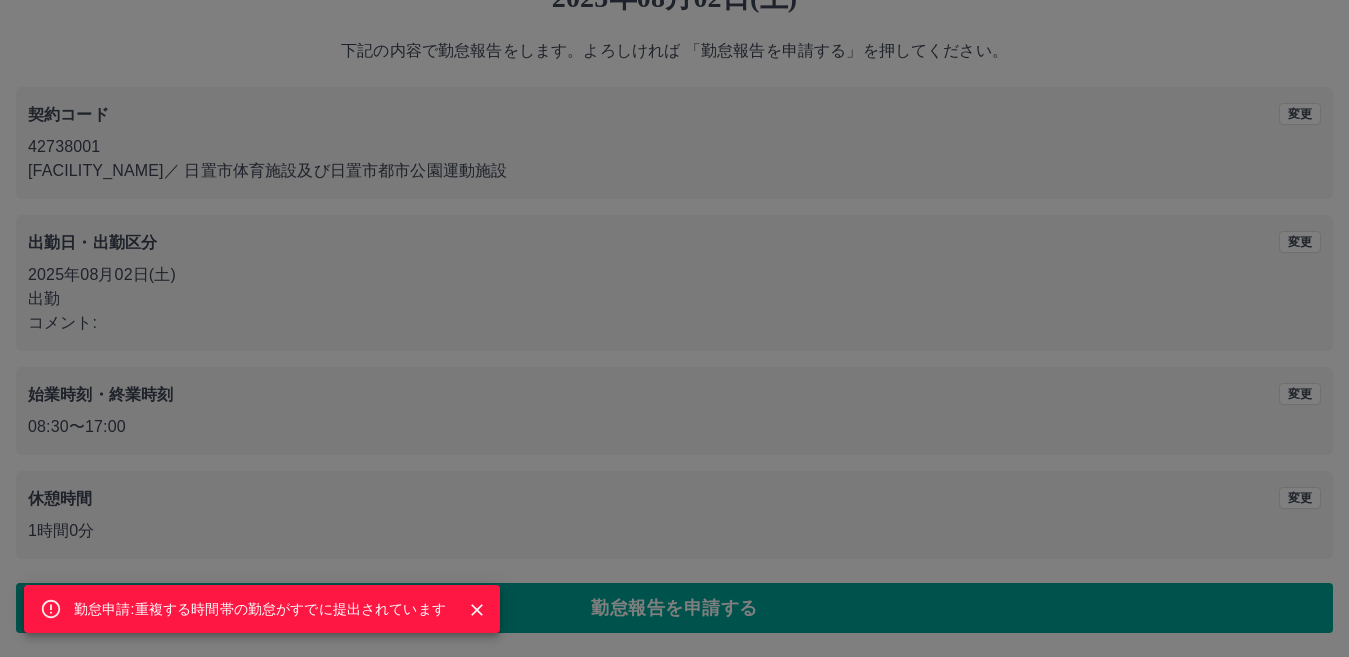 click 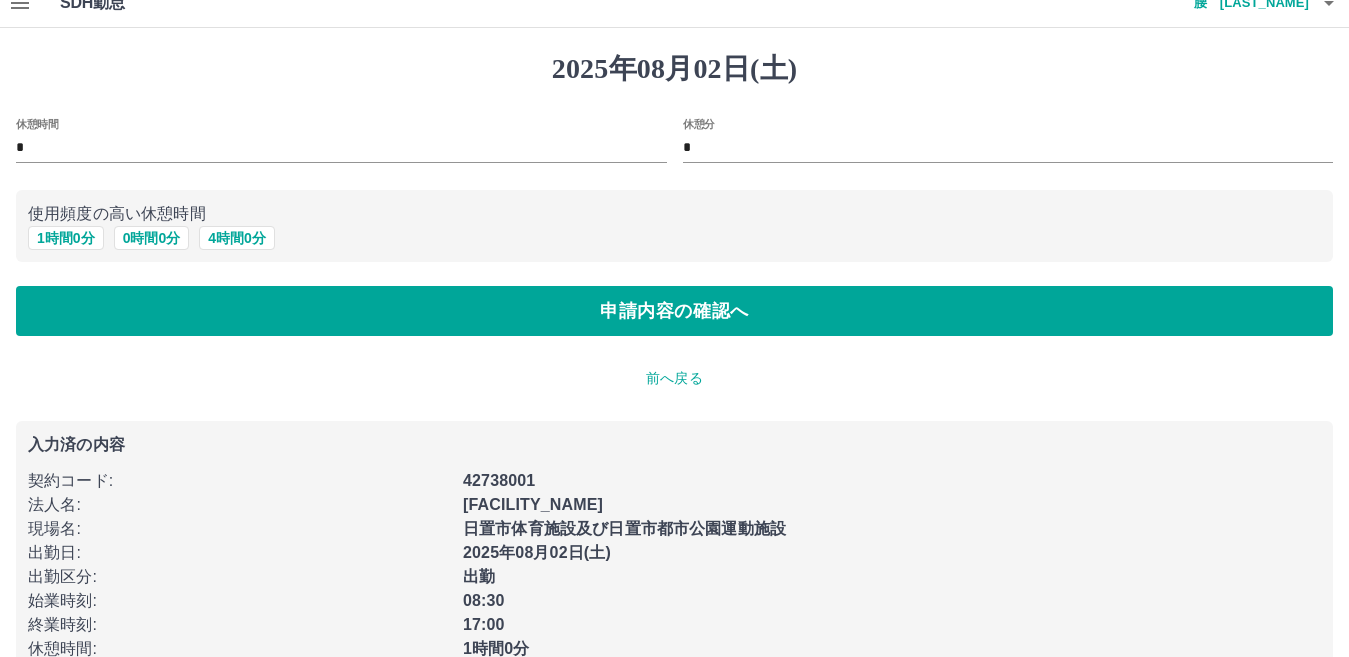 scroll, scrollTop: 0, scrollLeft: 0, axis: both 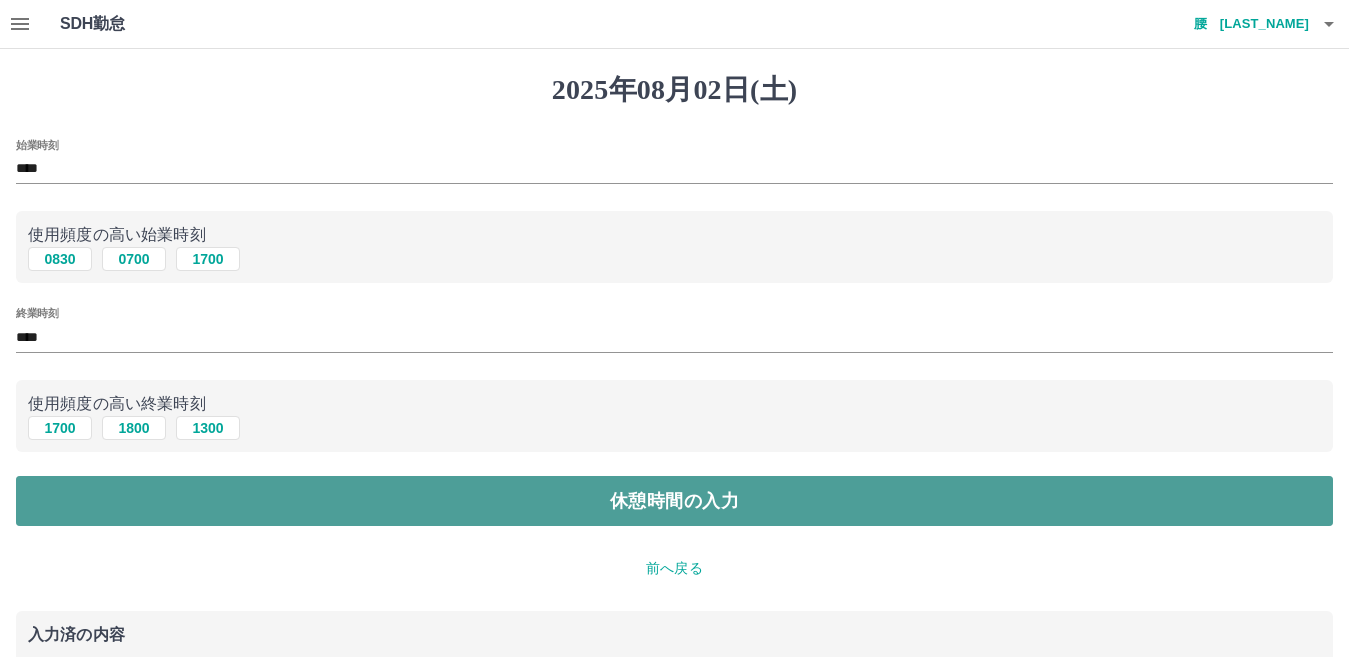 click on "休憩時間の入力" at bounding box center [674, 501] 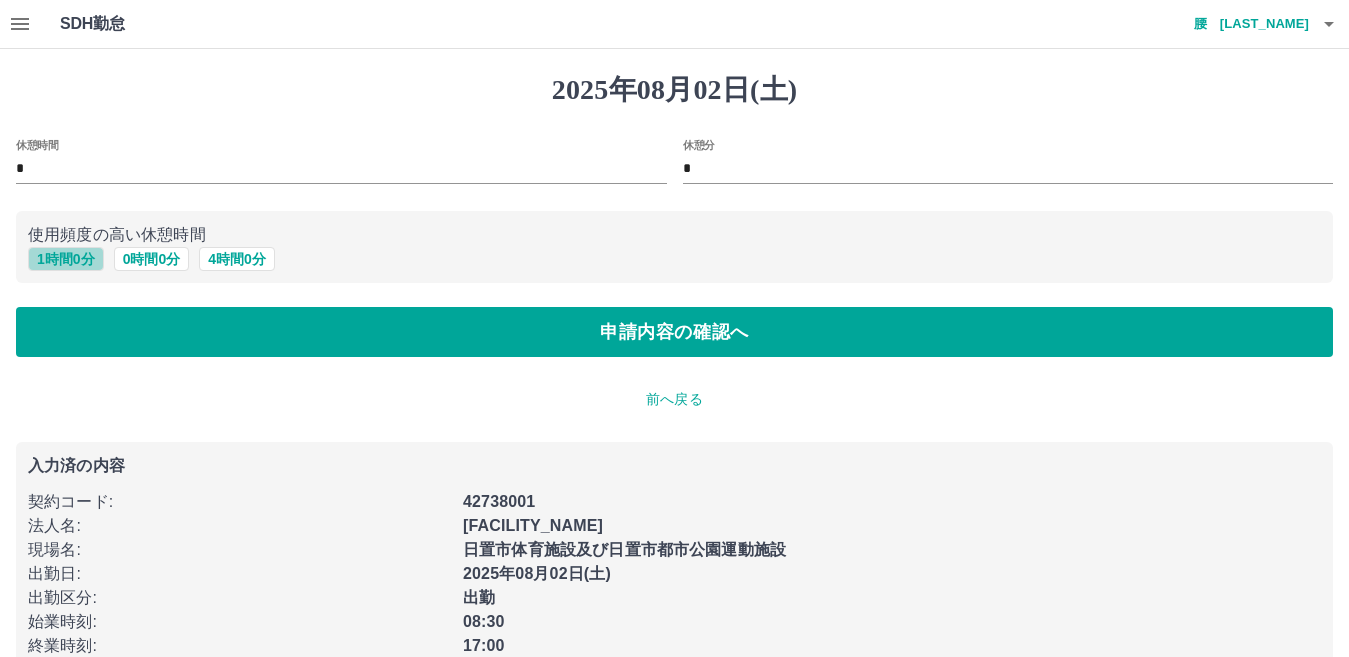 click on "1 時間 0 分" at bounding box center [66, 259] 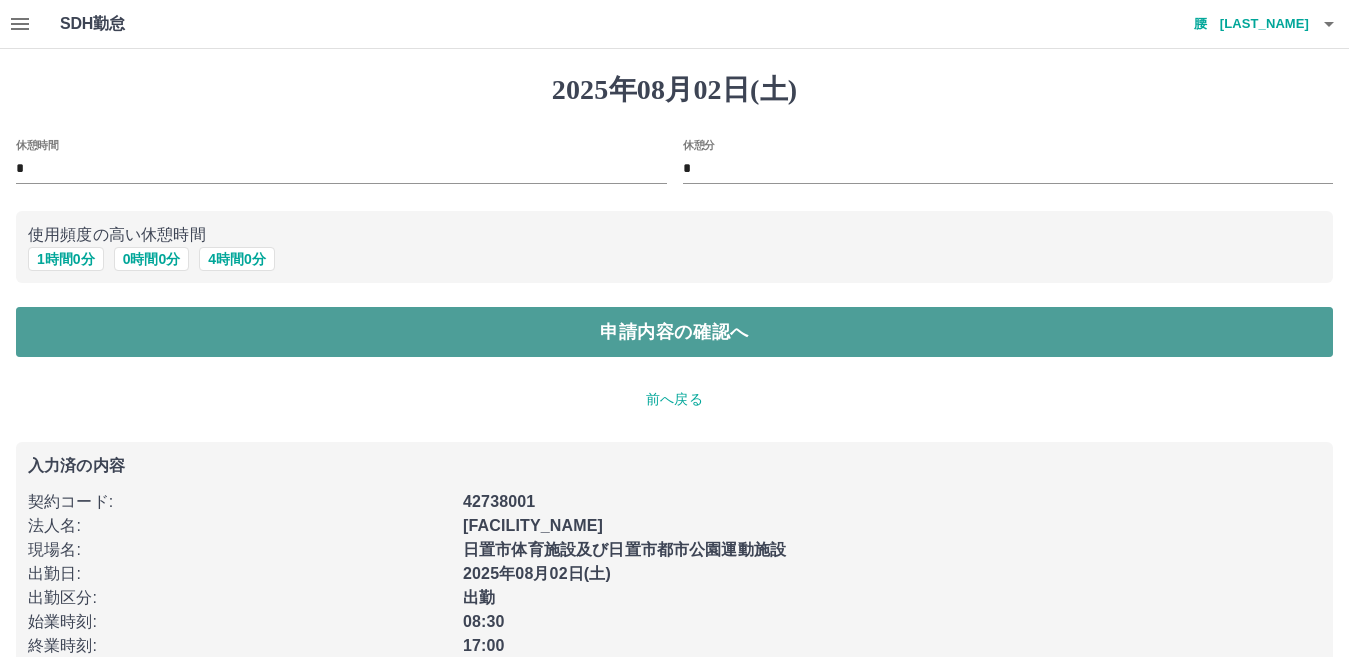 click on "申請内容の確認へ" at bounding box center (674, 332) 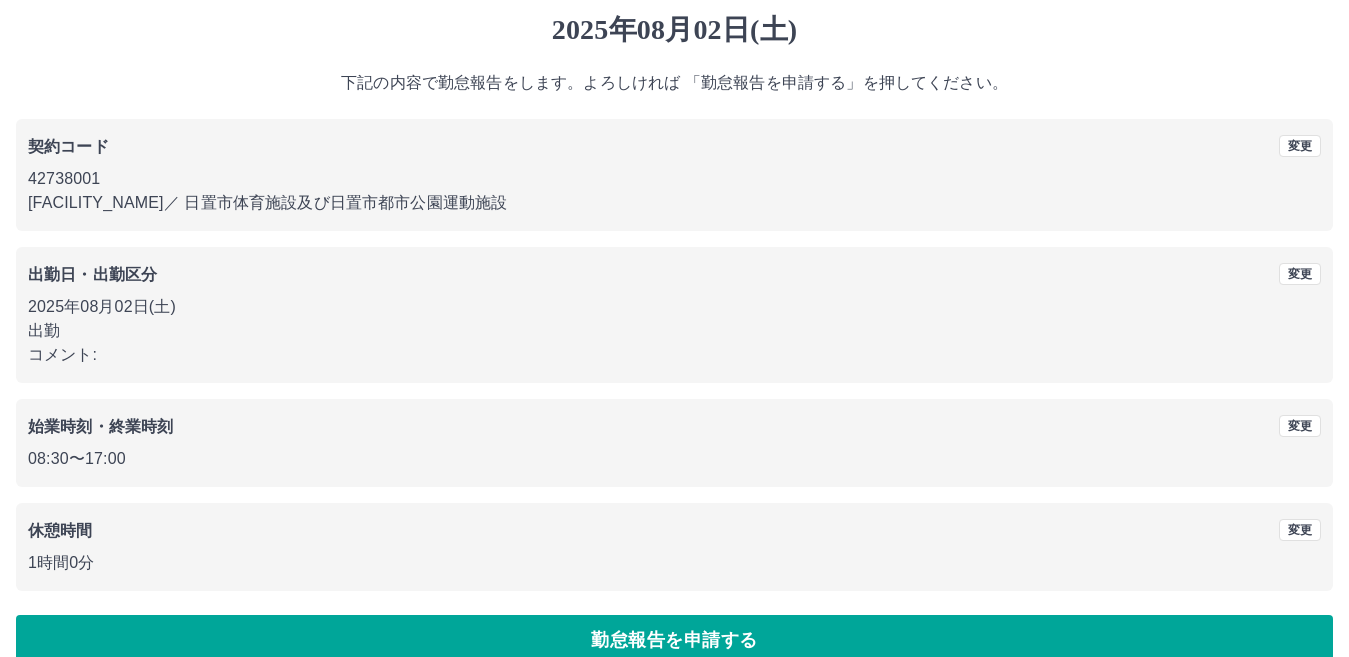 scroll, scrollTop: 92, scrollLeft: 0, axis: vertical 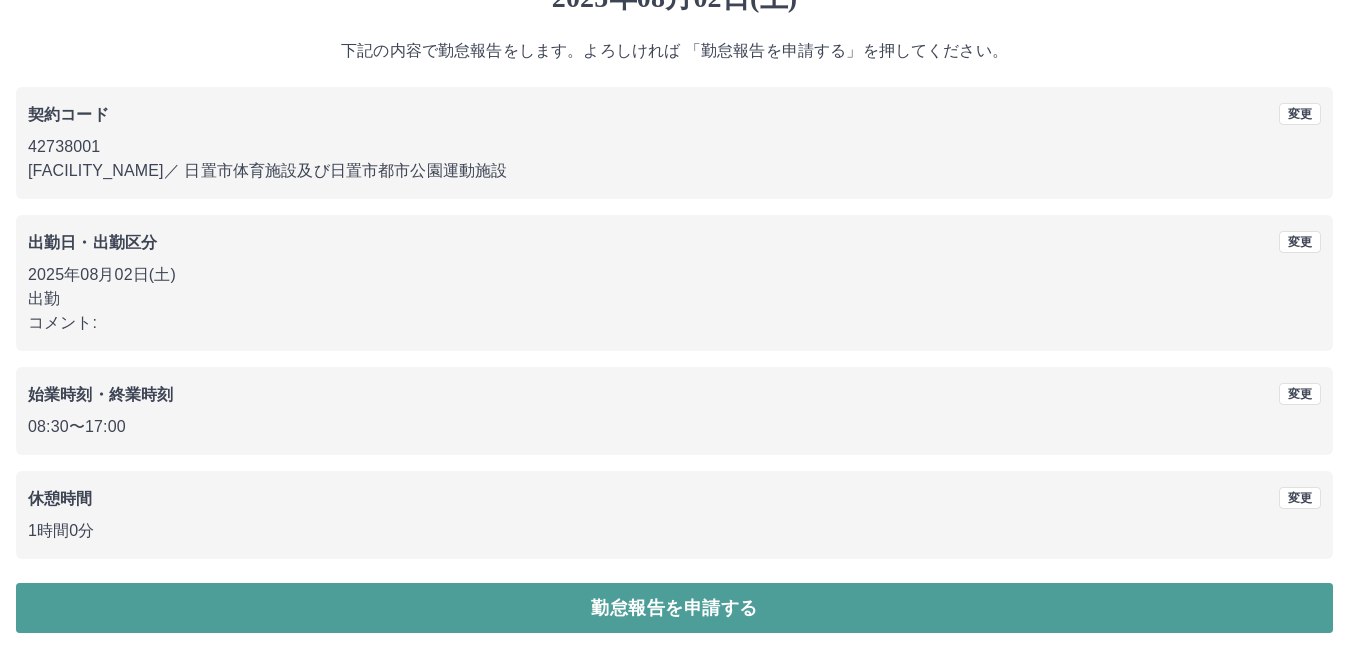 click on "勤怠報告を申請する" at bounding box center (674, 608) 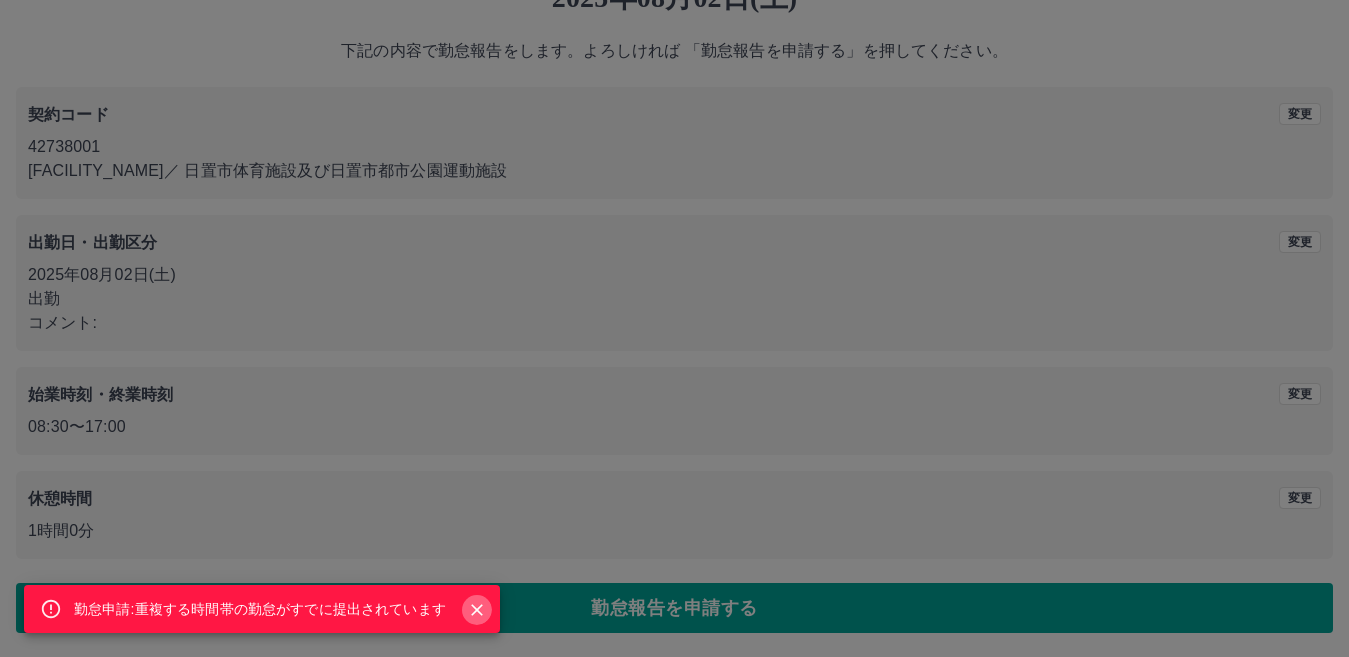 click 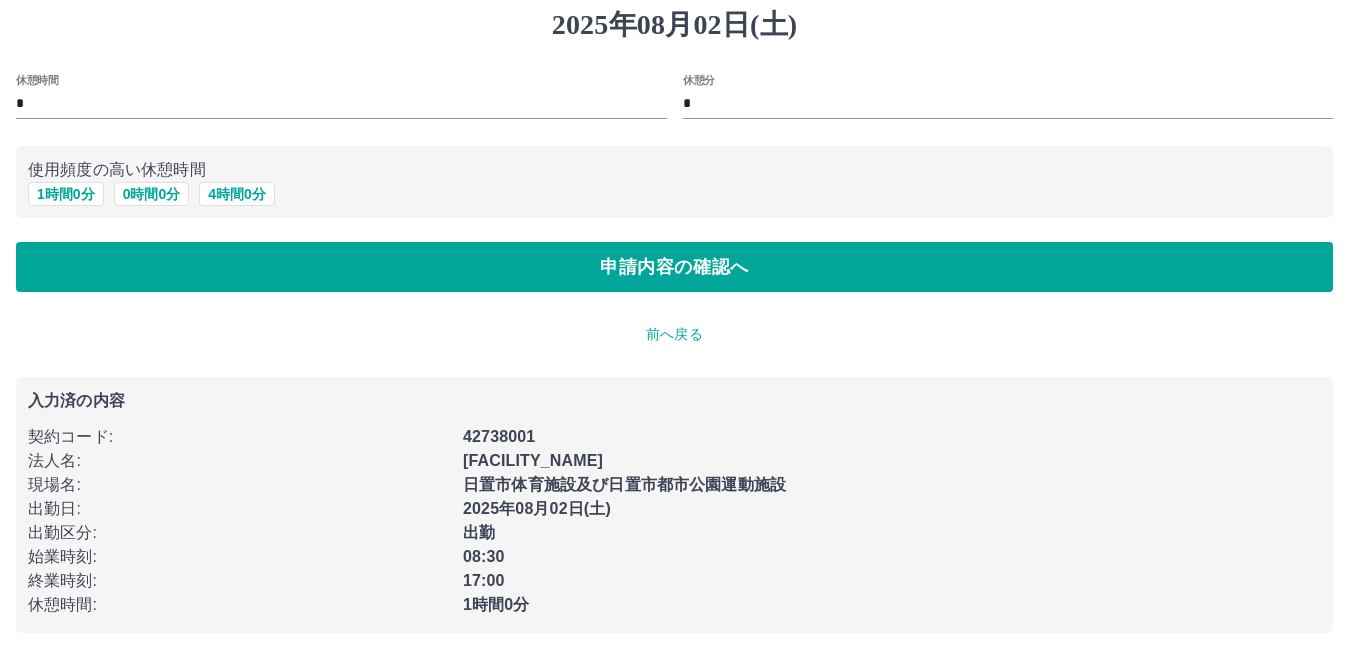 scroll, scrollTop: 0, scrollLeft: 0, axis: both 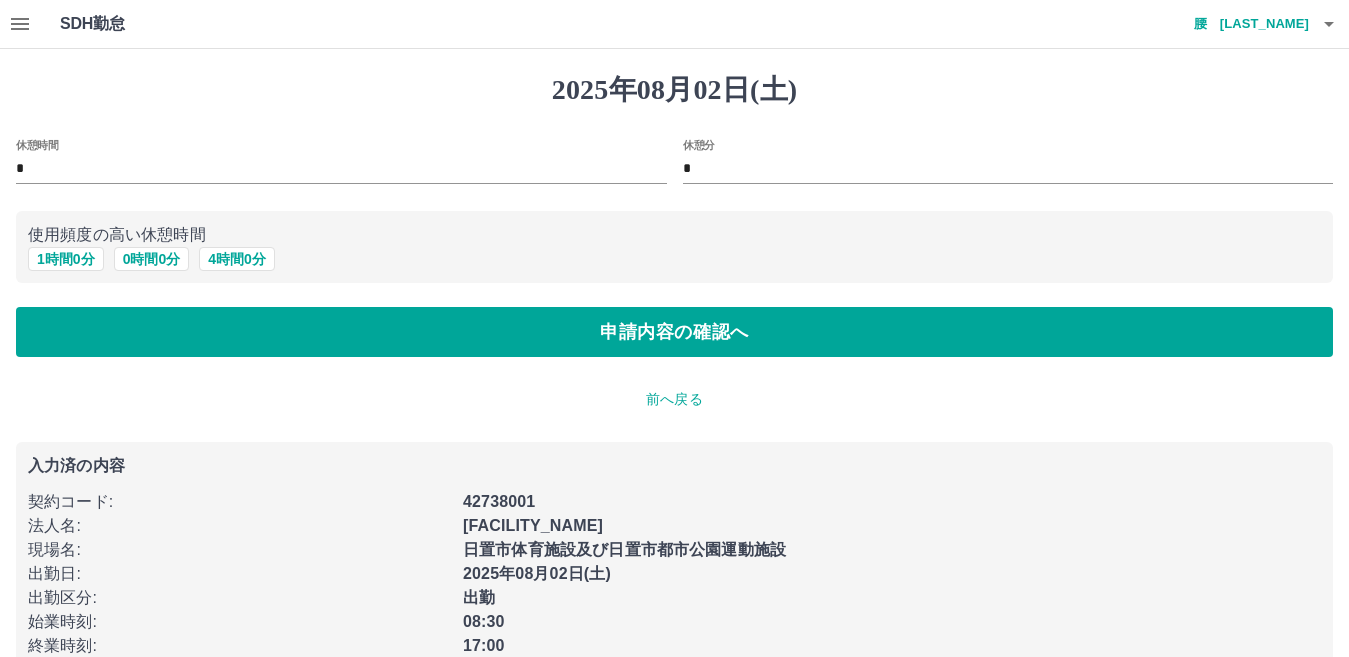 click 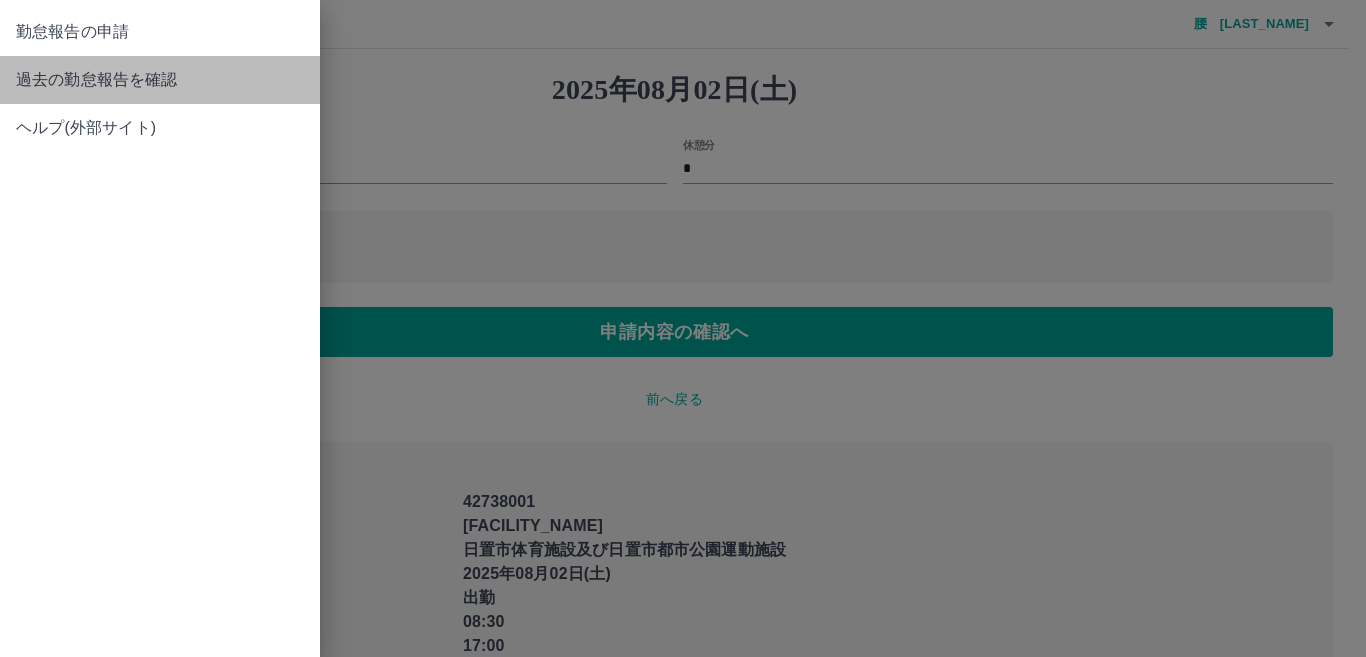 click on "過去の勤怠報告を確認" at bounding box center (160, 80) 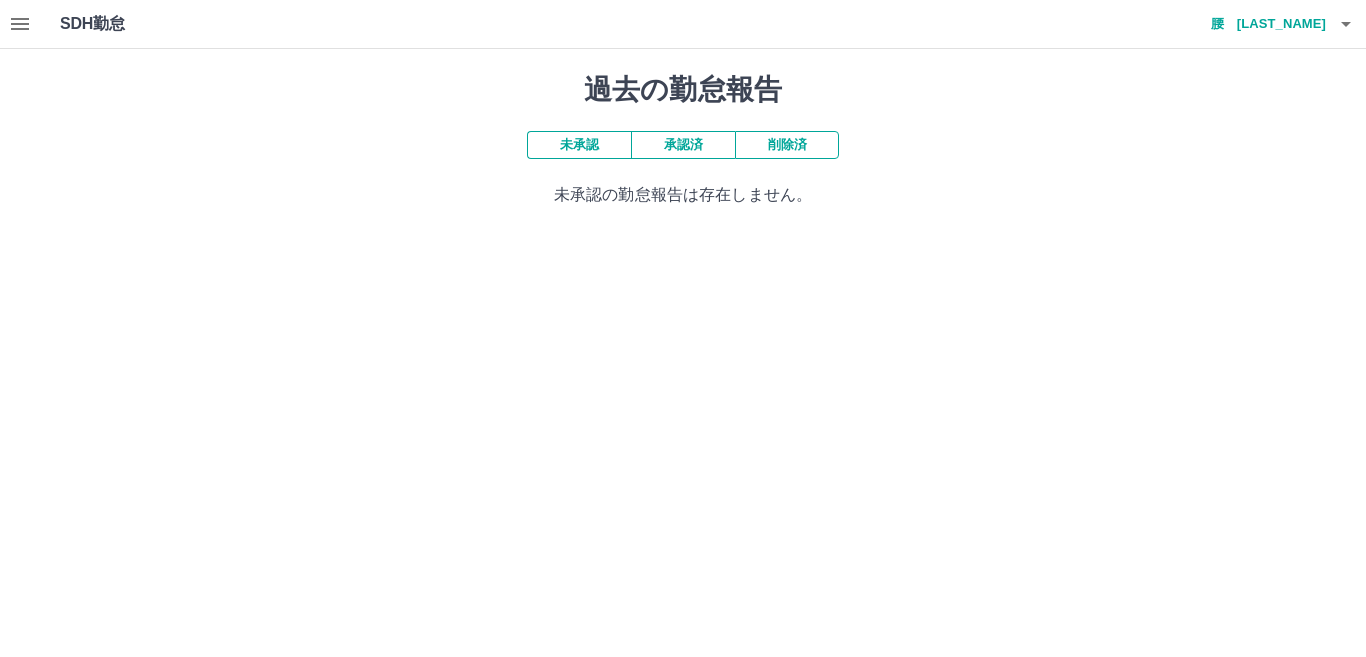 click on "承認済" at bounding box center [683, 145] 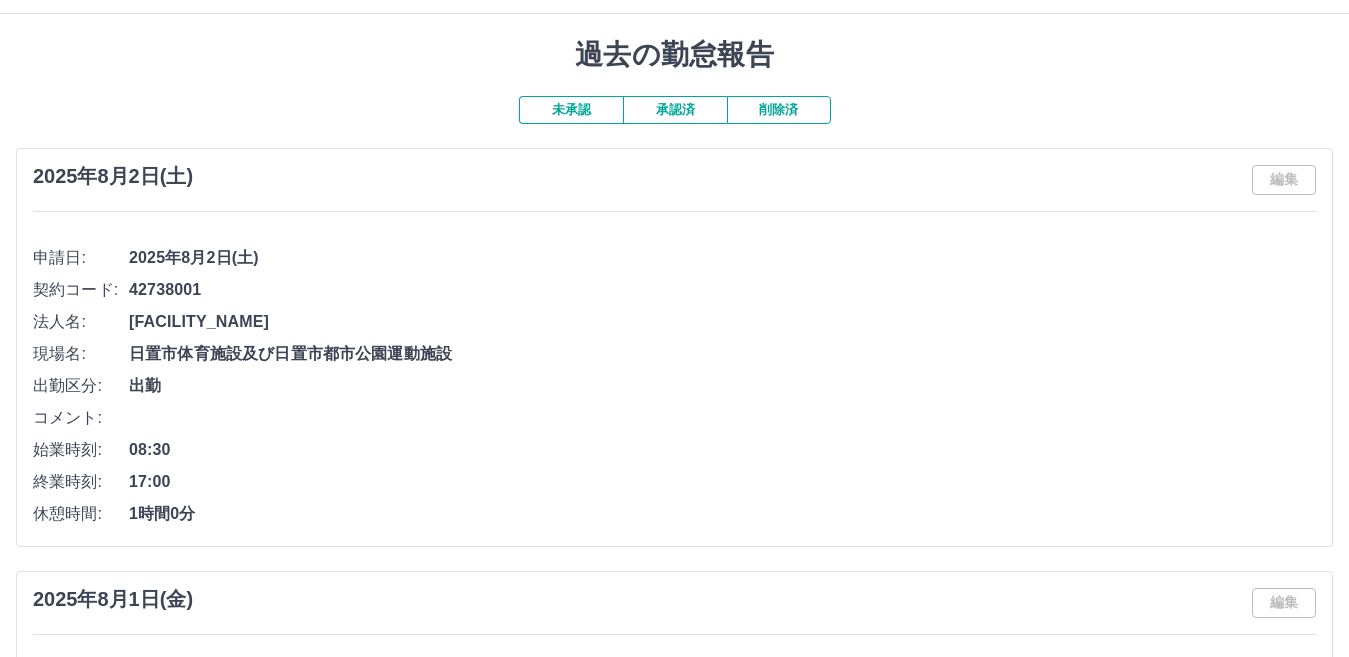scroll, scrollTop: 0, scrollLeft: 0, axis: both 